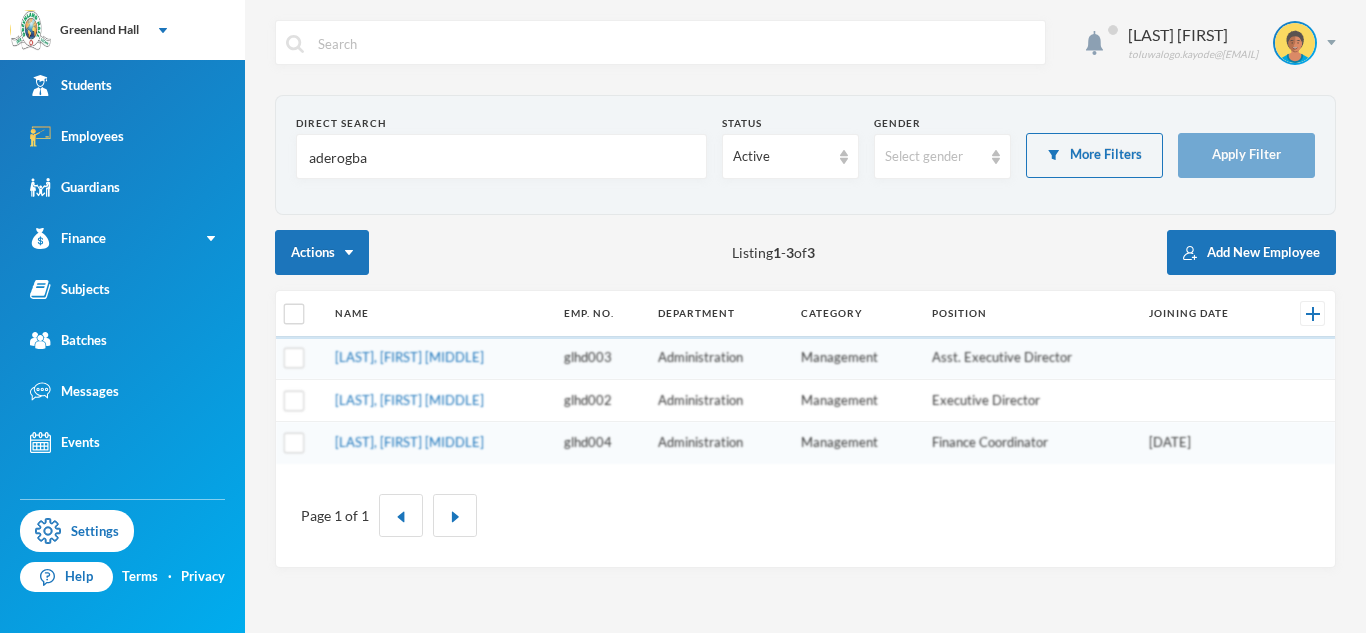 scroll, scrollTop: 0, scrollLeft: 0, axis: both 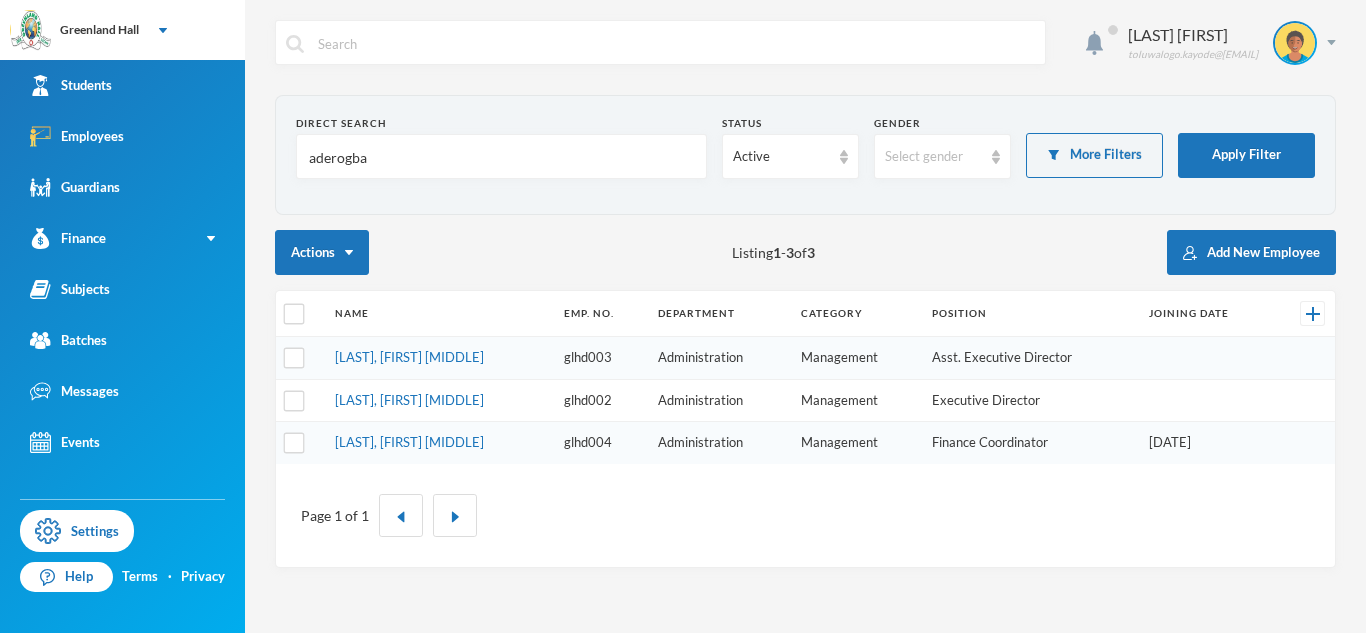 click on "aderogba" at bounding box center [501, 157] 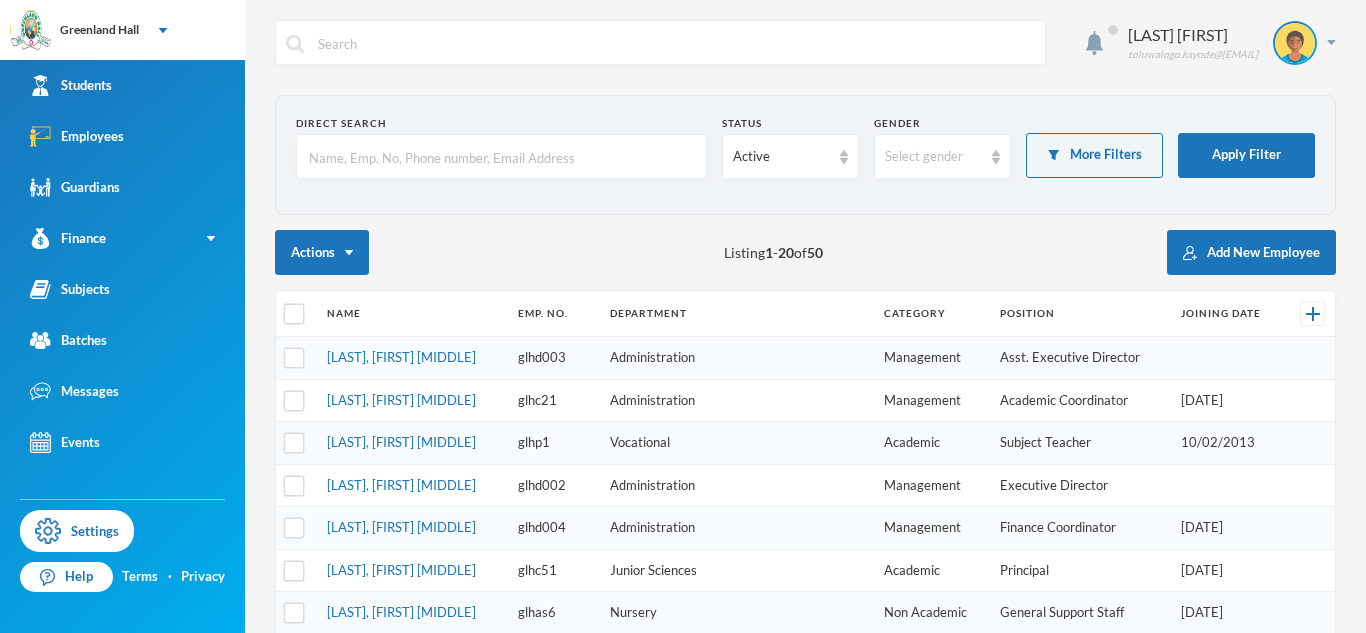 type 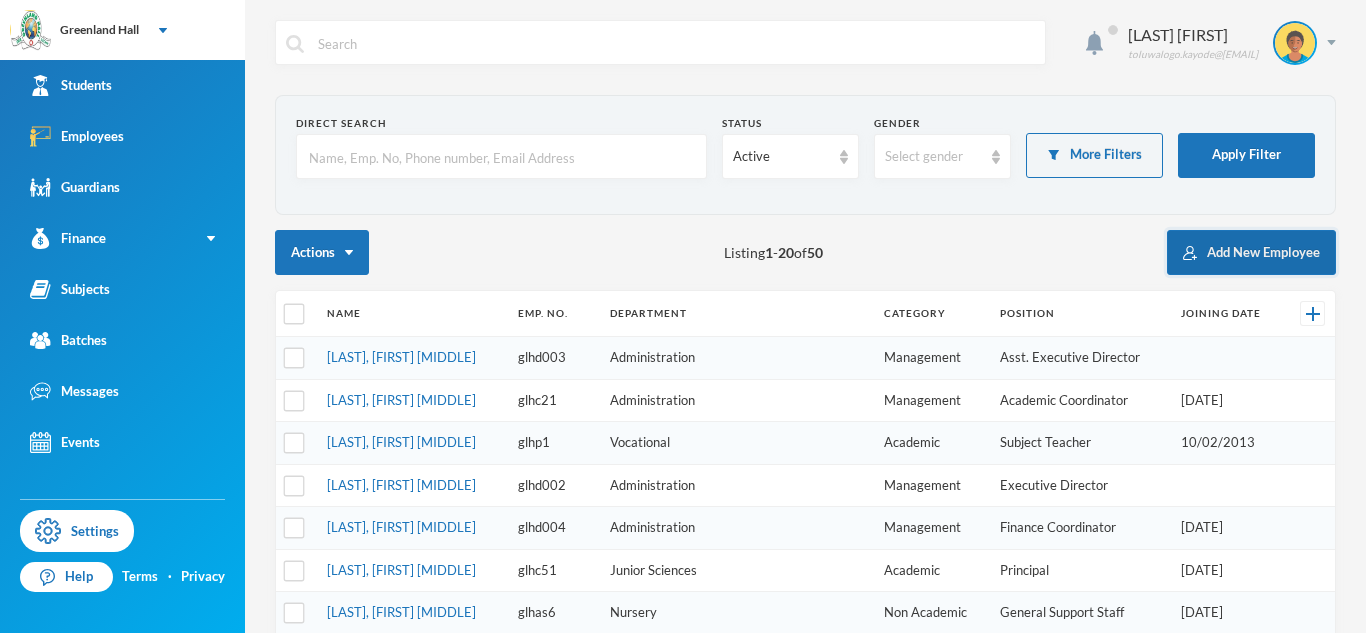 click on "Add New Employee" at bounding box center (1251, 252) 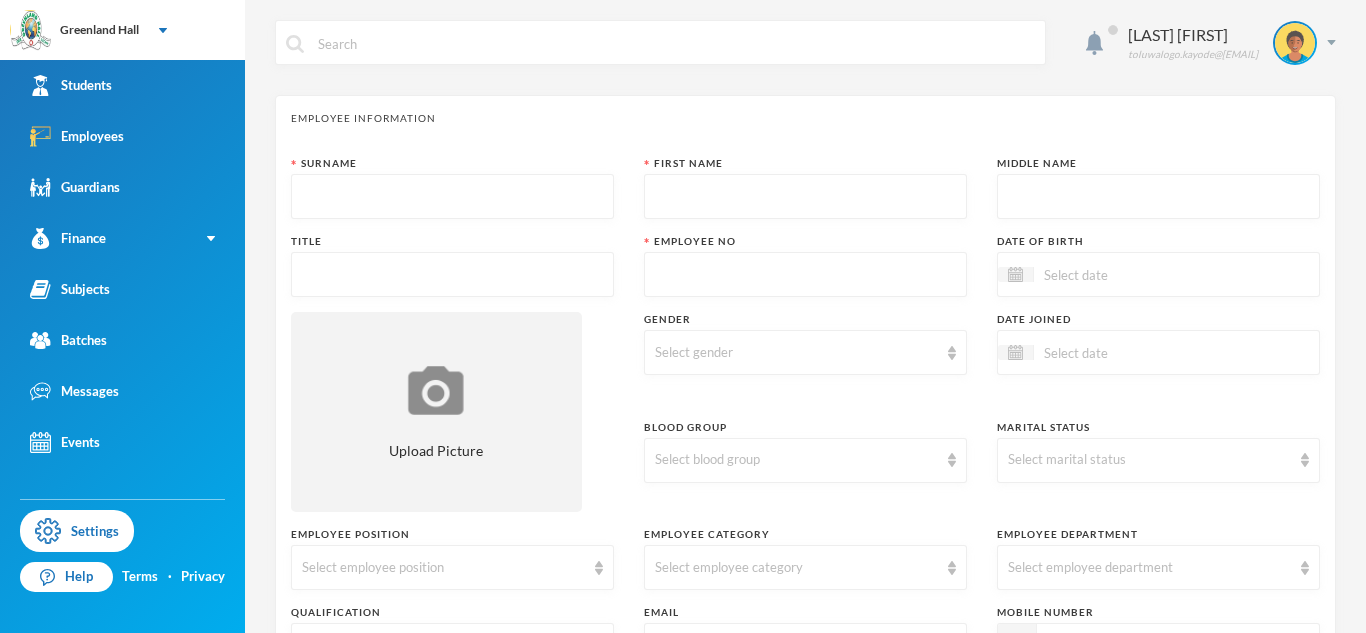 click at bounding box center (452, 197) 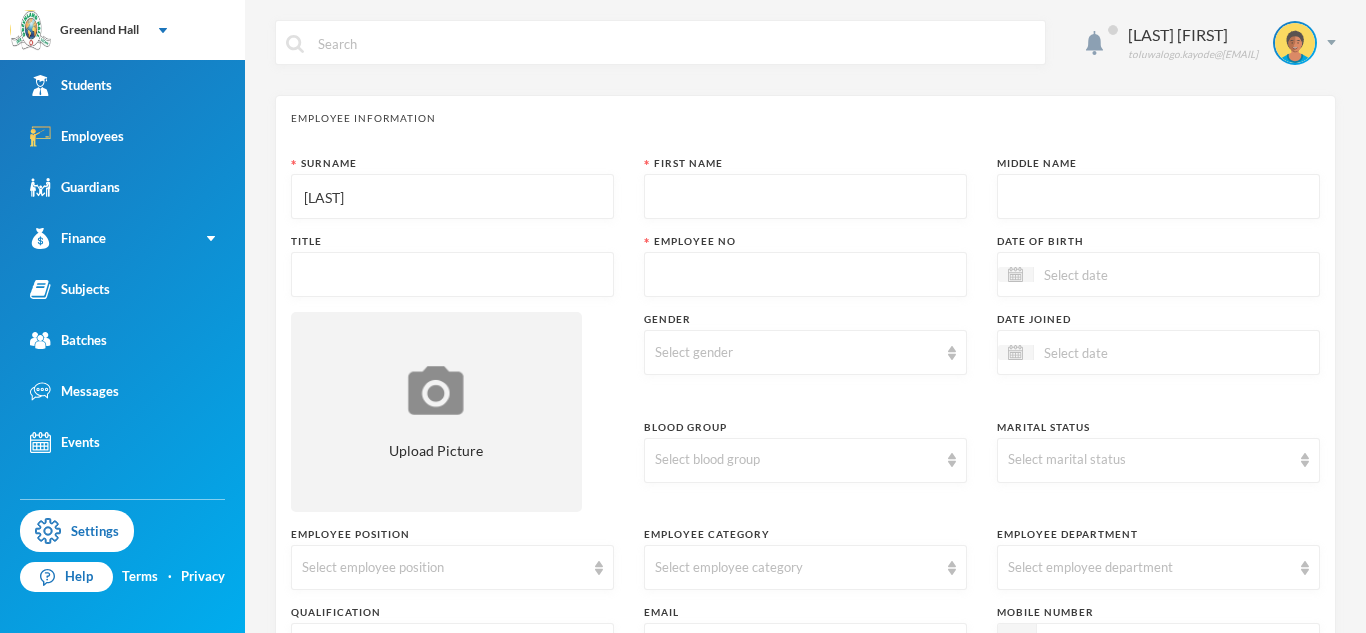 type on "[LAST]" 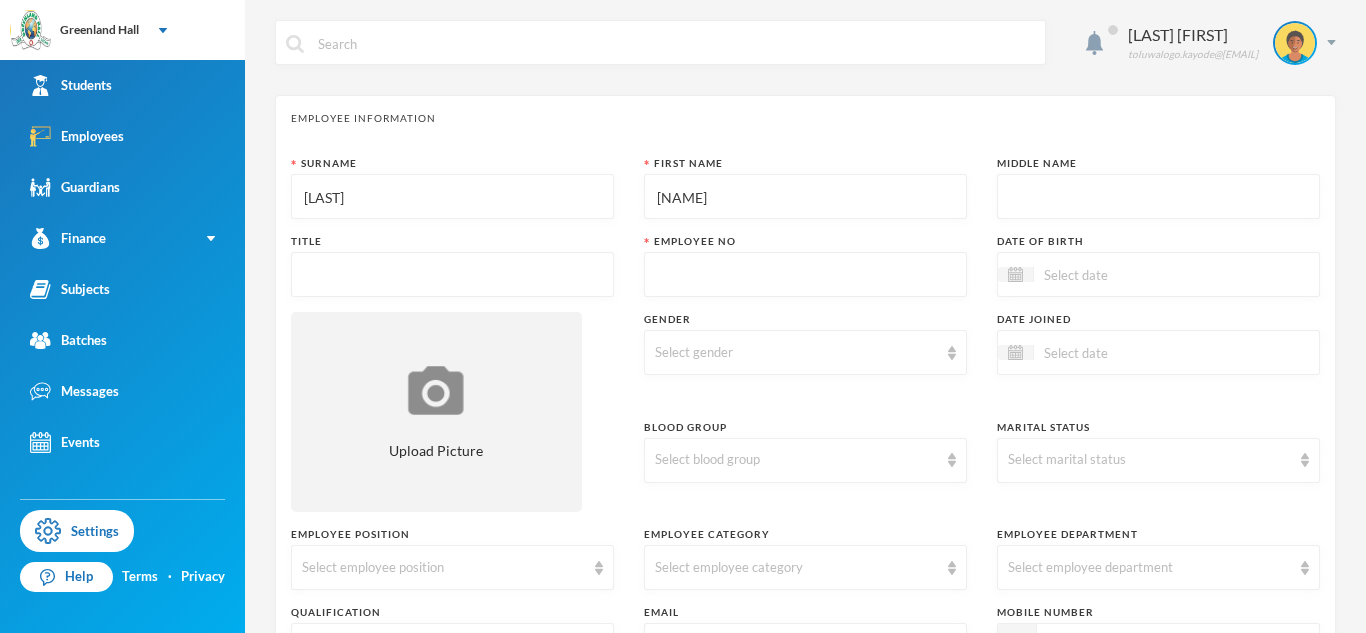type on "[NAME]" 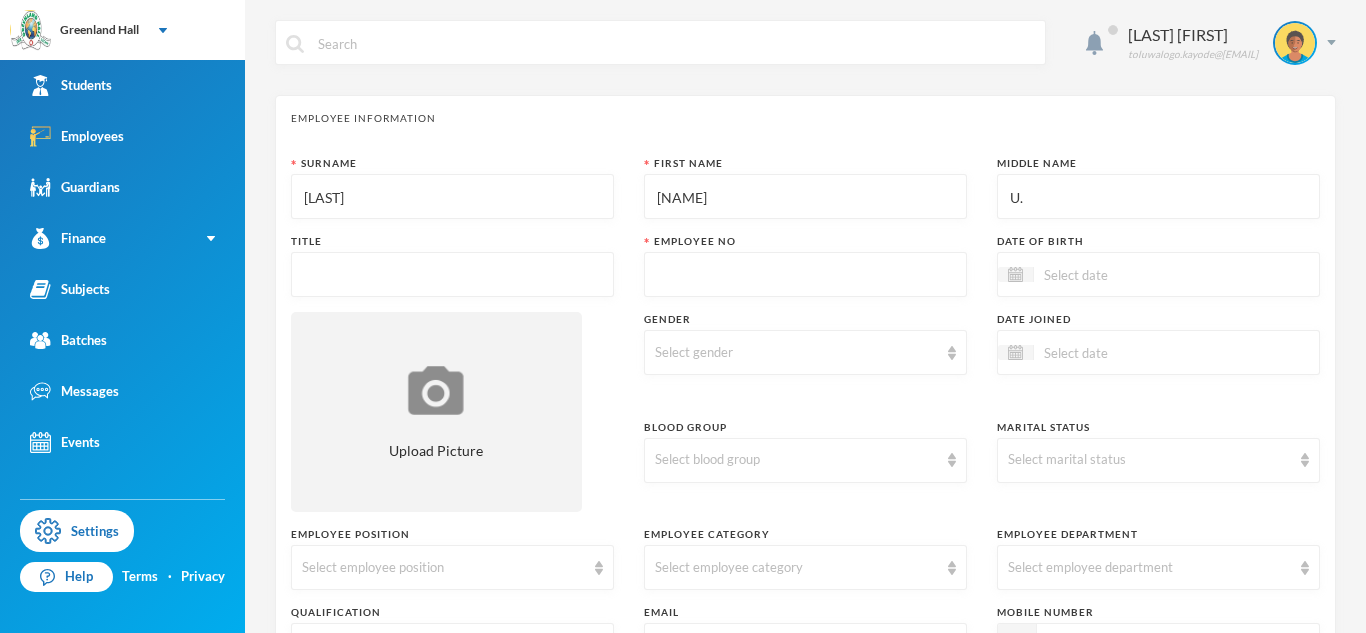 type on "U." 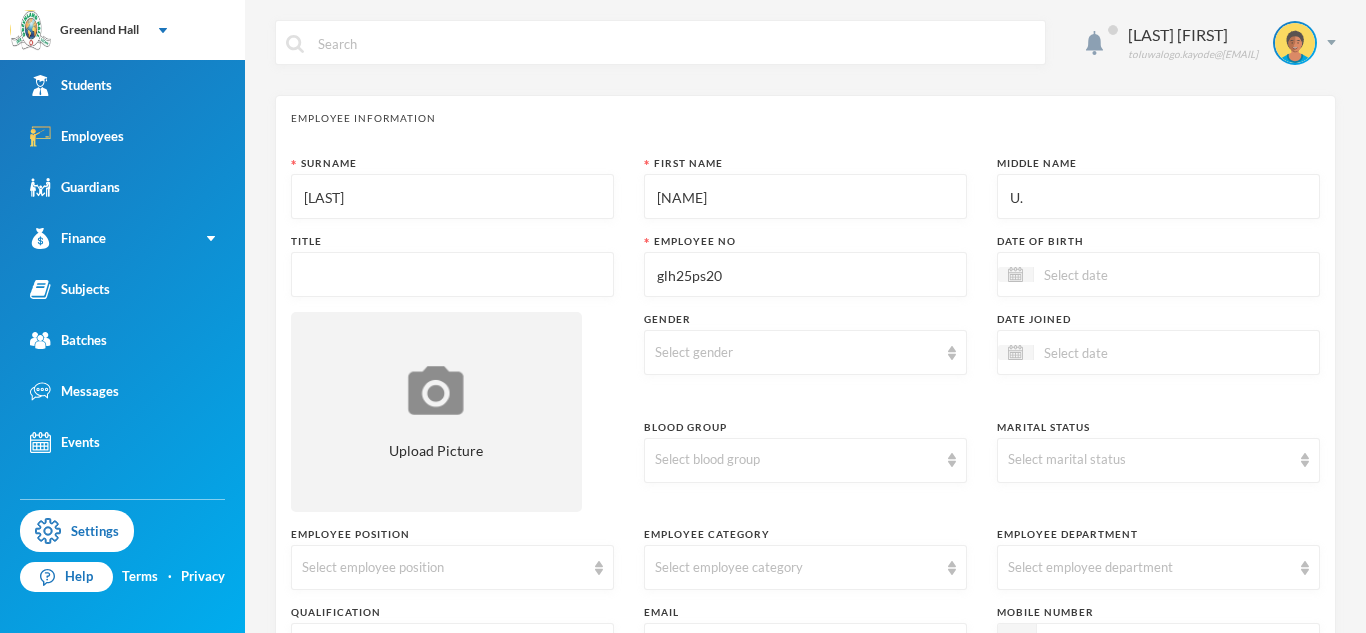type on "glh25ps20" 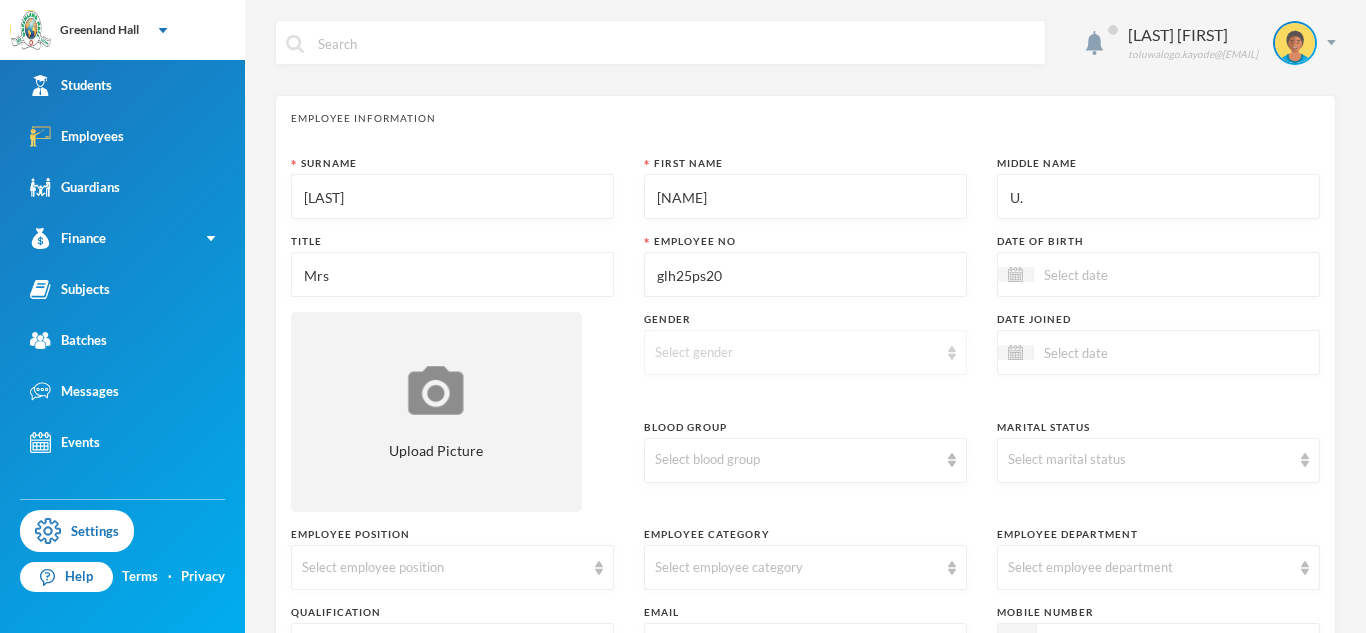type on "Mrs" 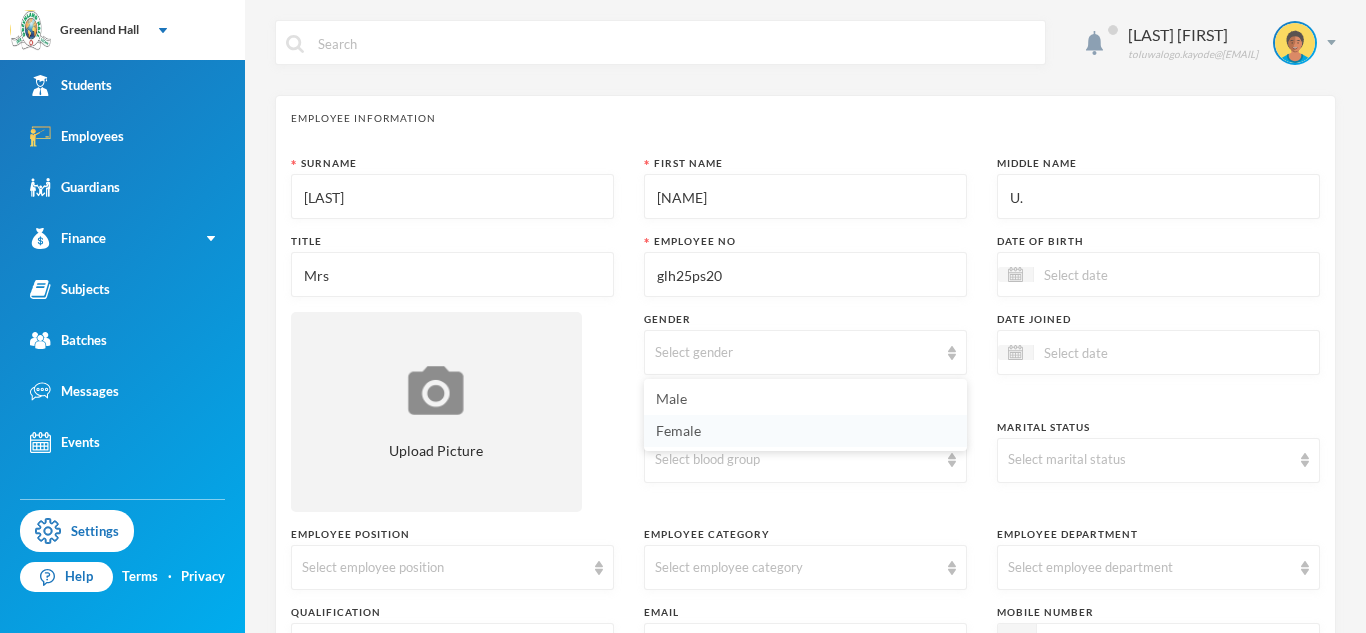 click on "Female" at bounding box center (805, 431) 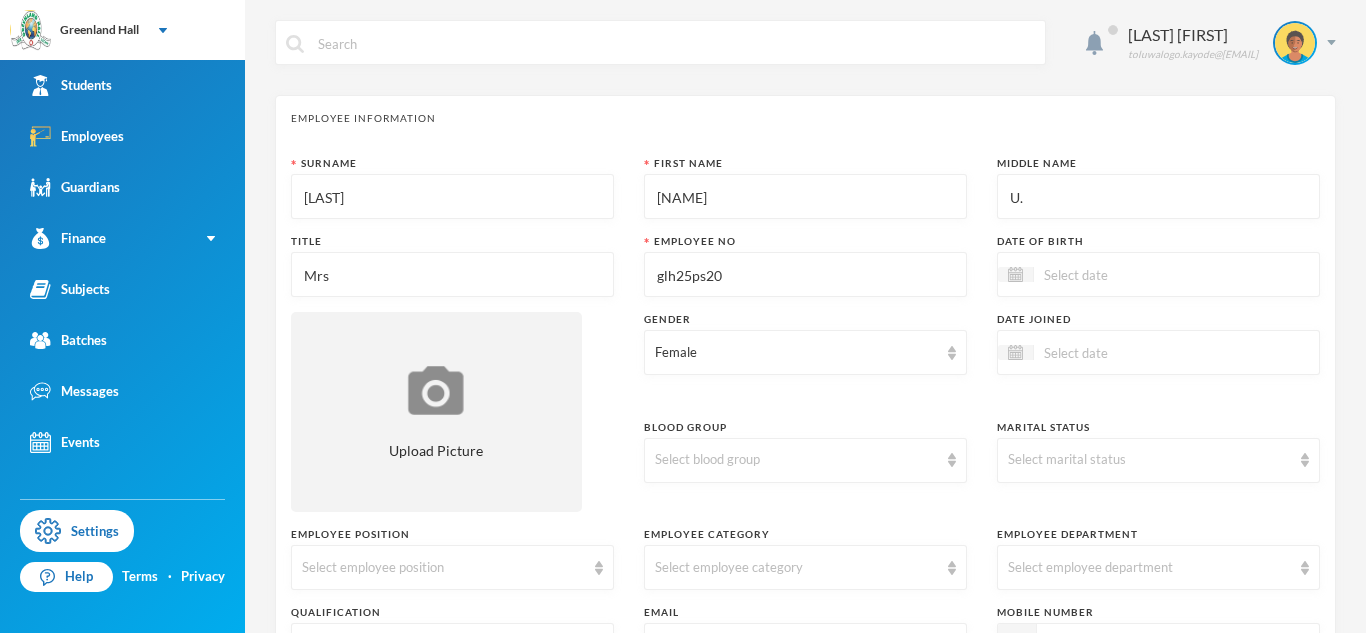 click at bounding box center (1158, 352) 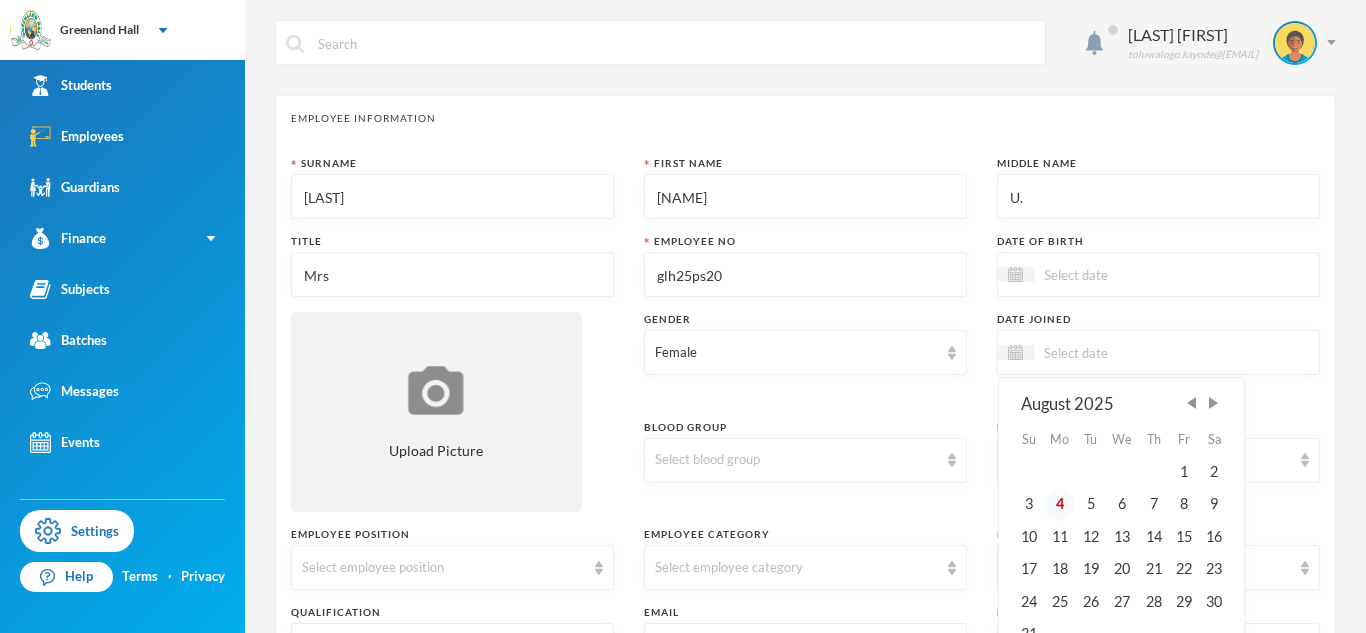 click on "4" at bounding box center [1060, 504] 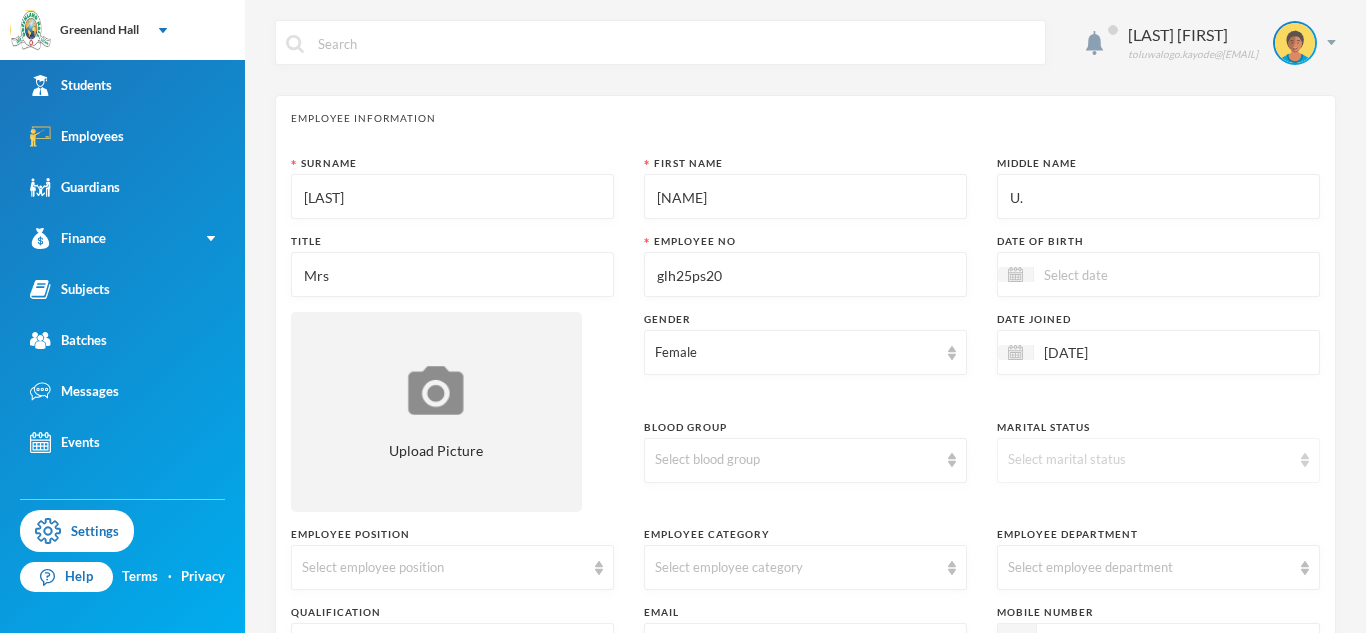 click on "Select marital status" at bounding box center [1149, 460] 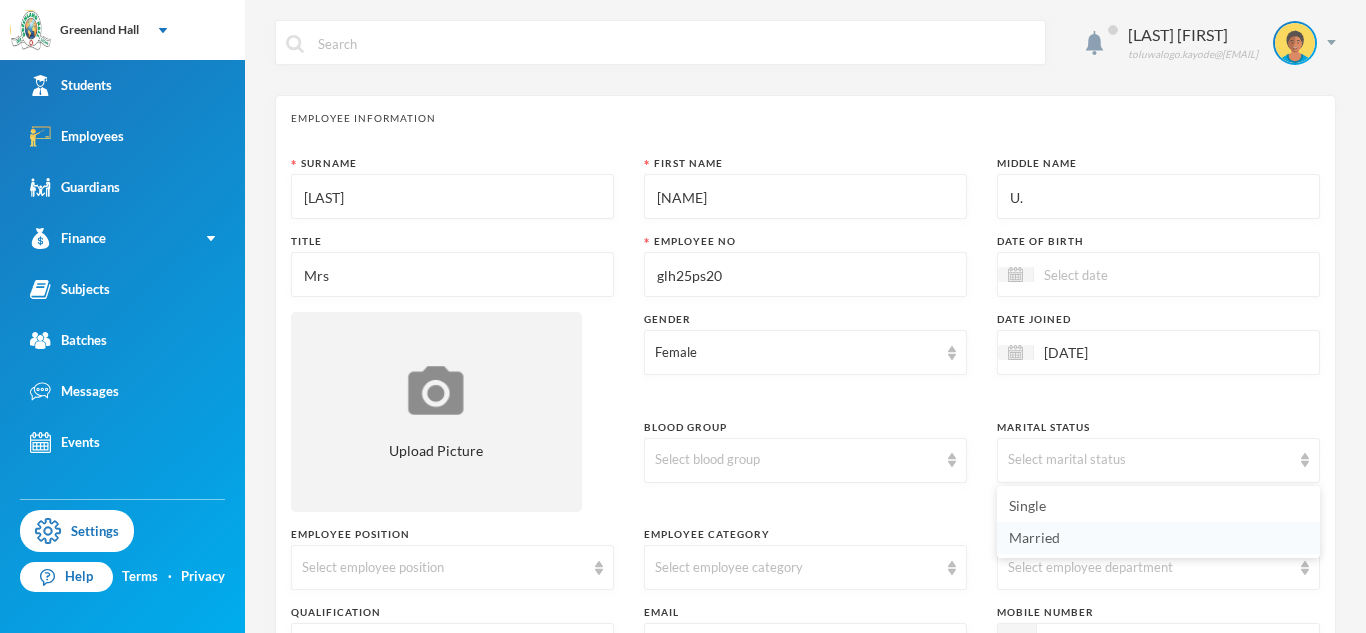 click on "Married" at bounding box center [1158, 538] 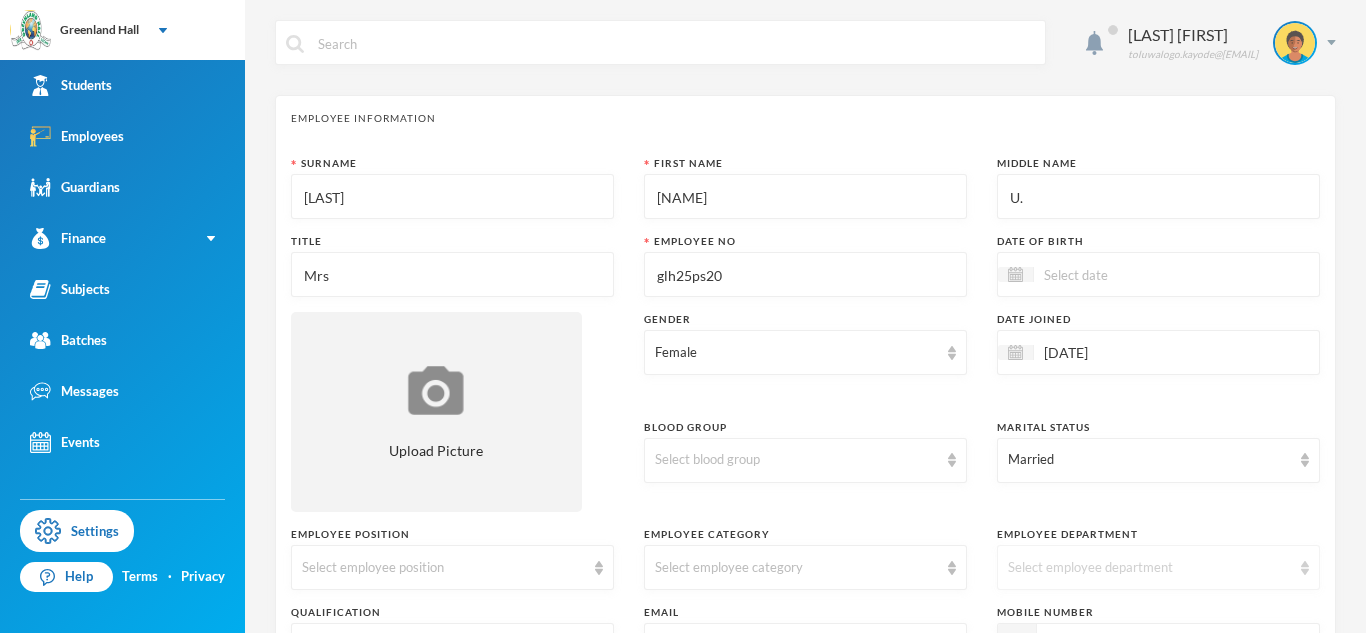 click on "Select employee department" at bounding box center [1149, 568] 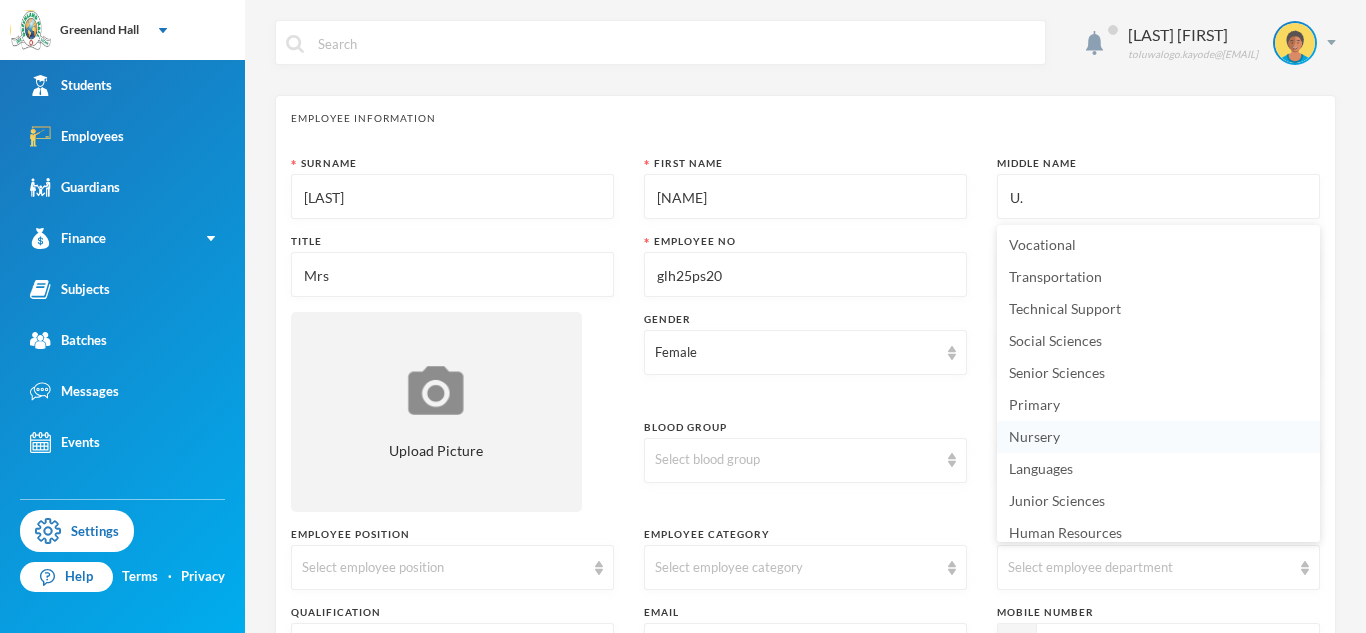click on "Nursery" at bounding box center (1034, 436) 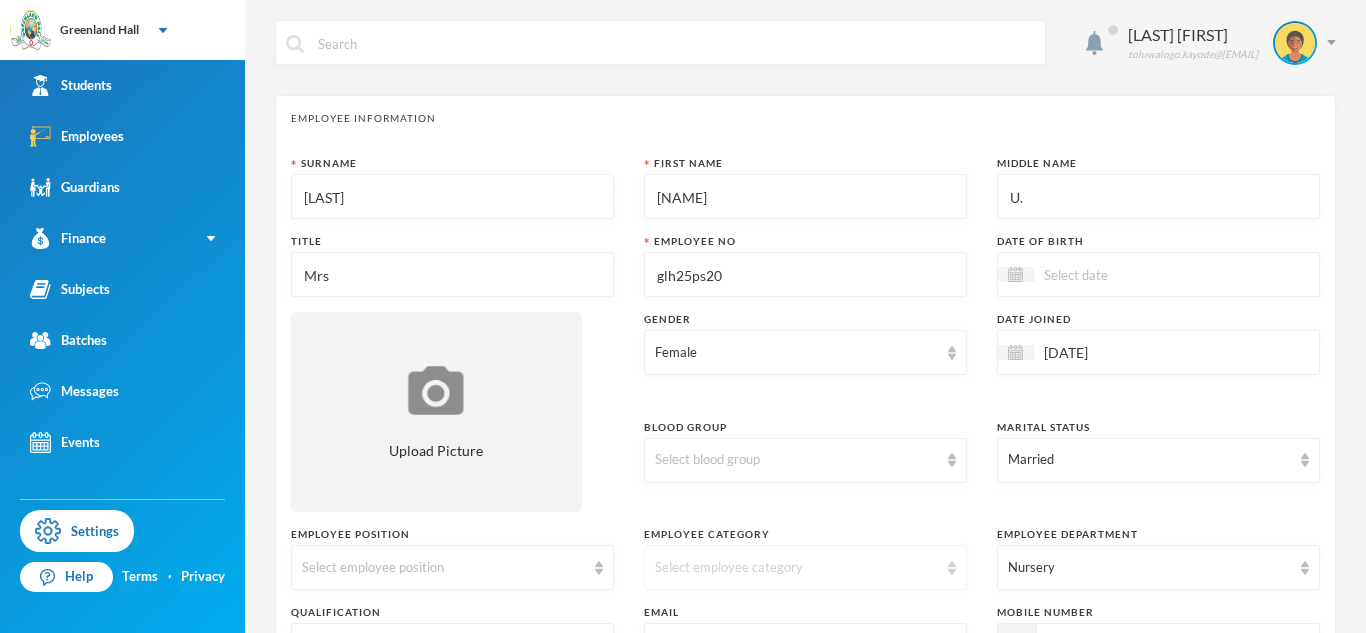 click on "Select employee category" at bounding box center (796, 568) 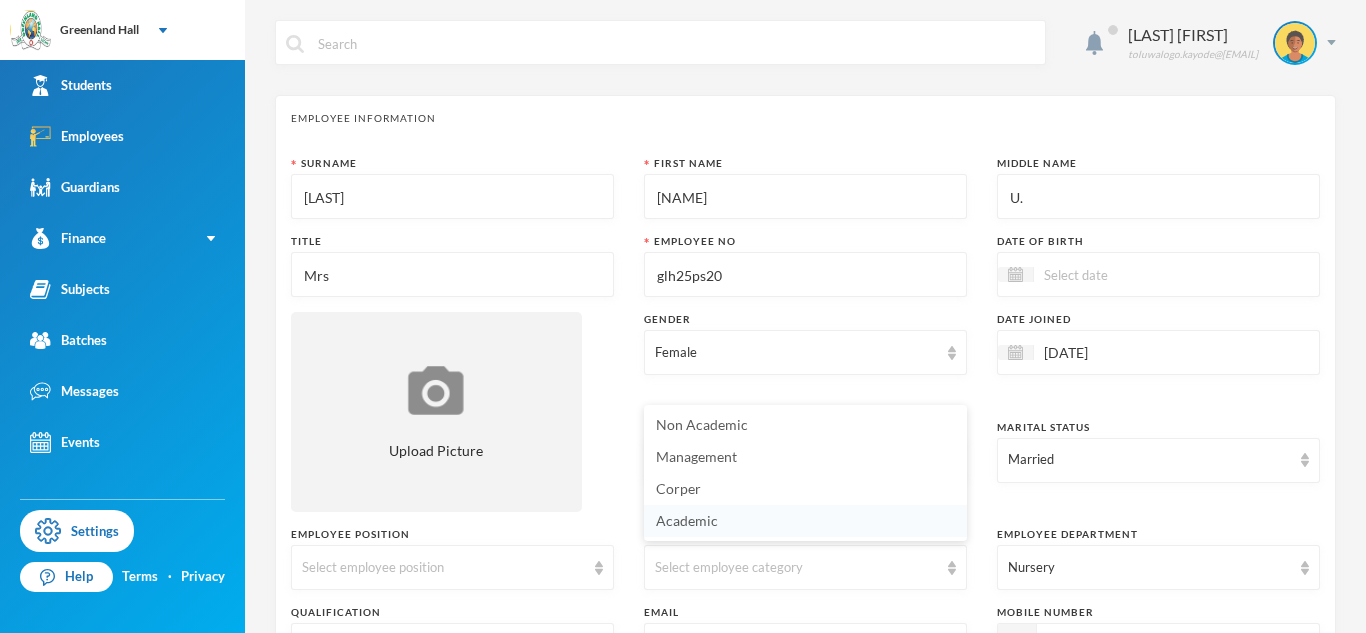 click on "Academic" at bounding box center [805, 521] 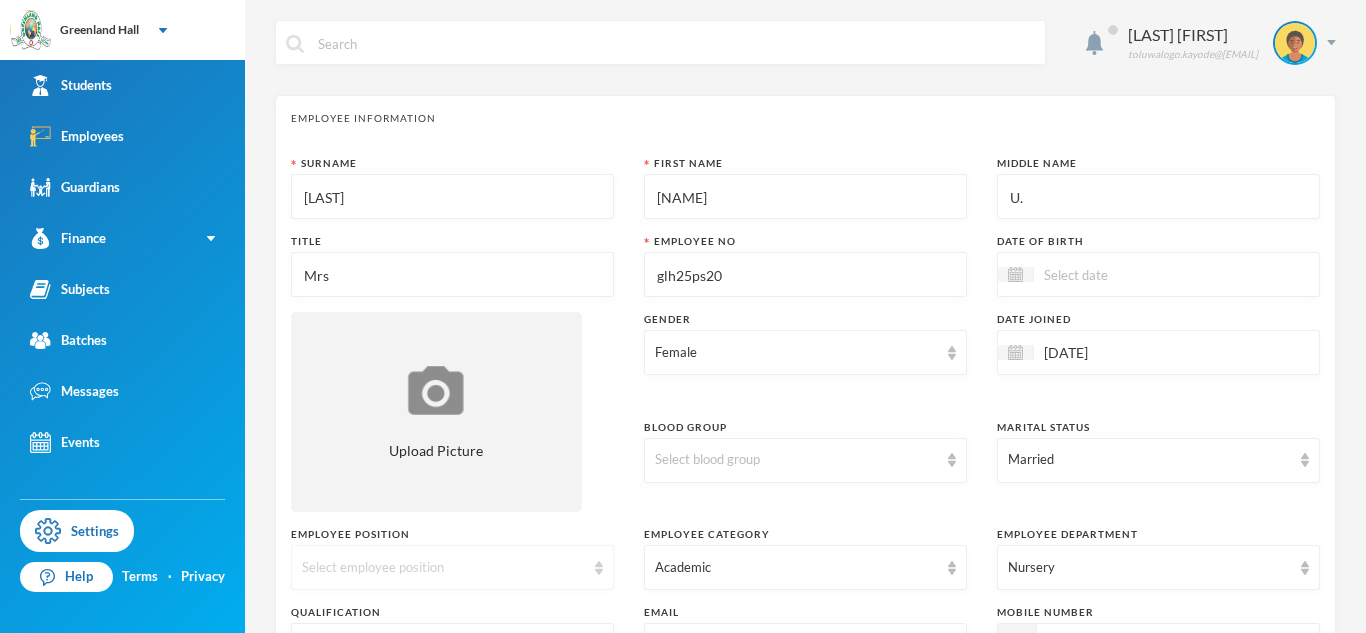 click on "Select employee position" at bounding box center (443, 568) 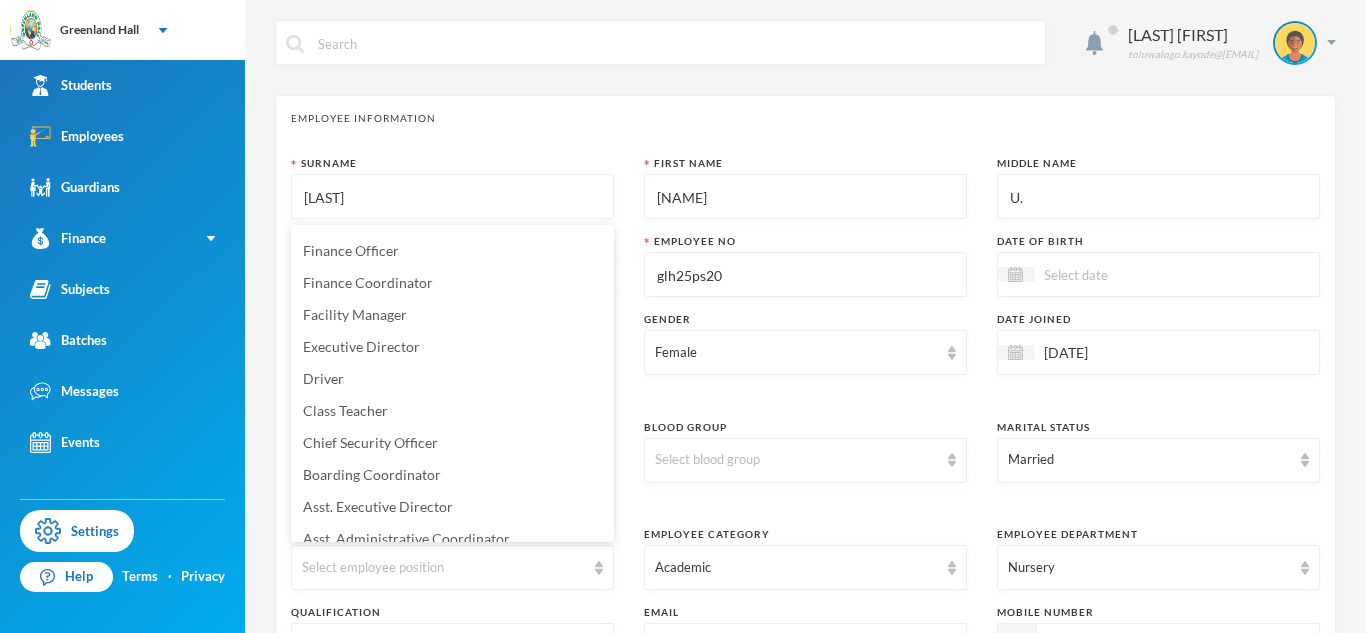 scroll, scrollTop: 636, scrollLeft: 0, axis: vertical 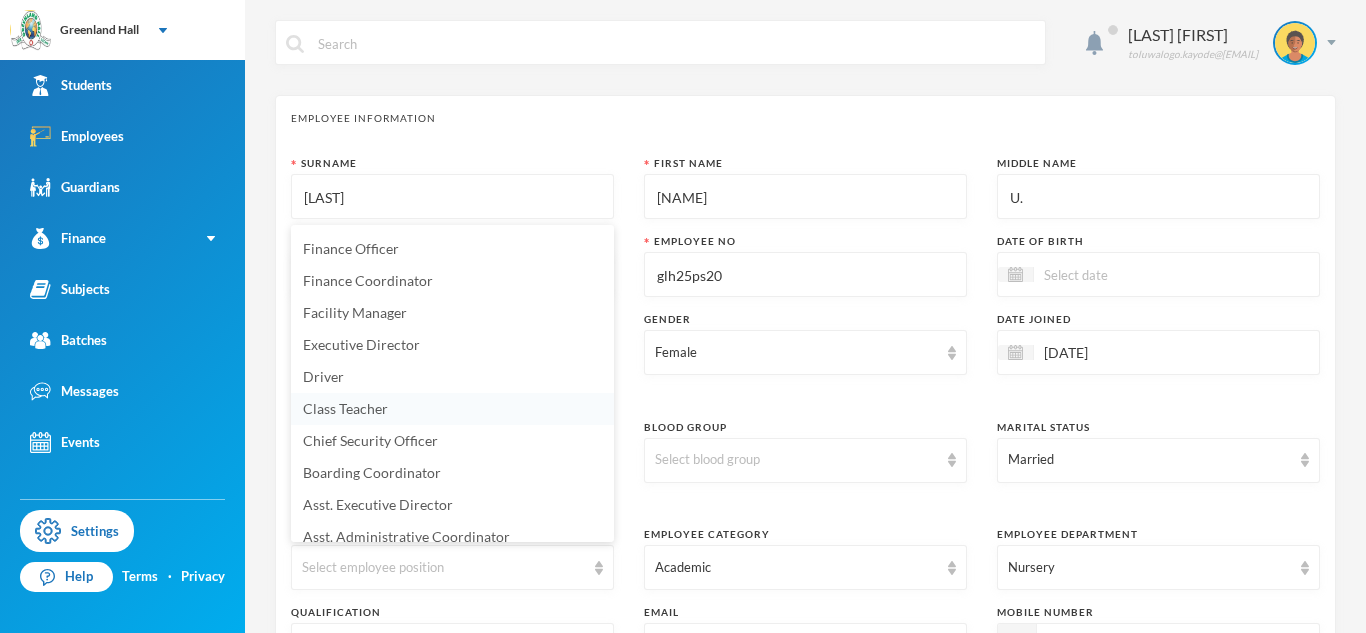 click on "Class Teacher" at bounding box center (345, 408) 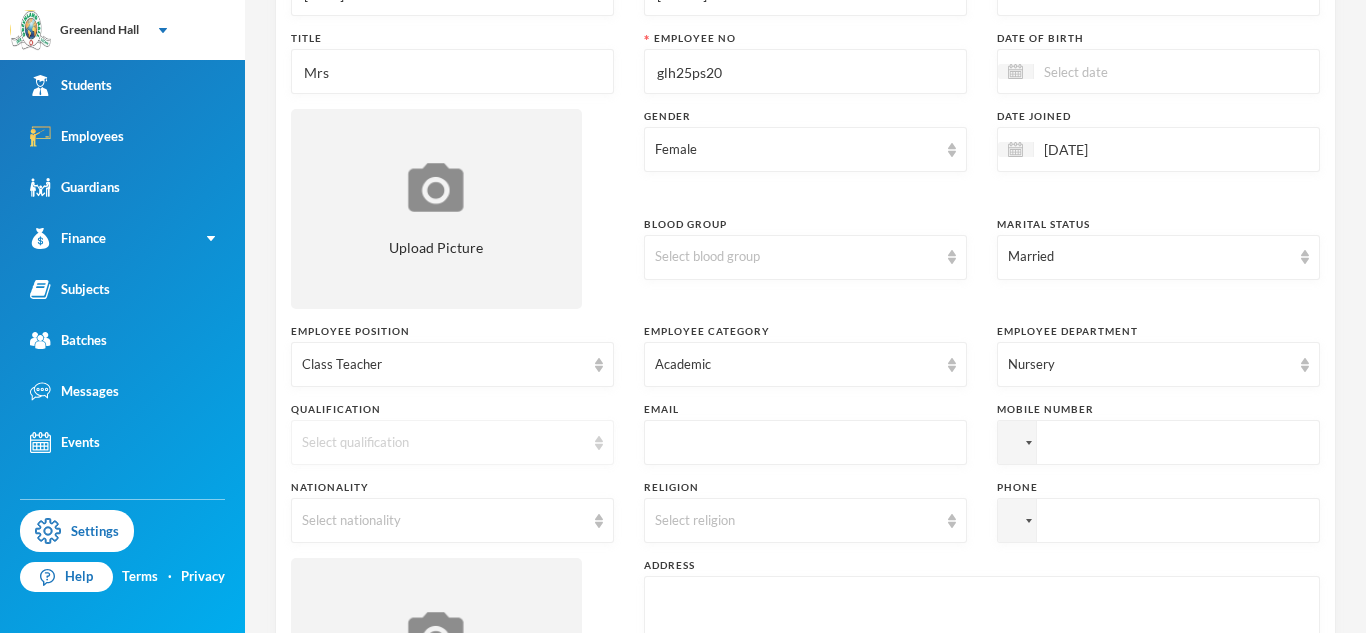 scroll, scrollTop: 205, scrollLeft: 0, axis: vertical 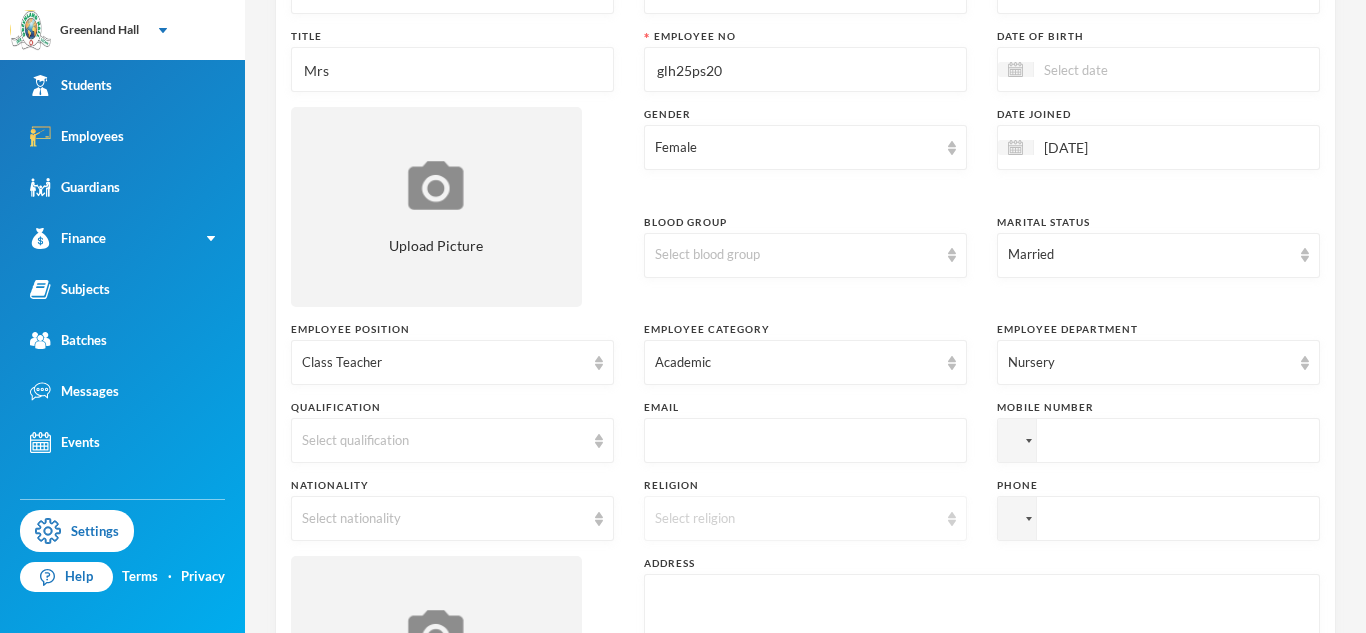 click on "Select religion" at bounding box center [805, 518] 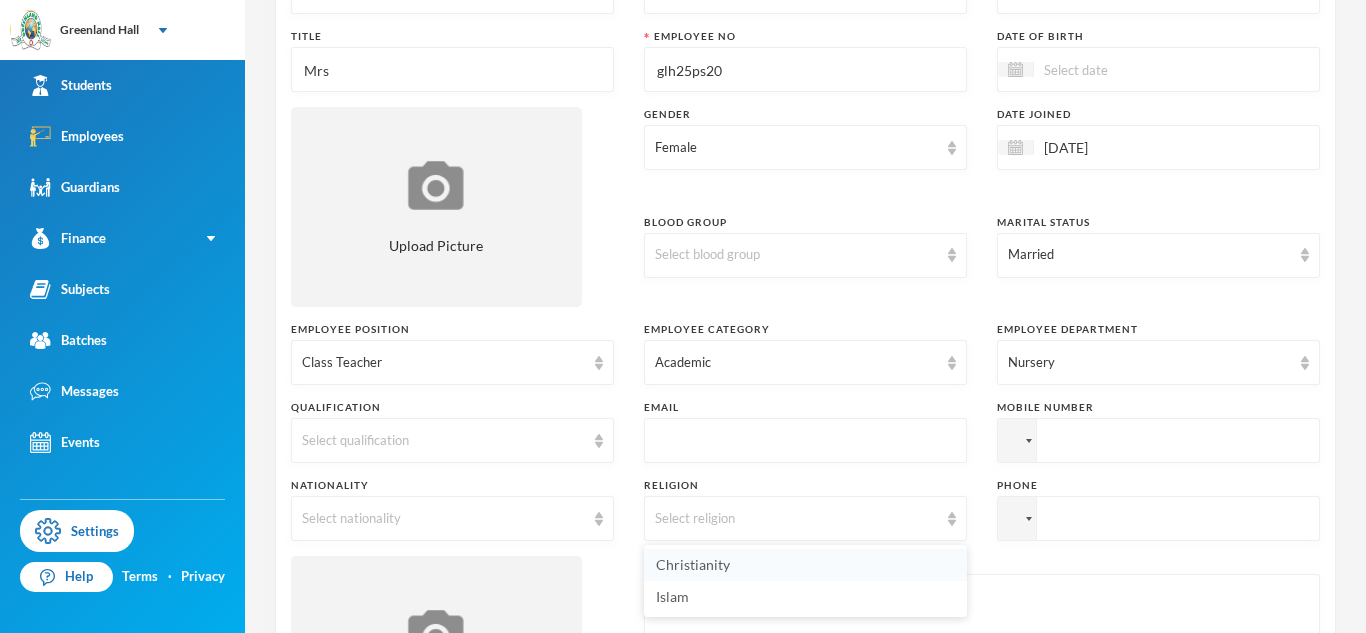 click on "Christianity" at bounding box center [805, 565] 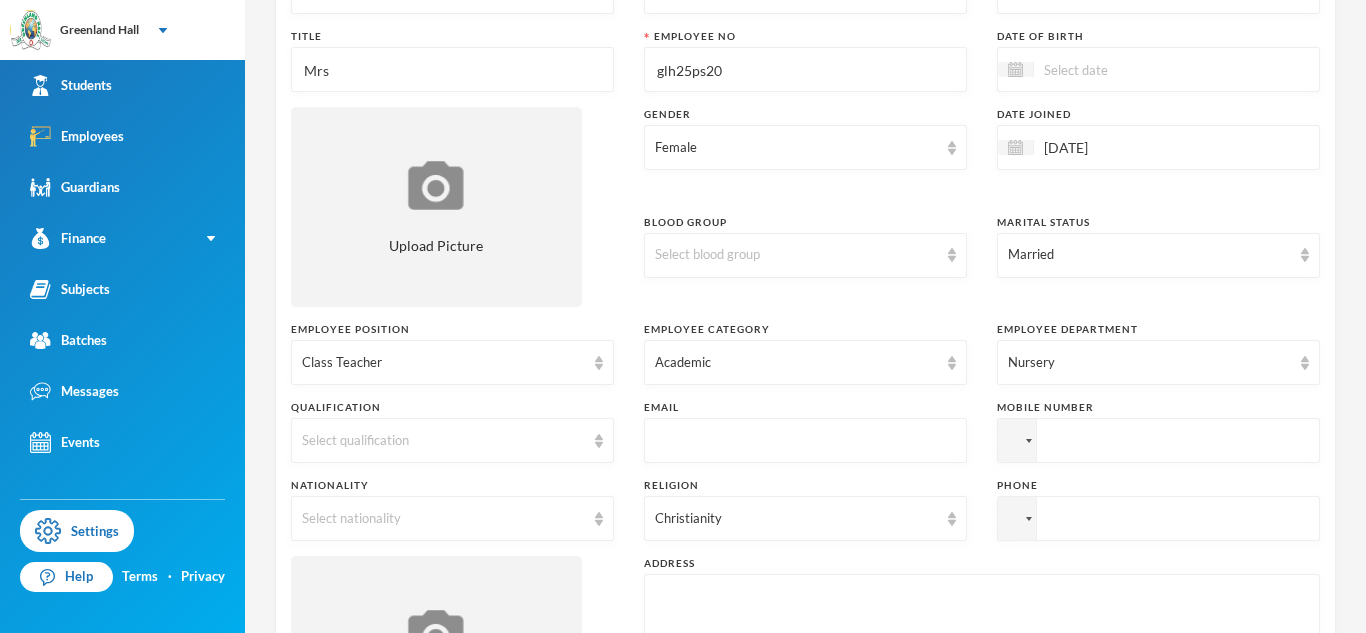 click at bounding box center [805, 441] 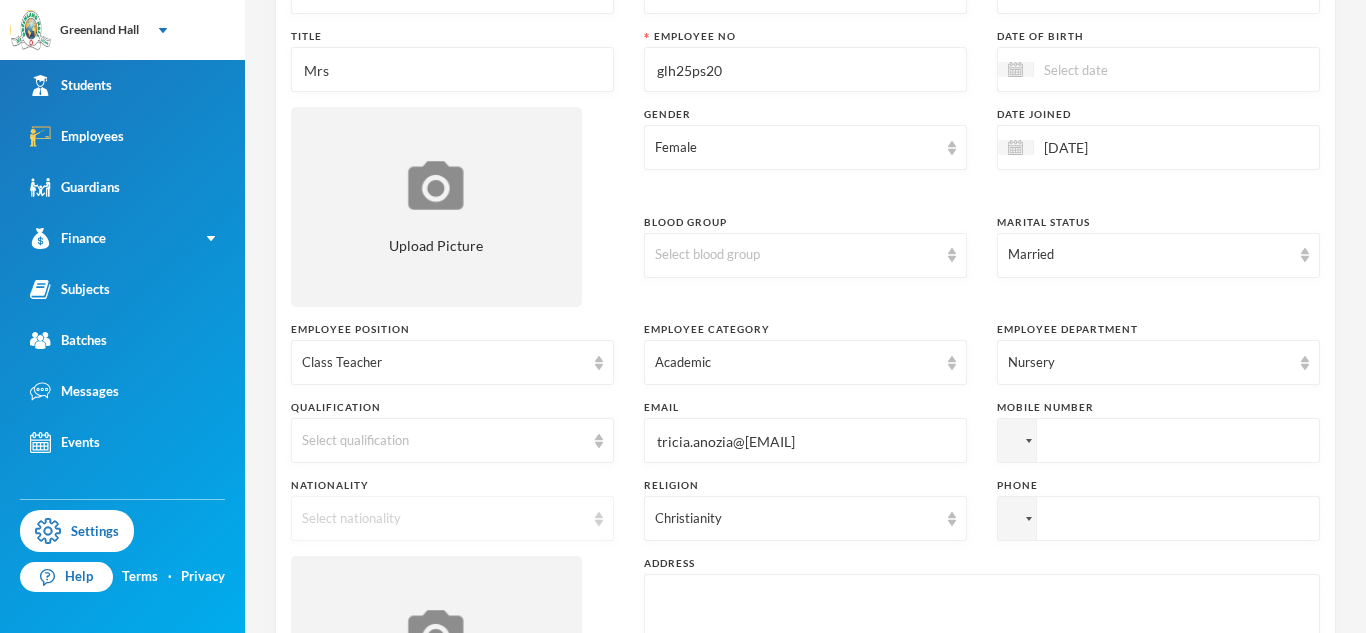 type on "[EMAIL]" 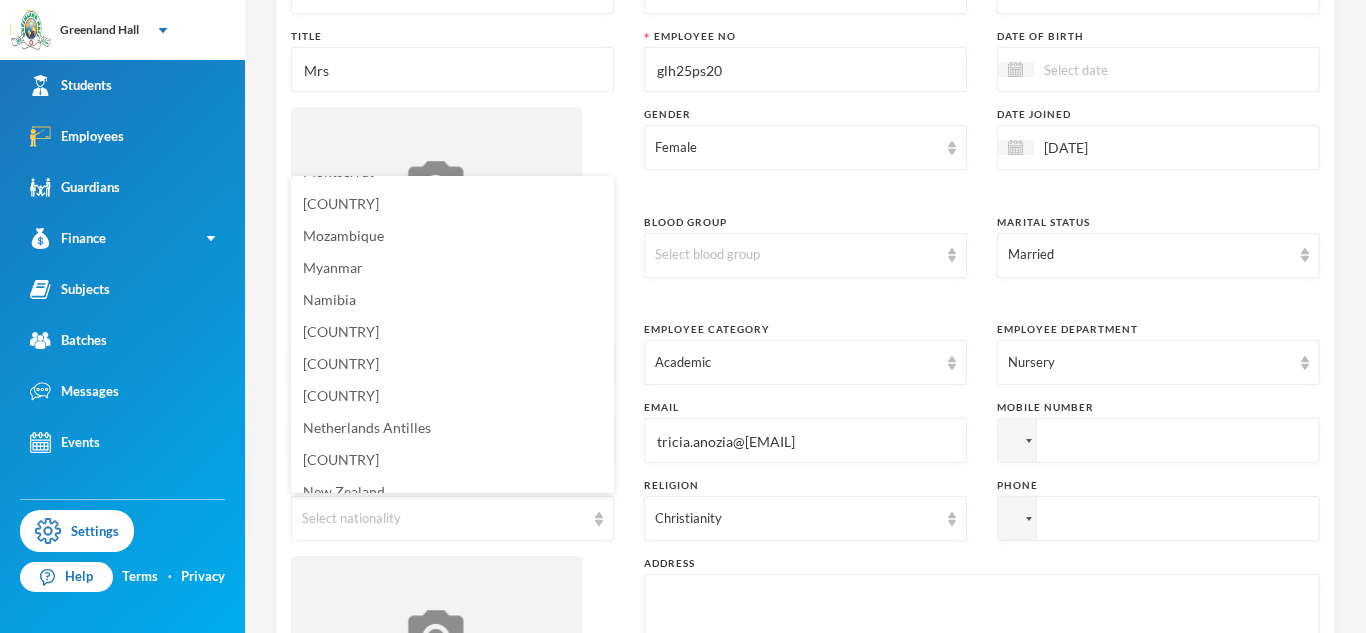 scroll, scrollTop: 4894, scrollLeft: 0, axis: vertical 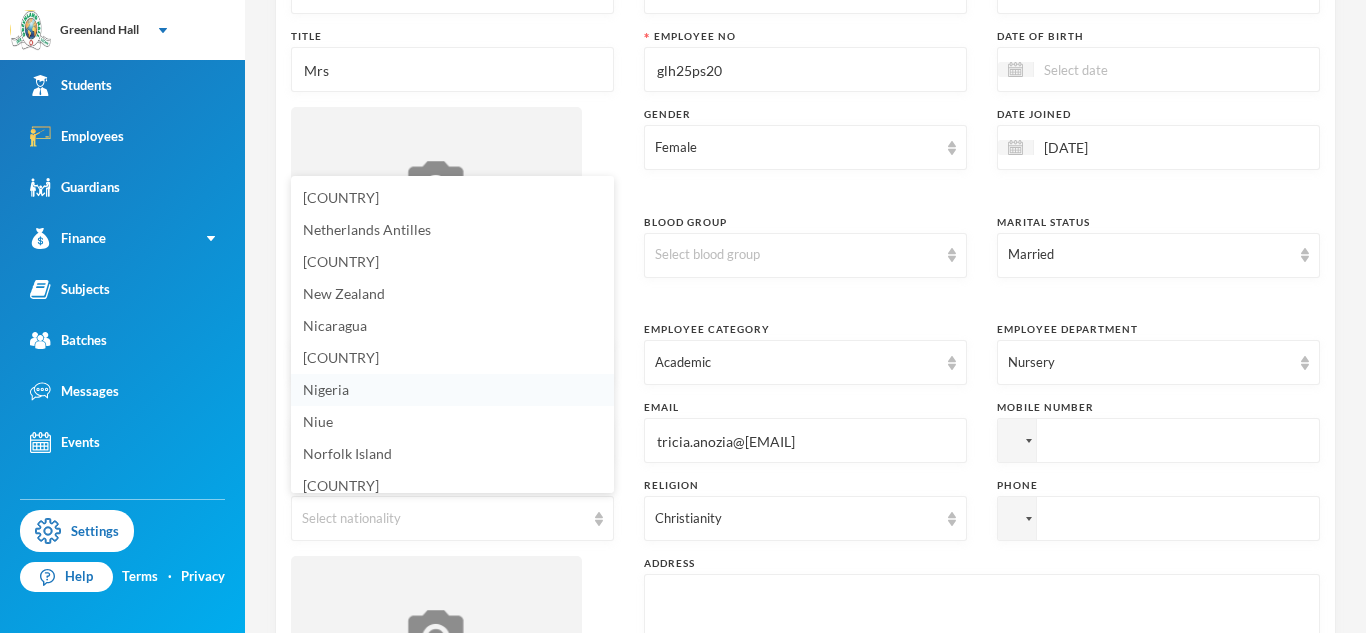 click on "Nigeria" at bounding box center [452, 390] 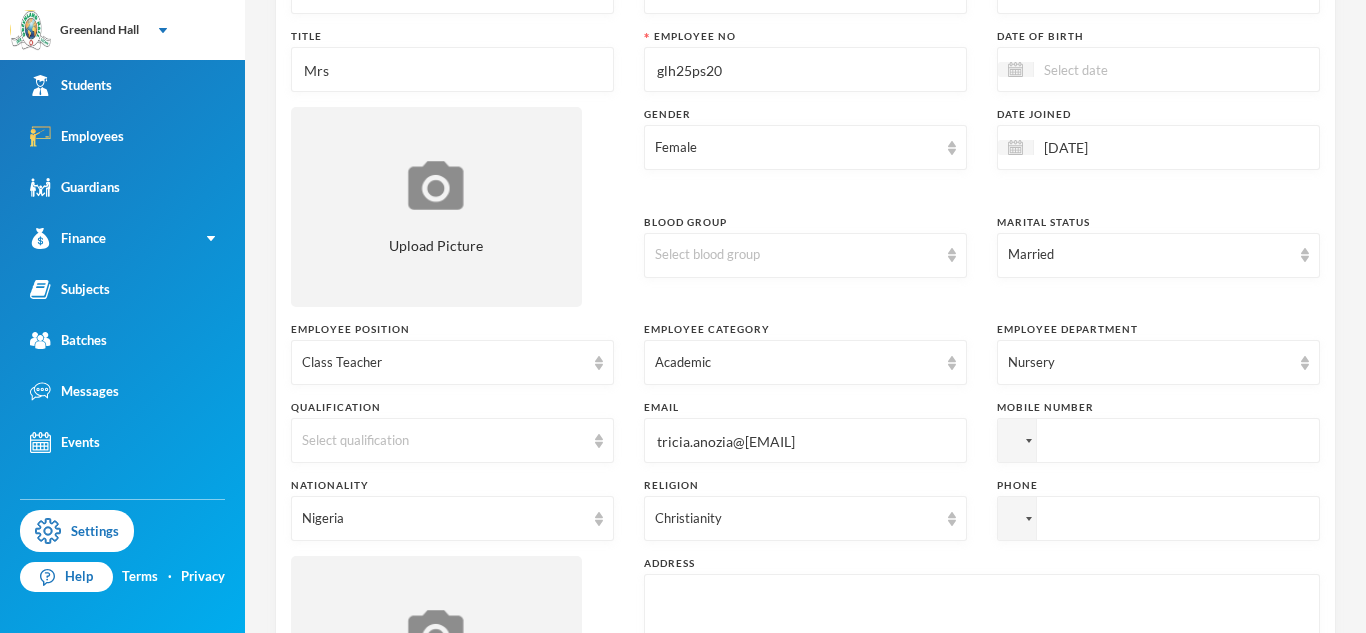 click at bounding box center [1158, 440] 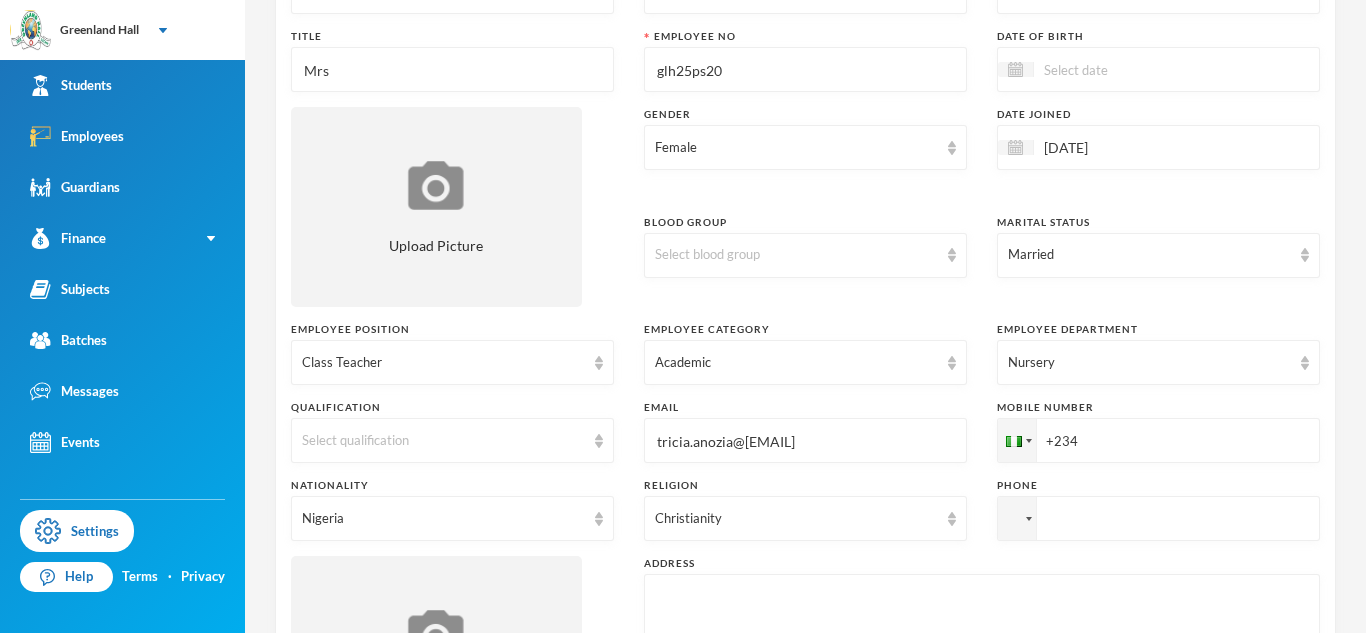paste on "07036180159" 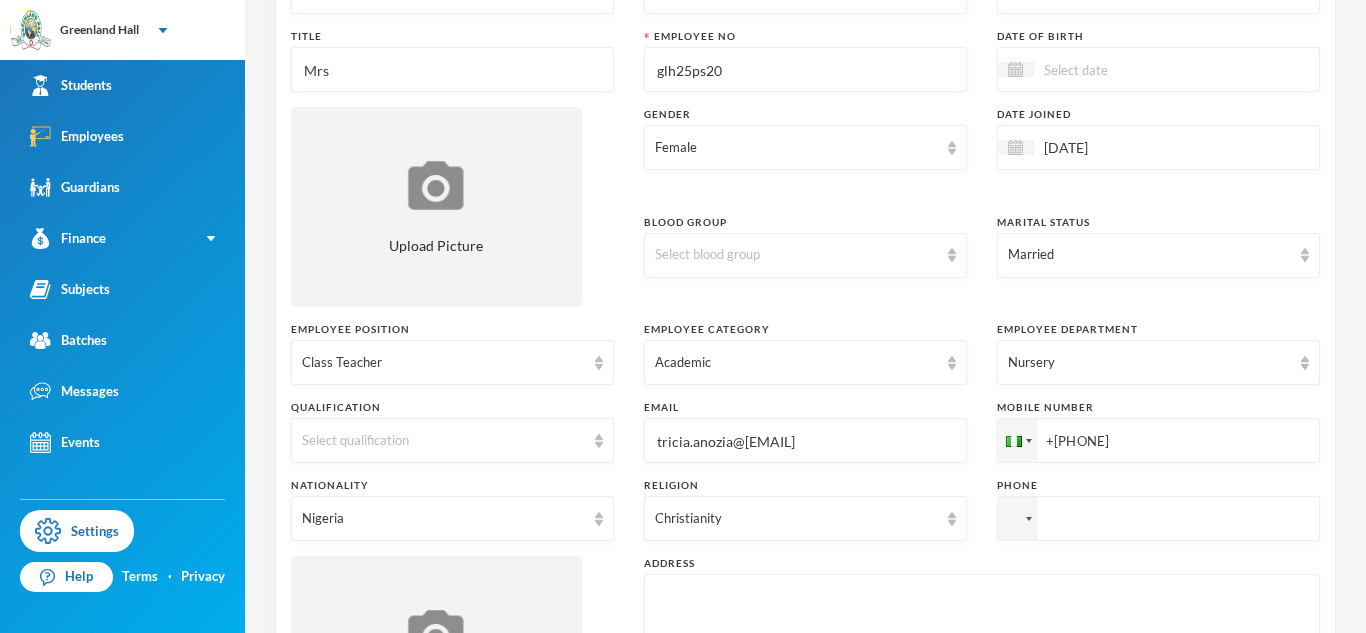 click on "+23407036180159" at bounding box center (1158, 440) 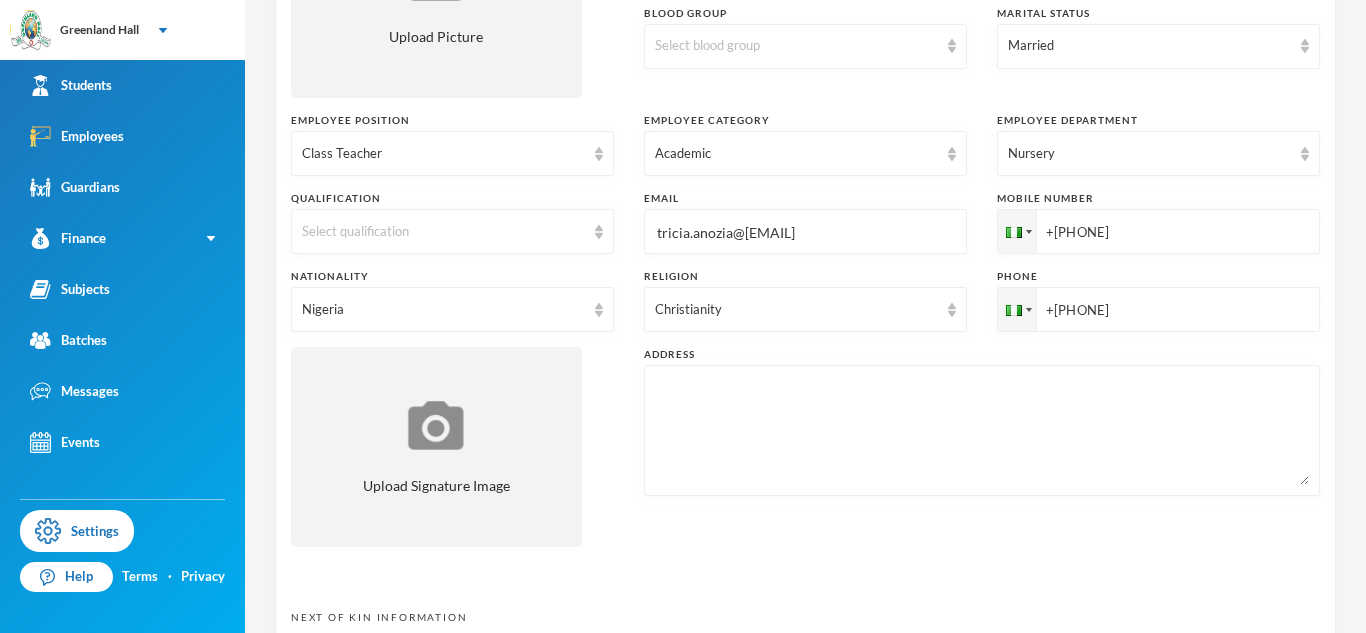 scroll, scrollTop: 422, scrollLeft: 0, axis: vertical 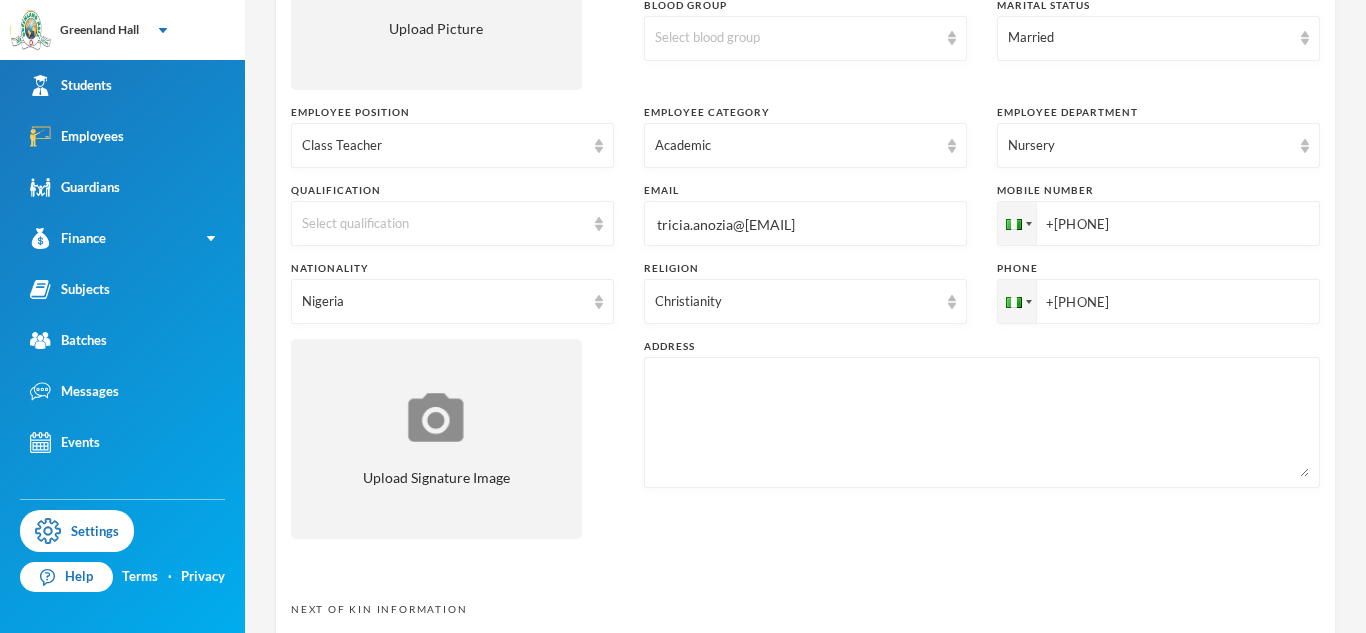 type on "+[PHONE]" 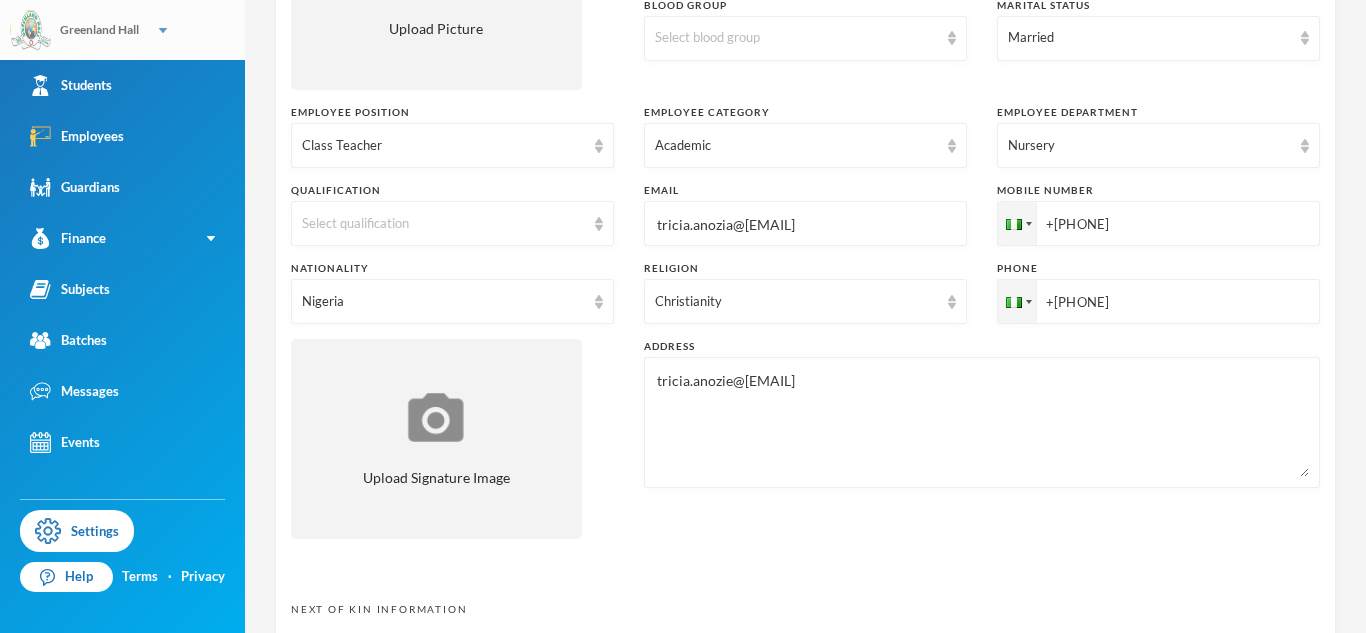 type on "[EMAIL]" 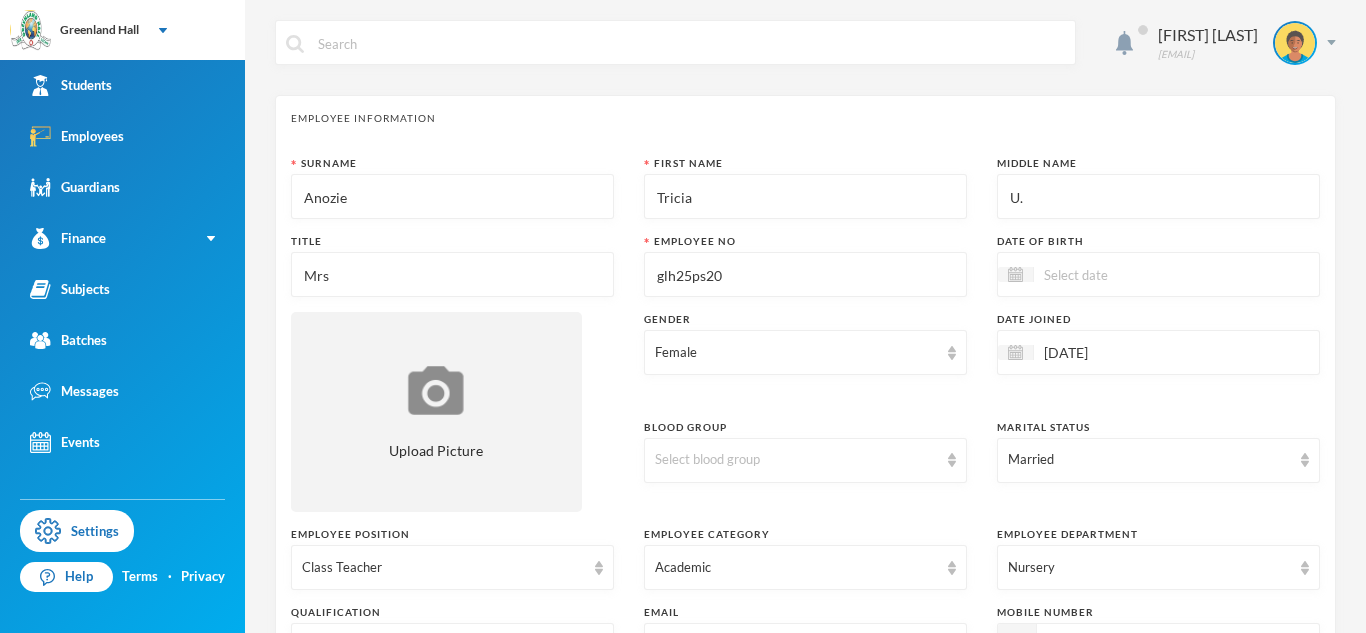 scroll, scrollTop: 0, scrollLeft: 0, axis: both 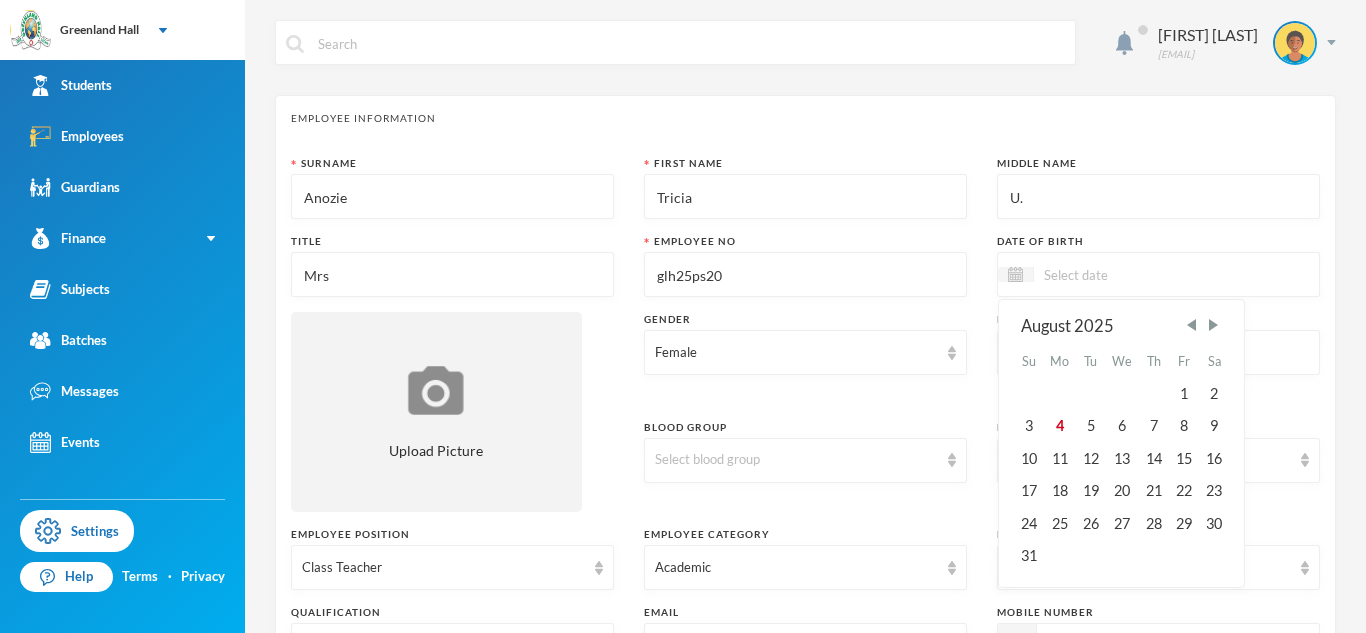 click on "August 2025" at bounding box center [1122, 326] 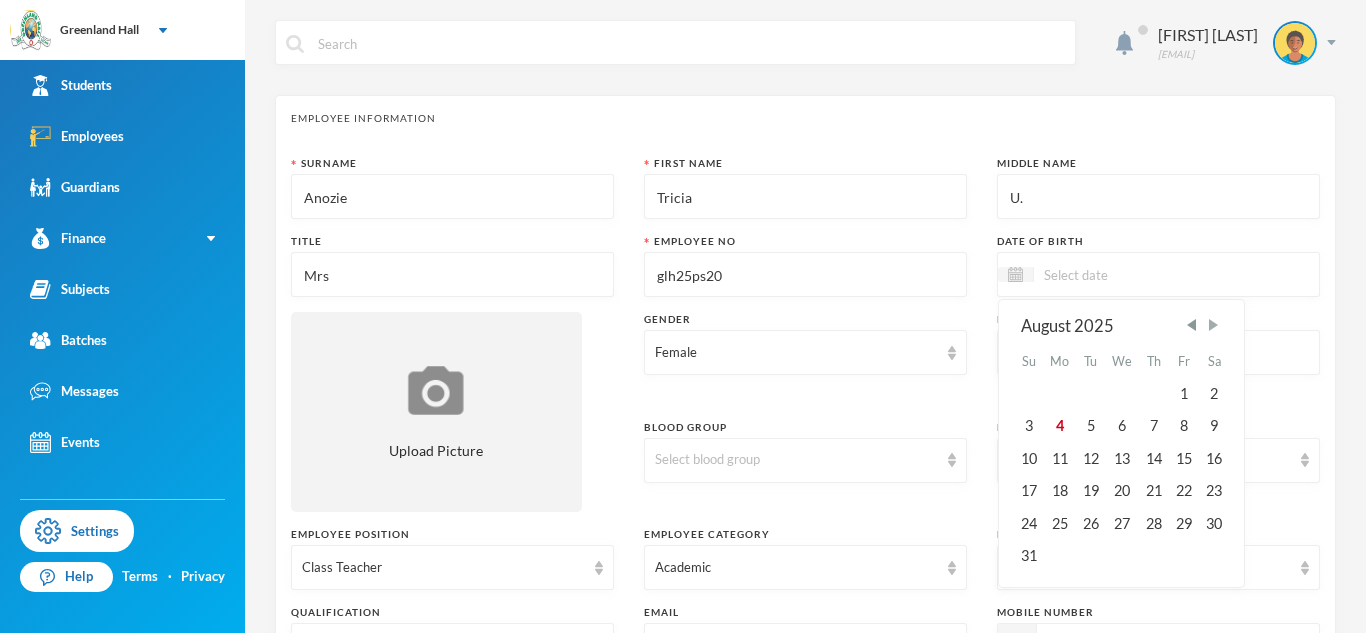 click at bounding box center (1213, 325) 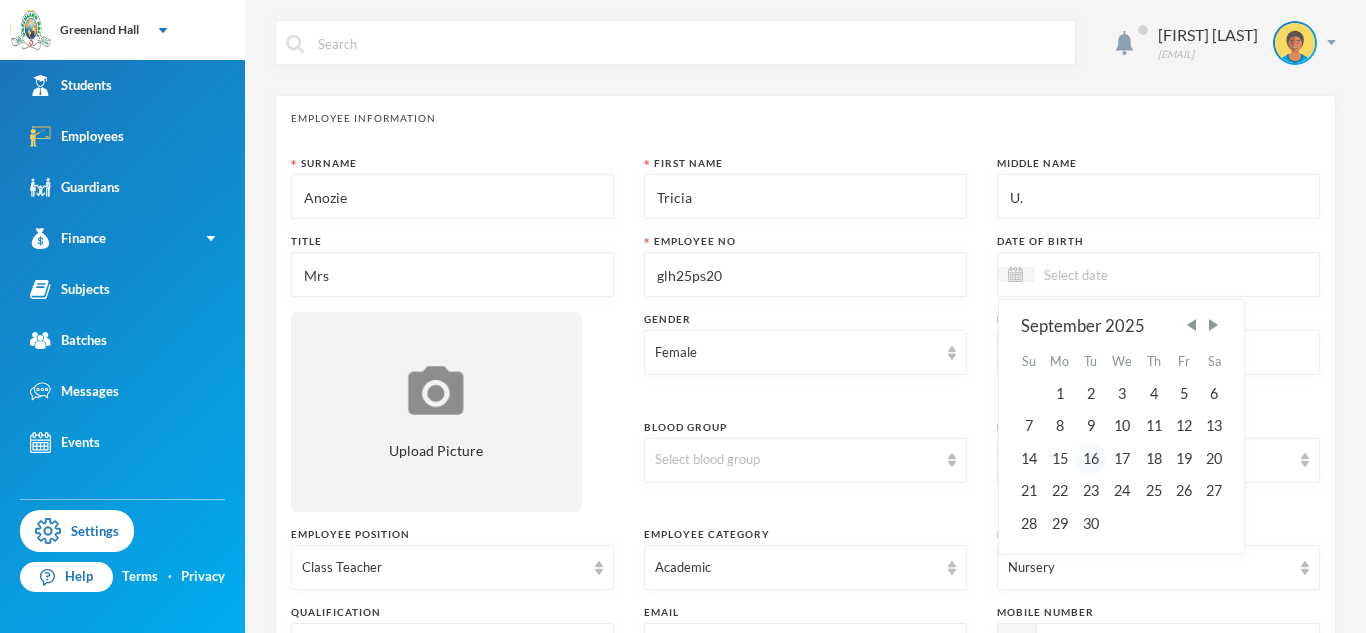 click on "16" at bounding box center [1090, 459] 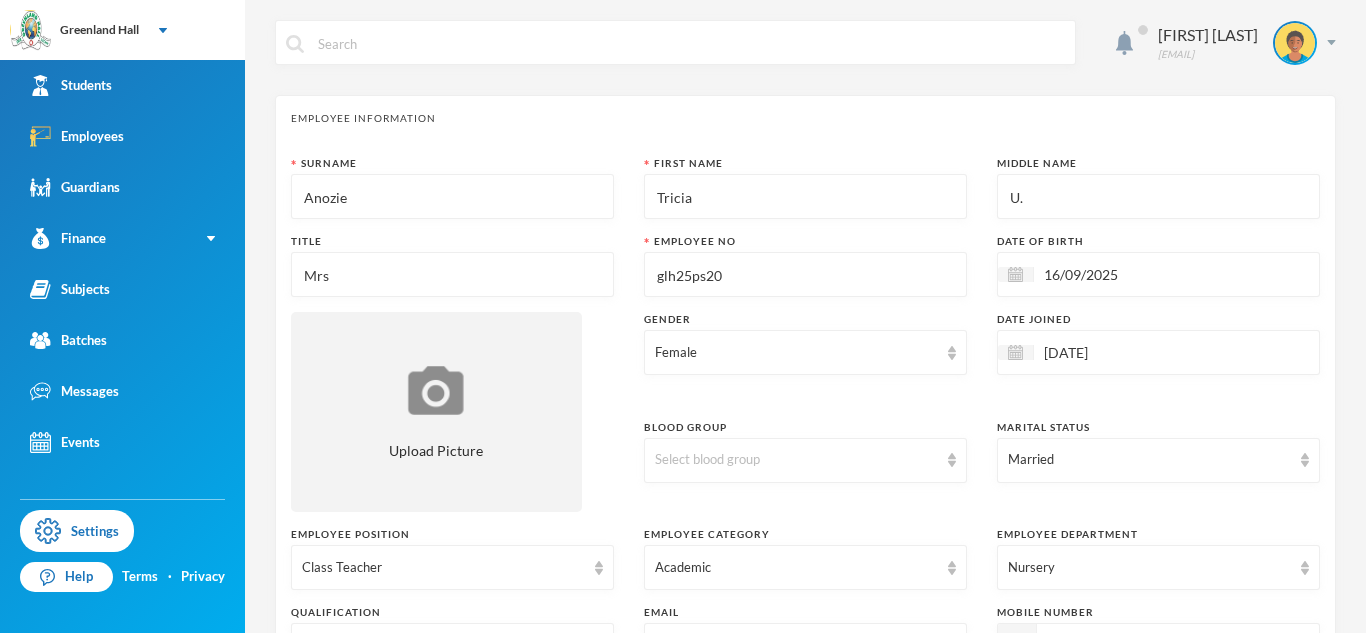click on "[DATE]" at bounding box center (1118, 352) 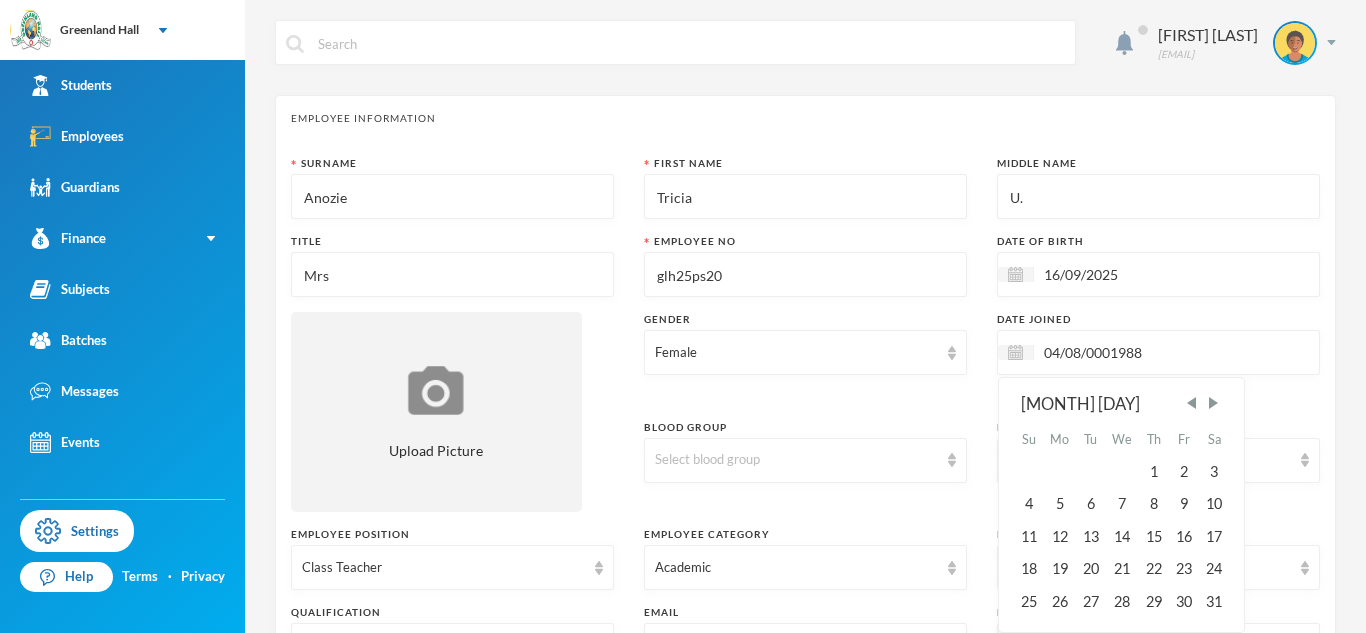 click on "04/08/0001988" at bounding box center (1118, 352) 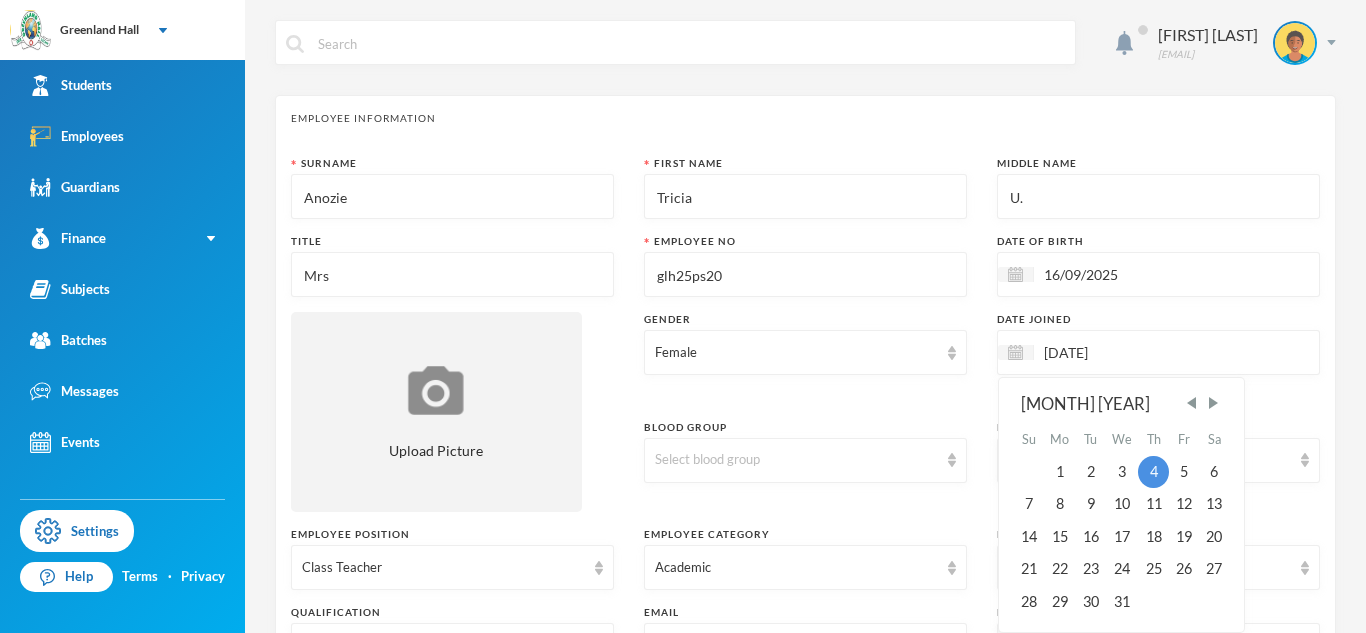 click on "[DATE]" at bounding box center (1118, 352) 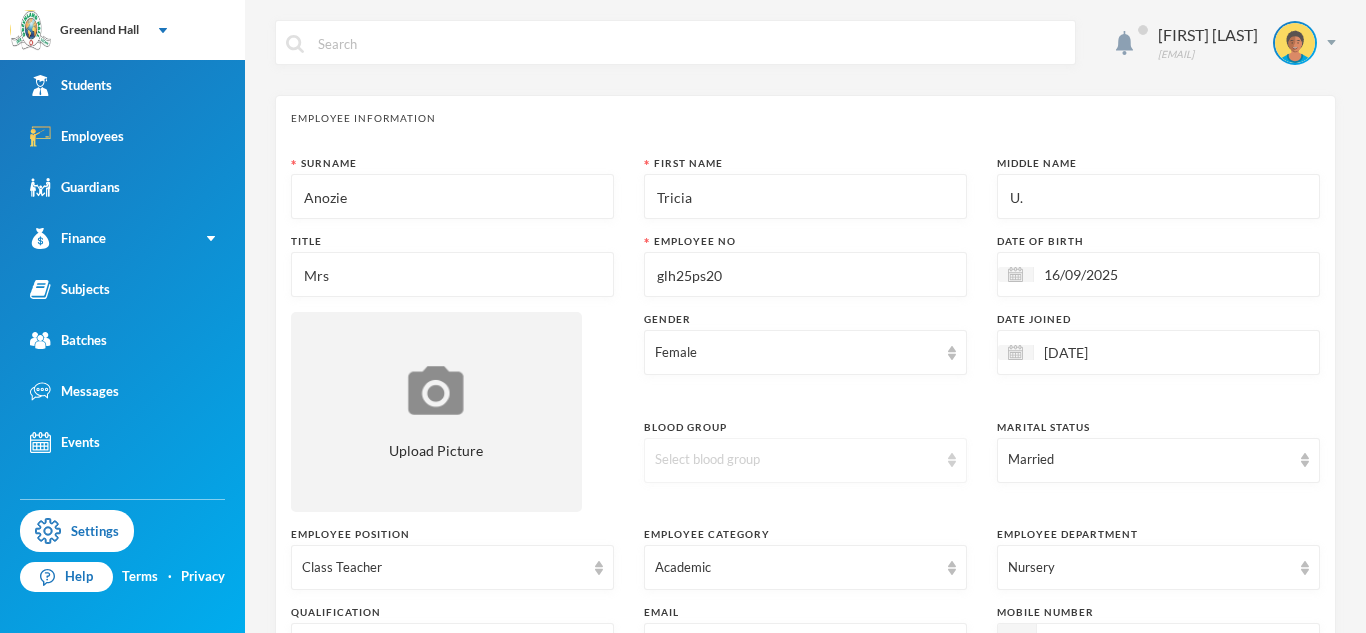 click on "Select blood group" at bounding box center (796, 460) 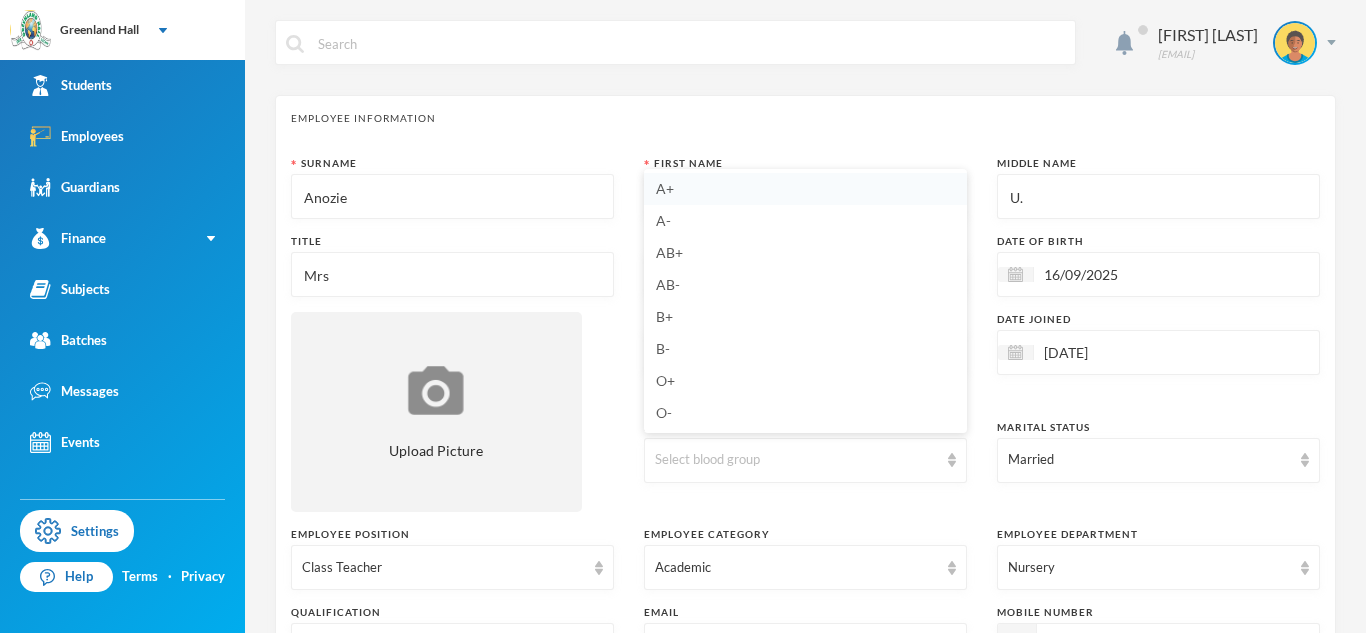 click on "A+" at bounding box center (805, 189) 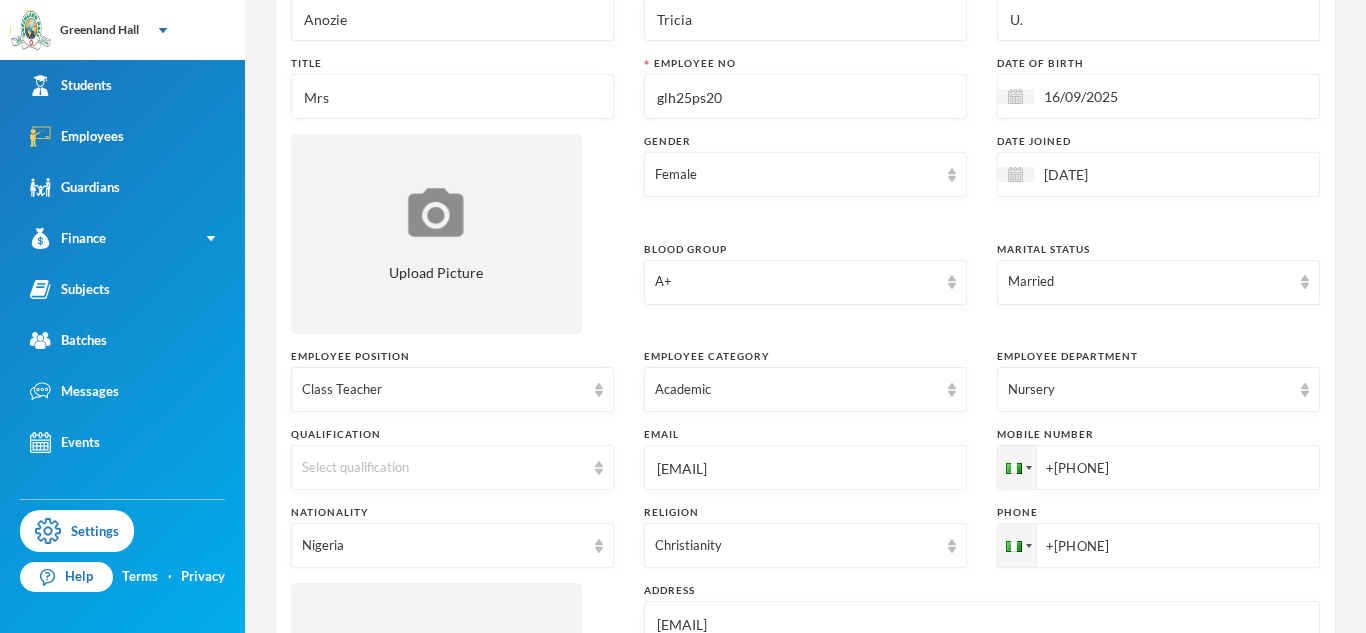 scroll, scrollTop: 204, scrollLeft: 0, axis: vertical 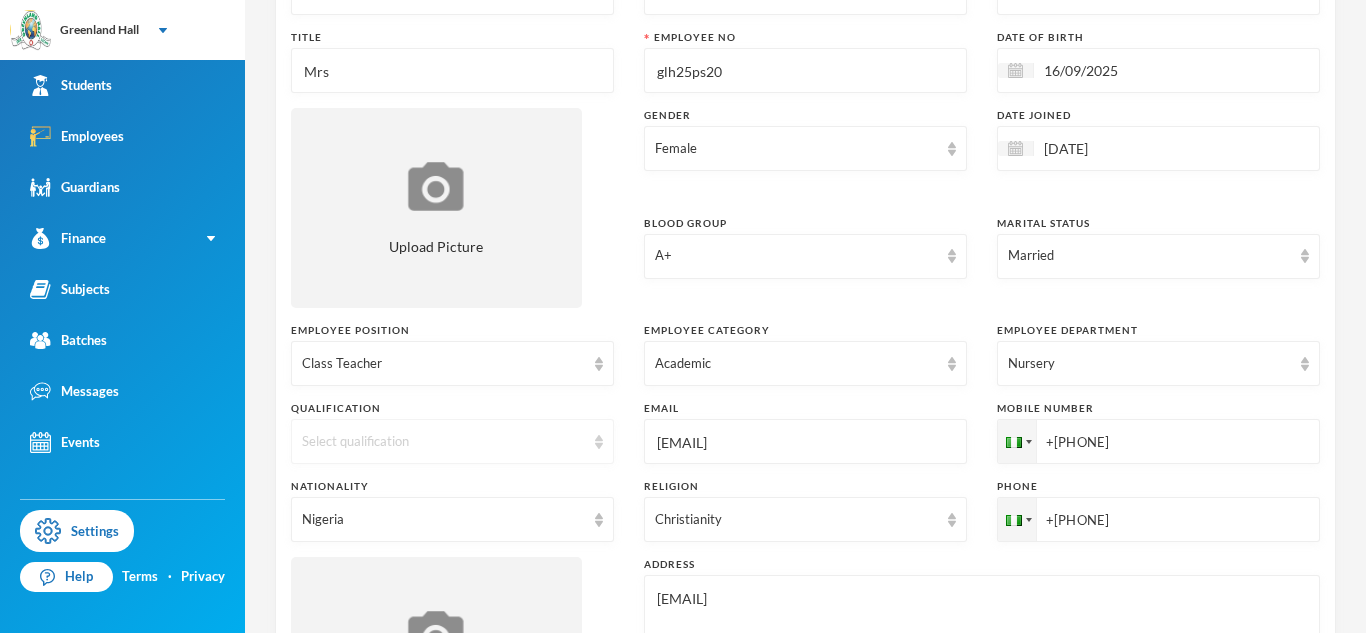 click on "Select qualification" at bounding box center [443, 442] 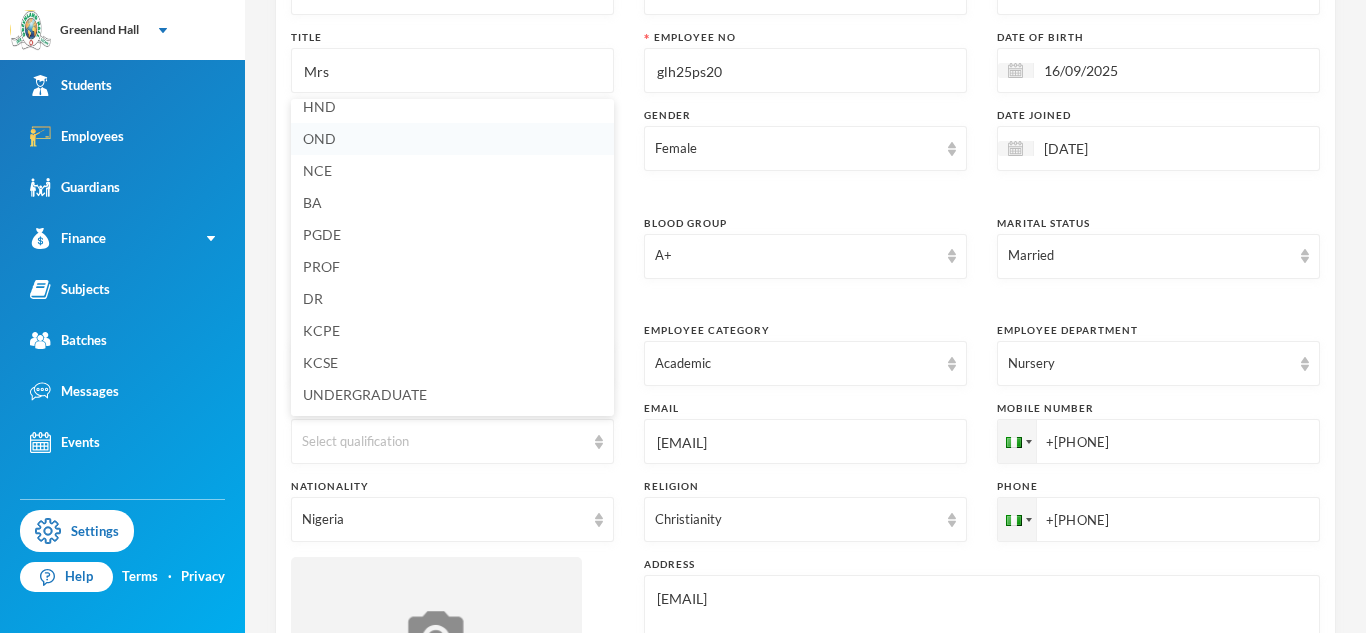scroll, scrollTop: 74, scrollLeft: 0, axis: vertical 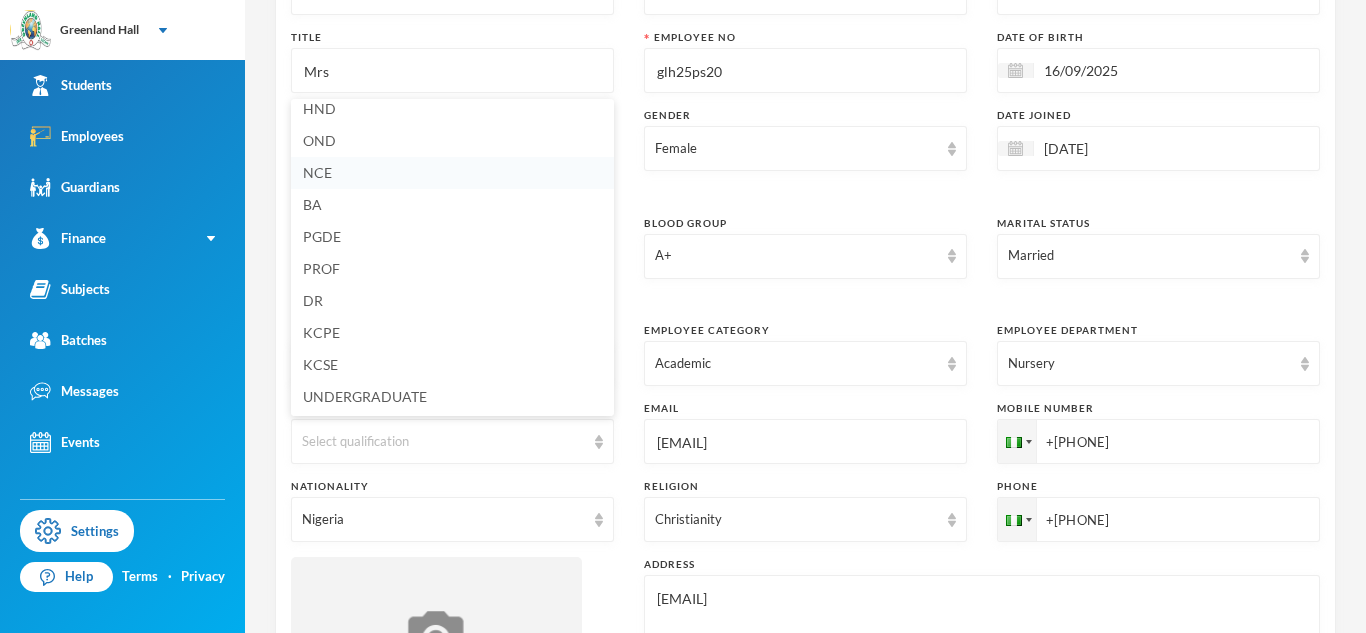 click on "NCE" at bounding box center [452, 173] 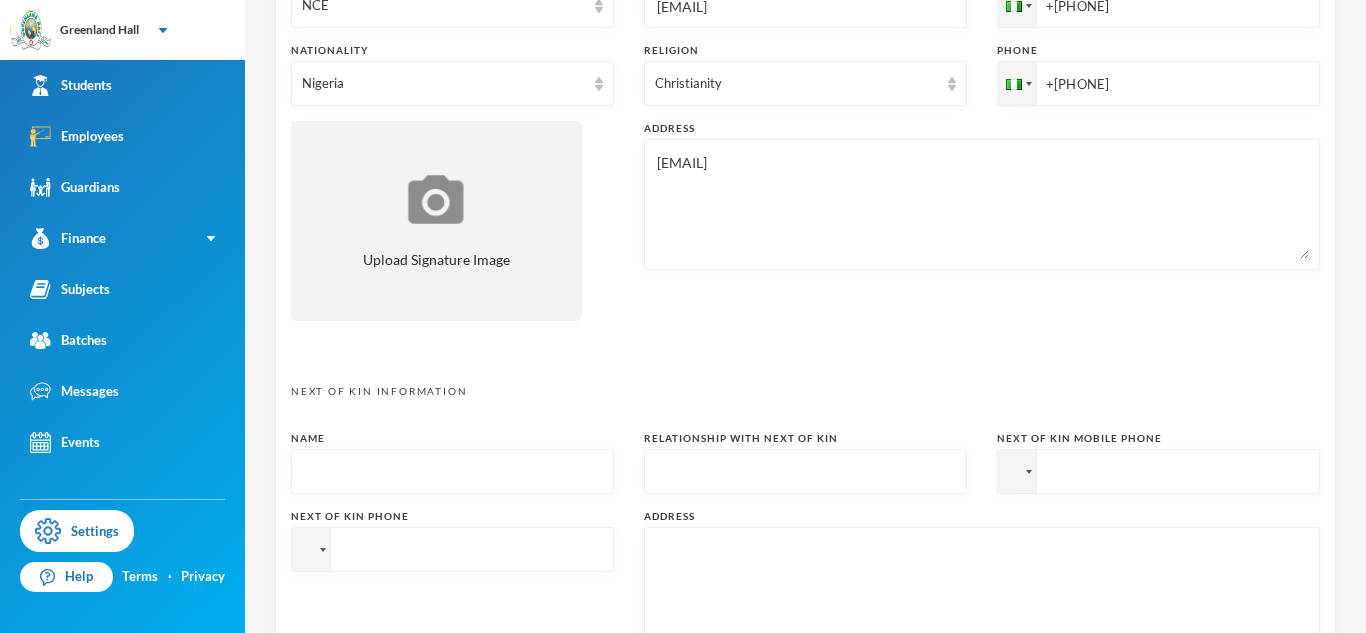 scroll, scrollTop: 650, scrollLeft: 0, axis: vertical 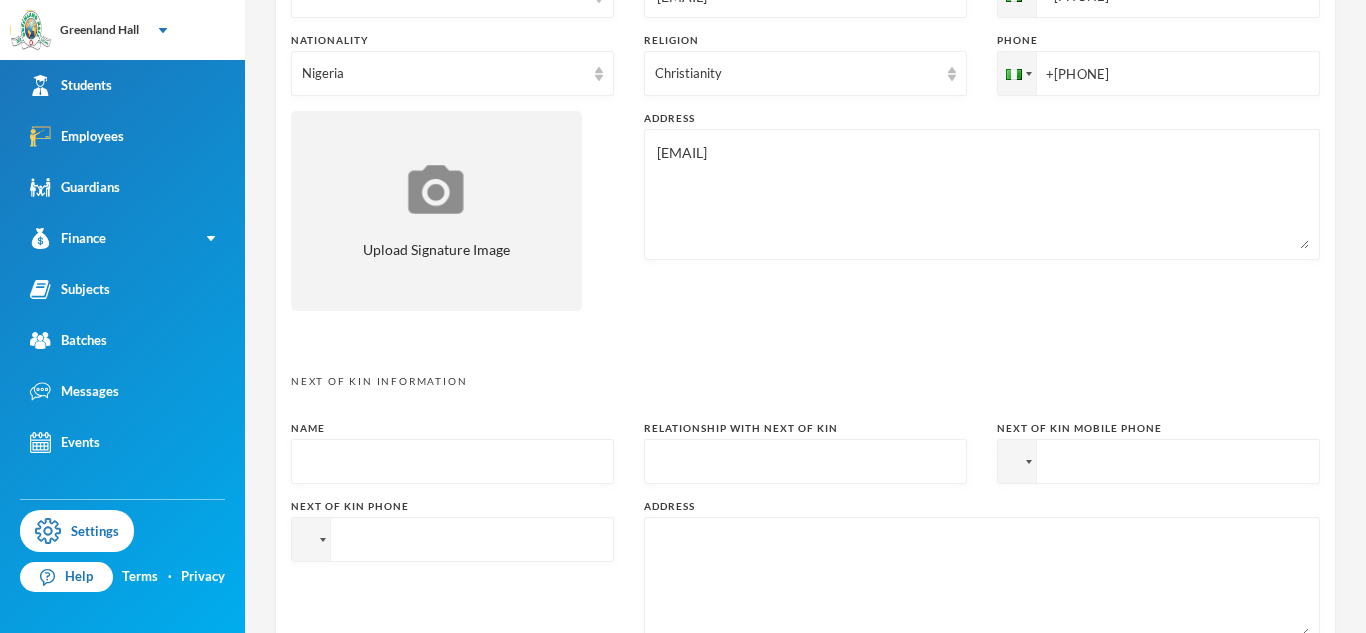 click at bounding box center [452, 462] 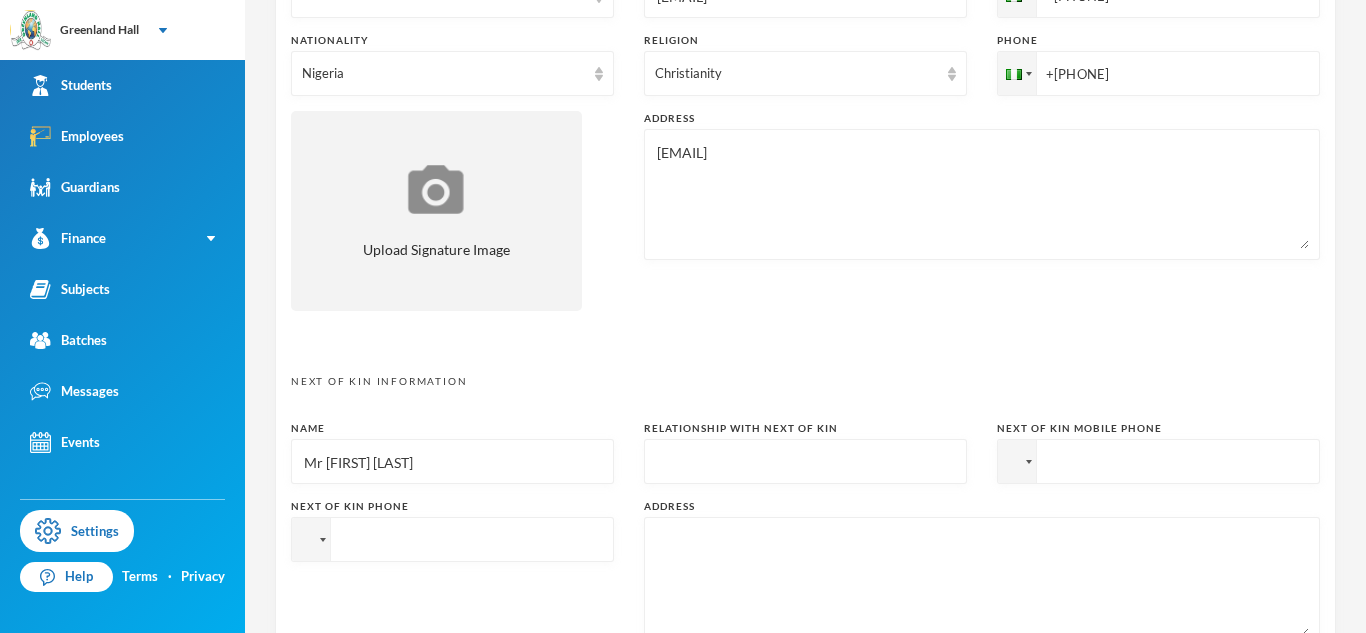 click on "Mr [FIRST] [LAST]" at bounding box center [452, 462] 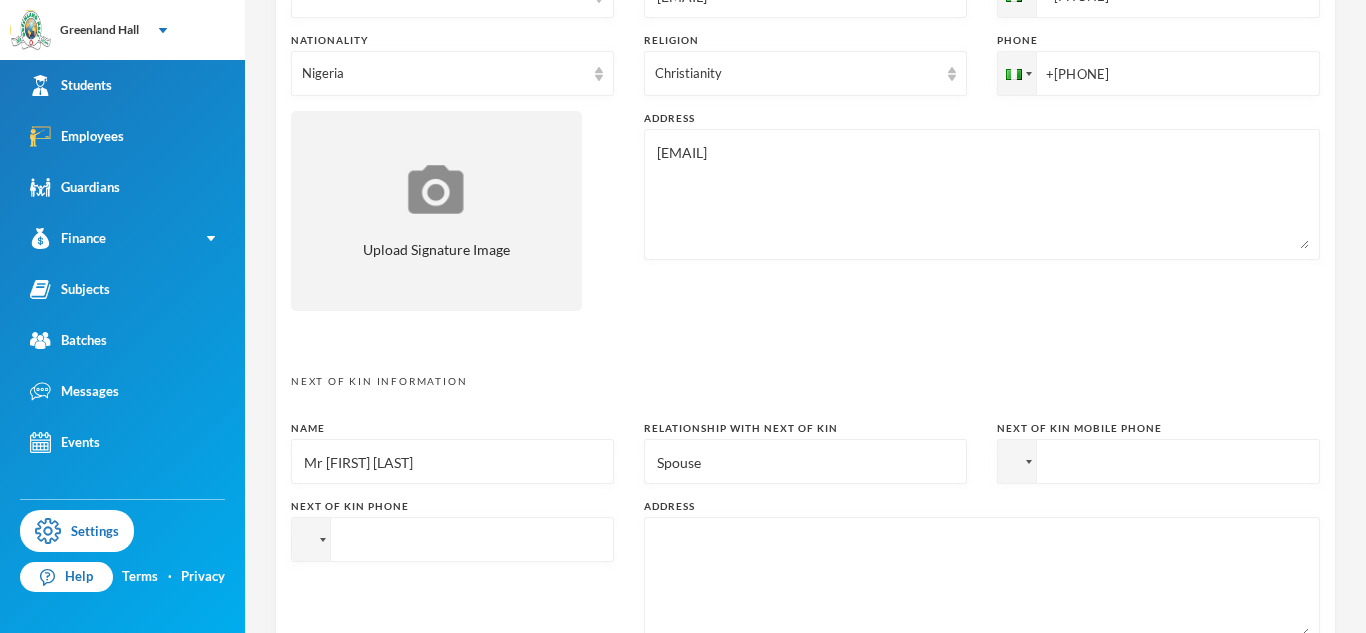 type on "Spouse" 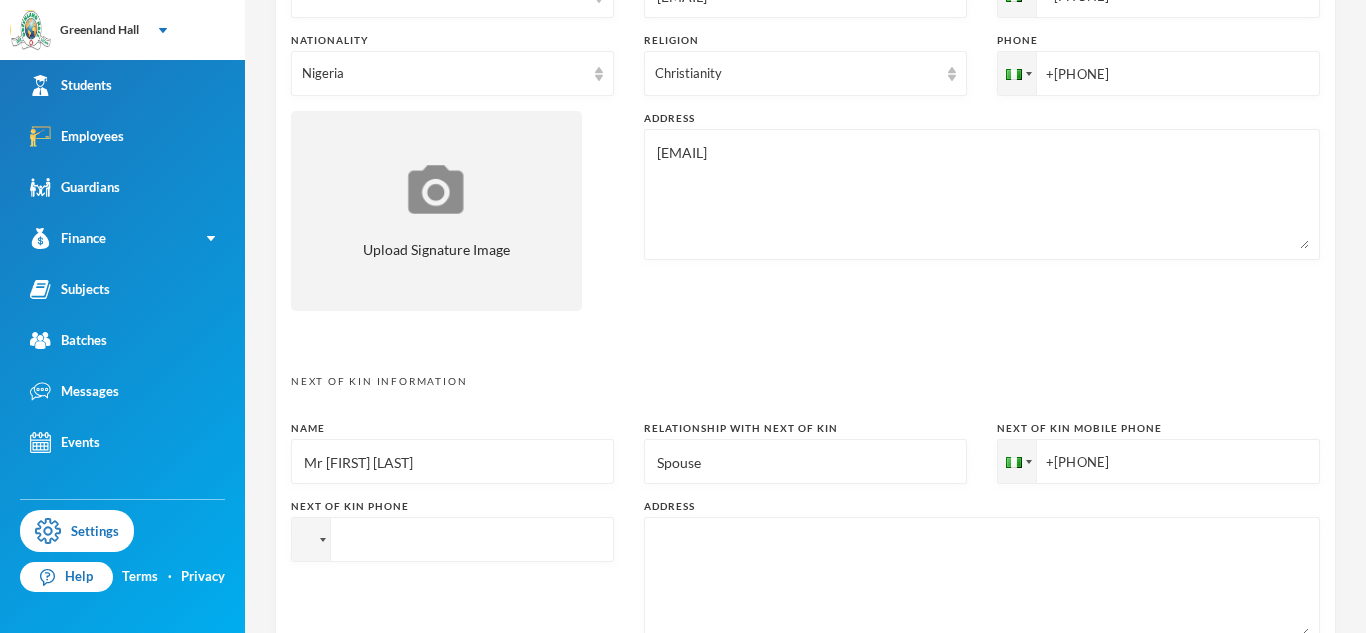 type on "+[PHONE]" 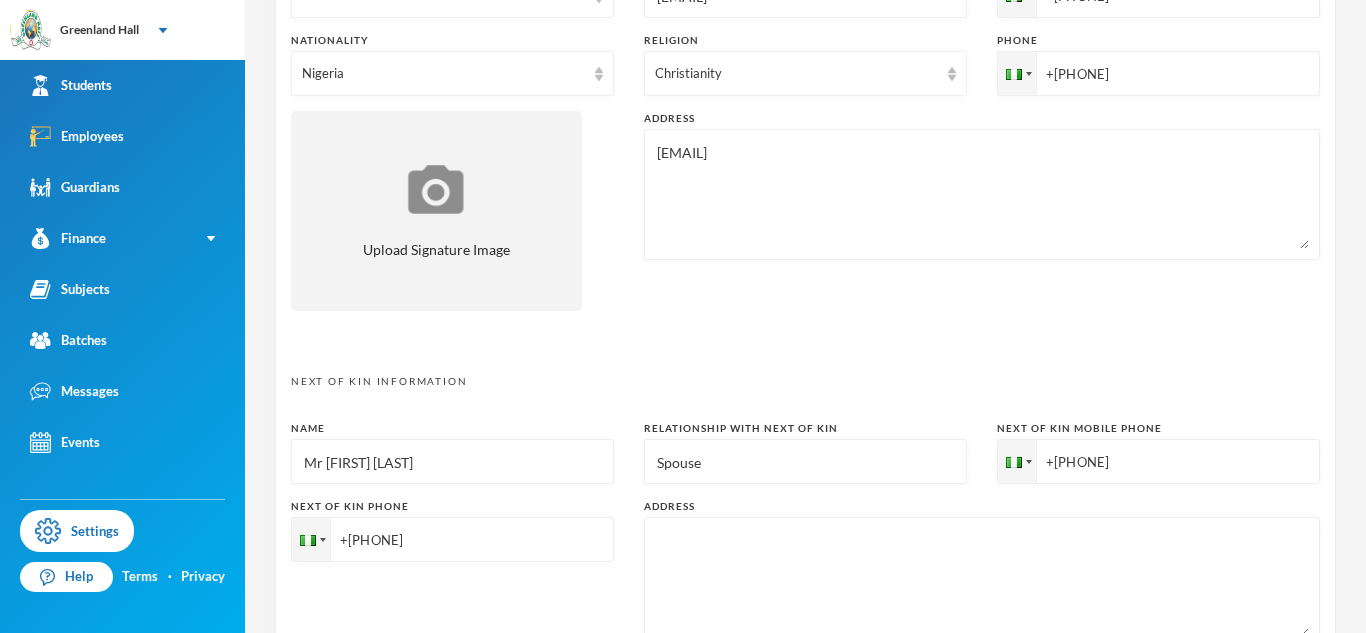 type on "+[PHONE]" 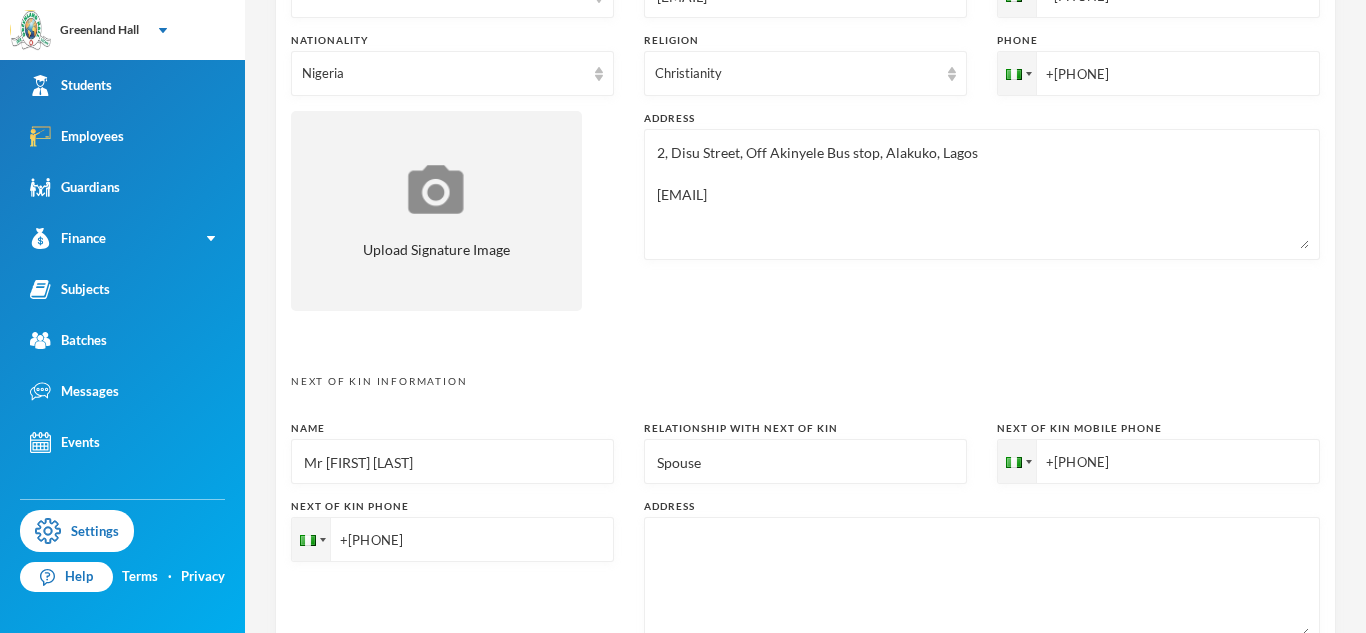 click on "2, Disu Street, Off Akinyele Bus stop, Alakuko, Lagos
[EMAIL]" at bounding box center (982, 194) 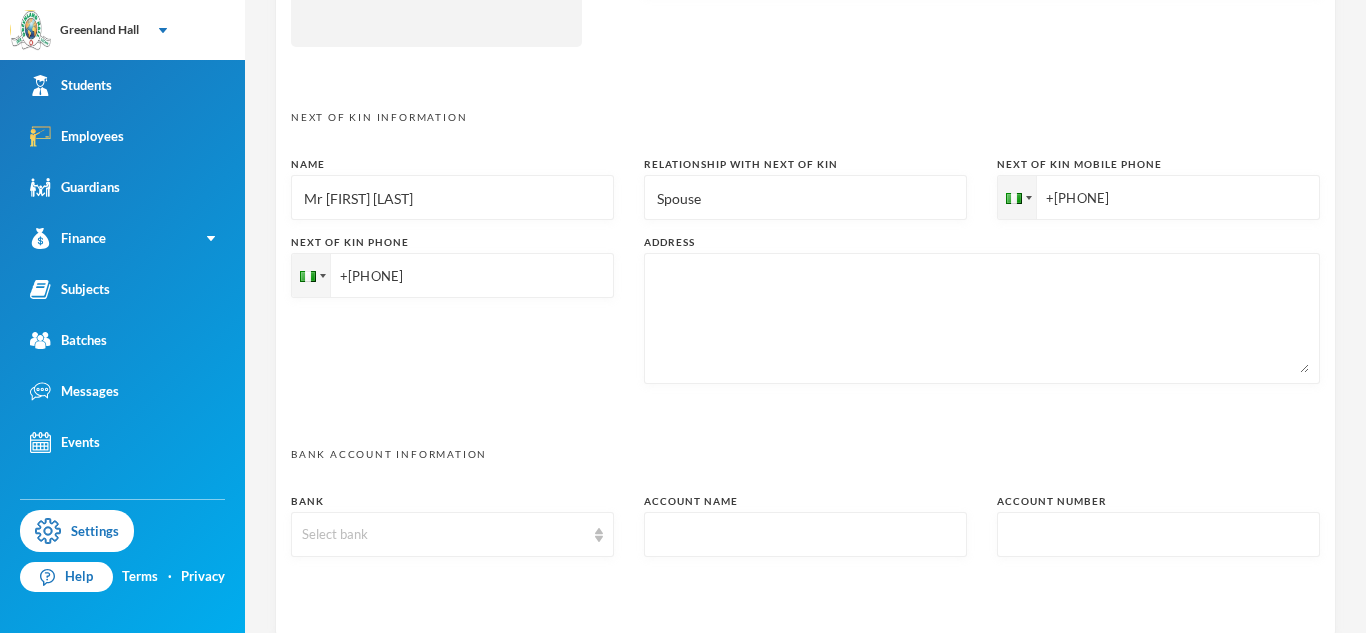 scroll, scrollTop: 933, scrollLeft: 0, axis: vertical 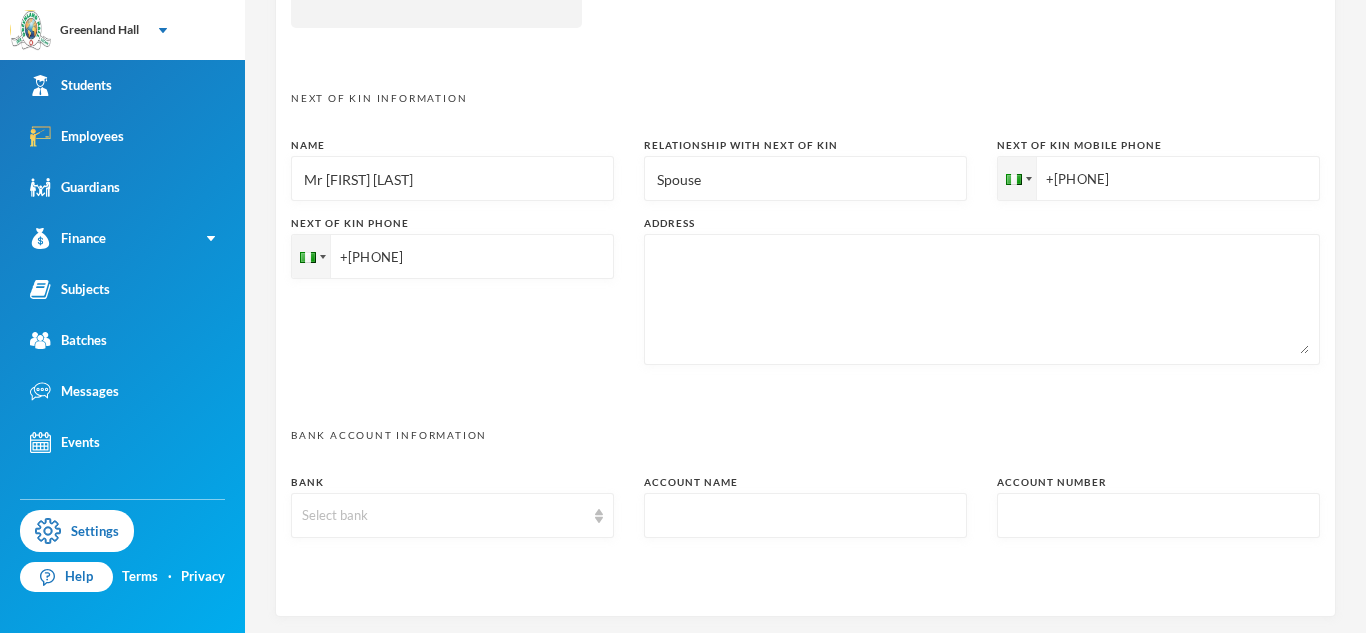 type on "2, Disu Street, Off Akinyele Bus stop, Alakuko, Lagos
[EMAIL]" 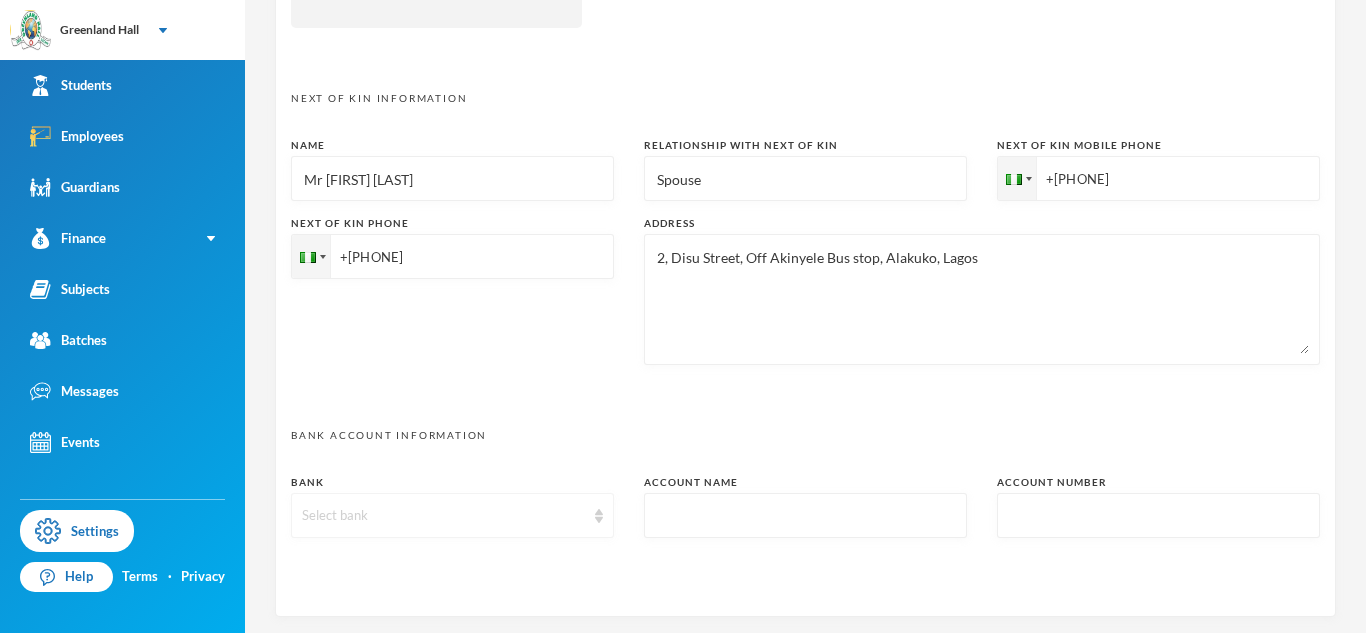 type on "2, Disu Street, Off Akinyele Bus stop, Alakuko, Lagos" 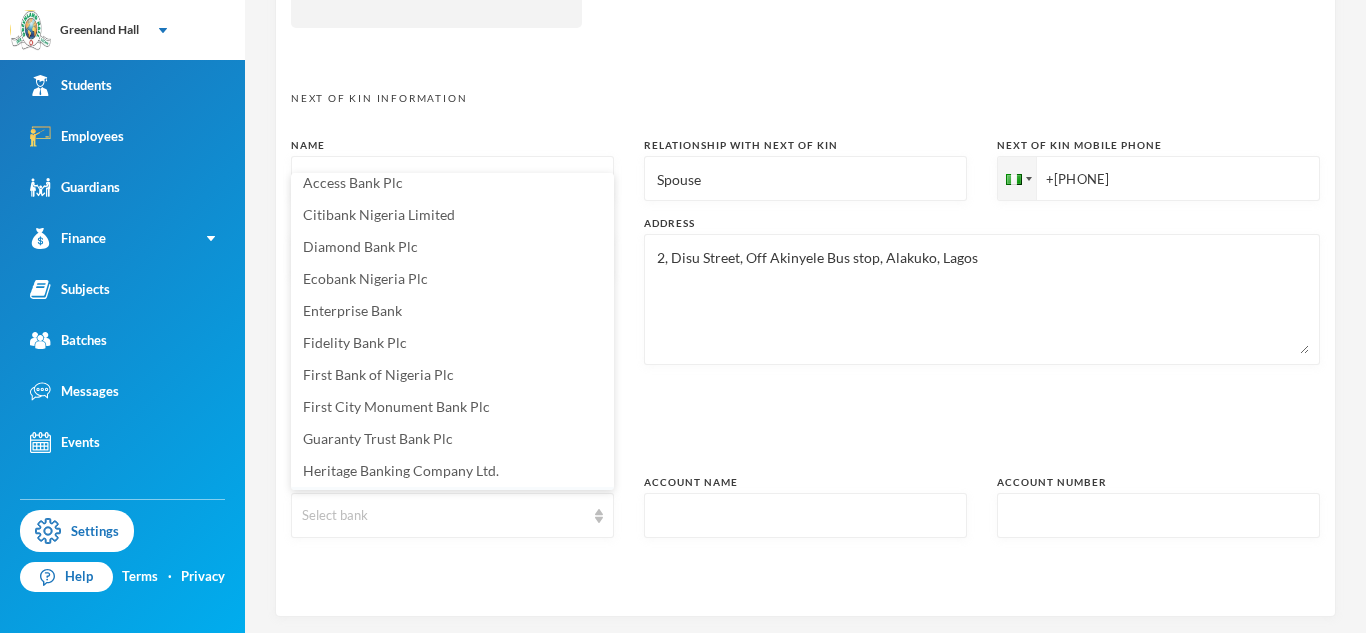 scroll, scrollTop: 0, scrollLeft: 0, axis: both 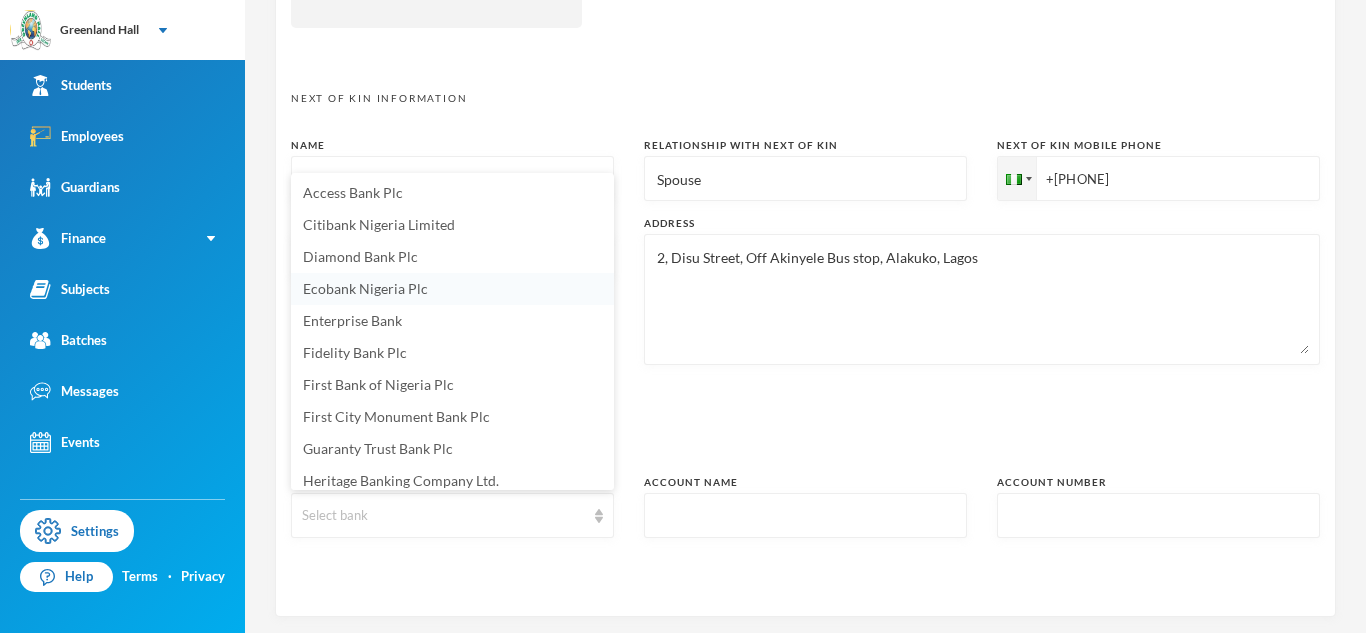 click on "Ecobank Nigeria Plc" at bounding box center [365, 288] 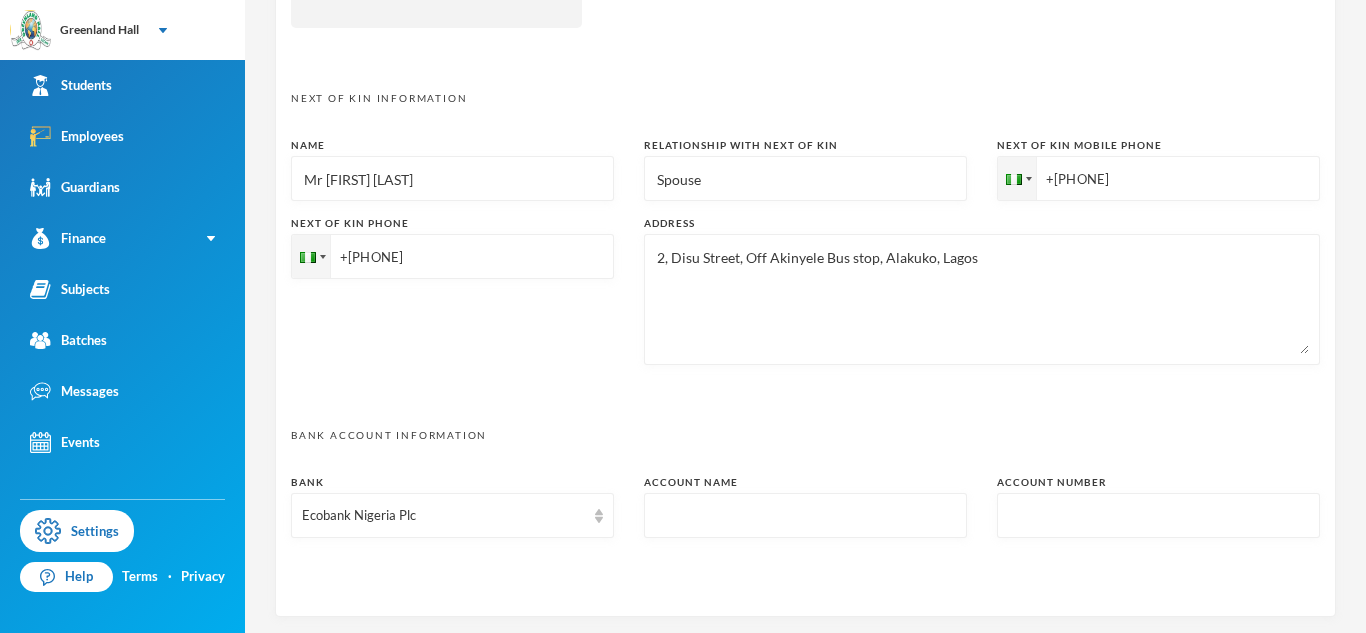 click at bounding box center [805, 516] 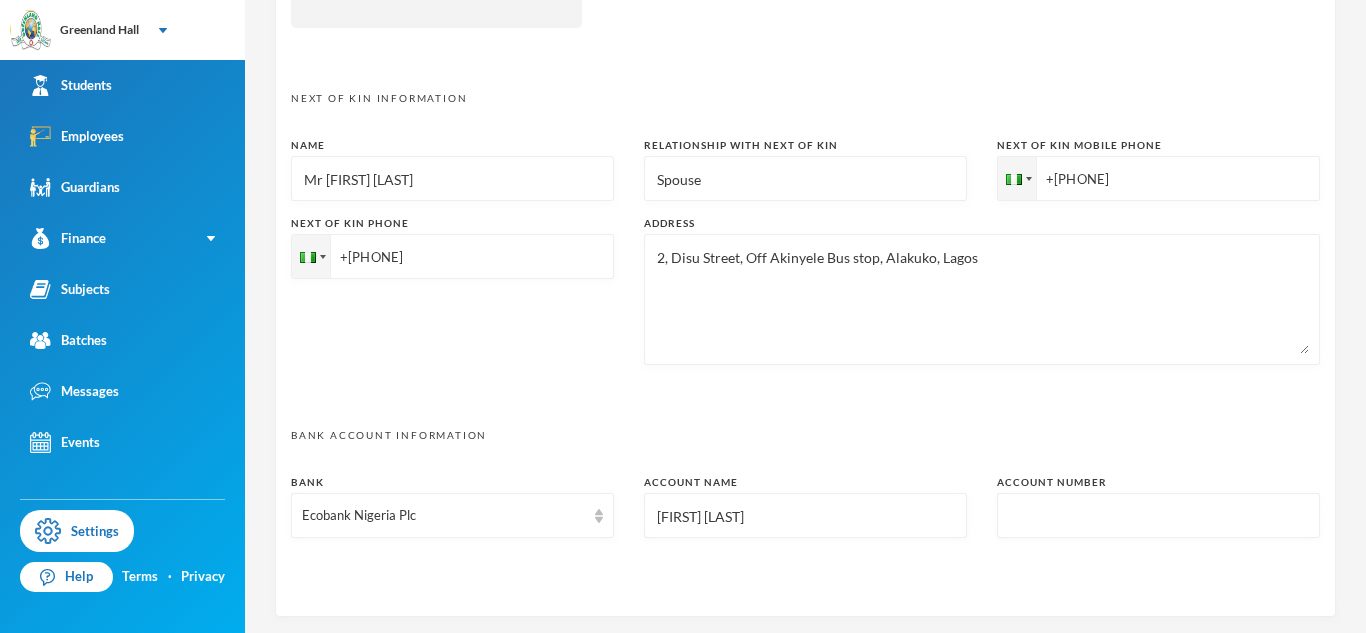 type on "[FIRST] [LAST]" 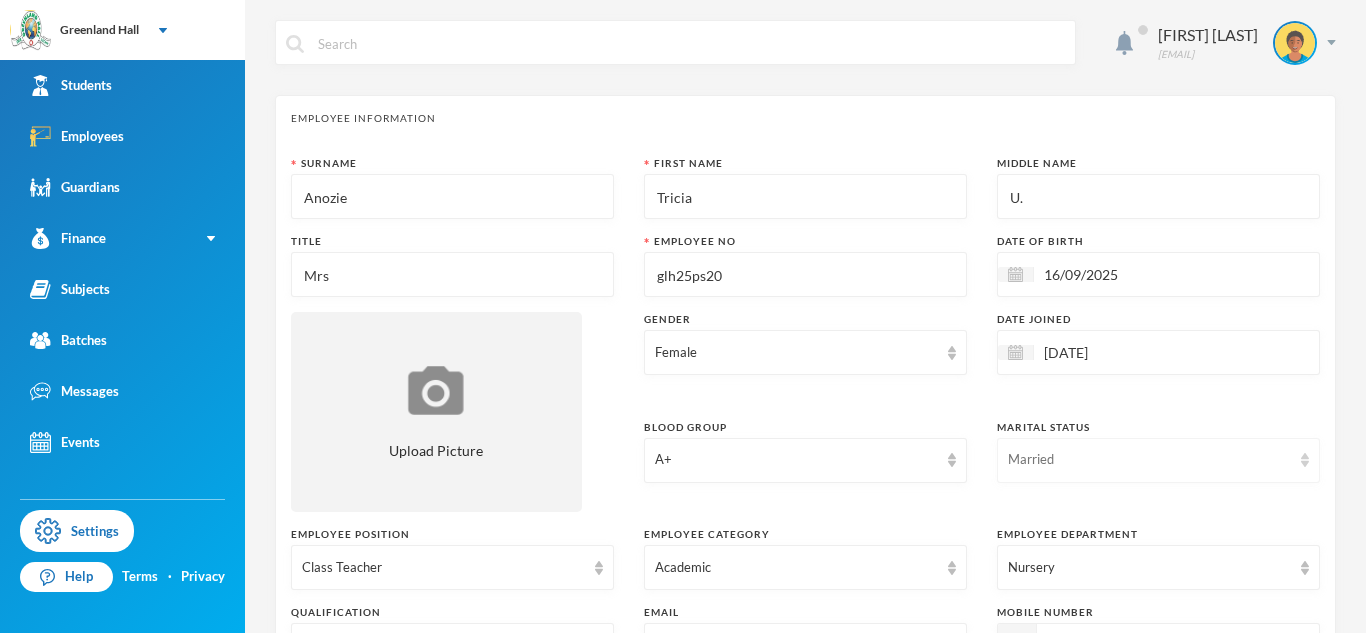 scroll, scrollTop: 1042, scrollLeft: 0, axis: vertical 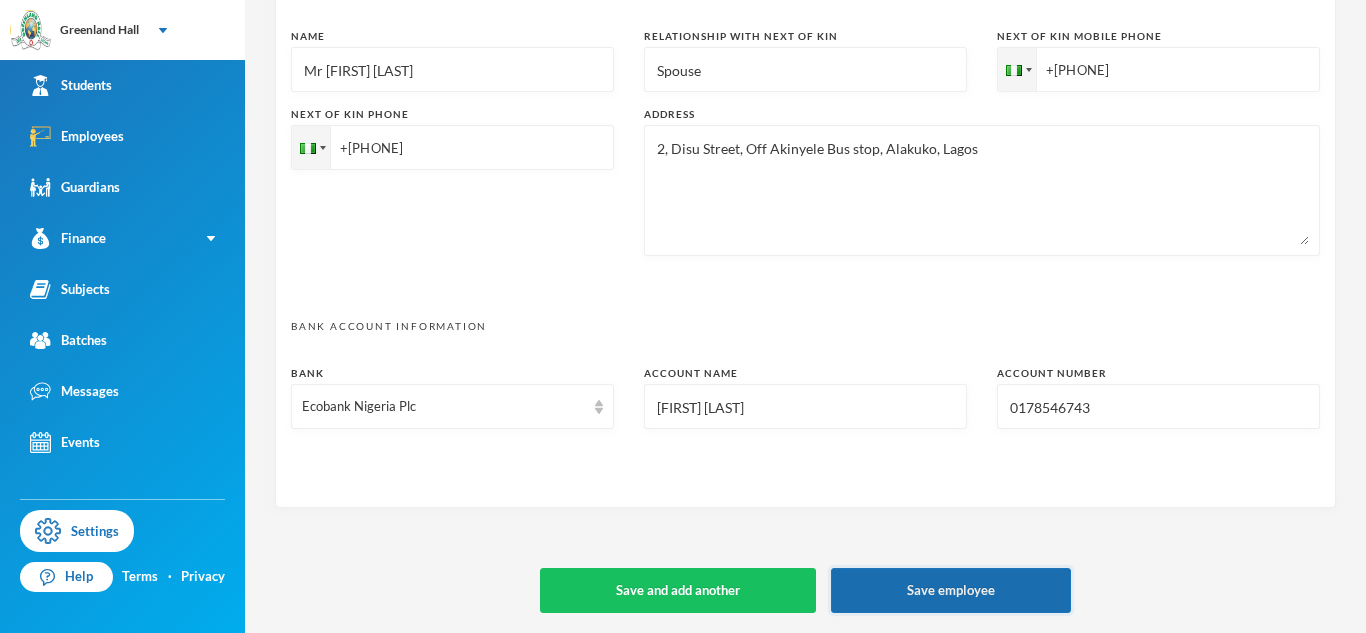 type on "0178546743" 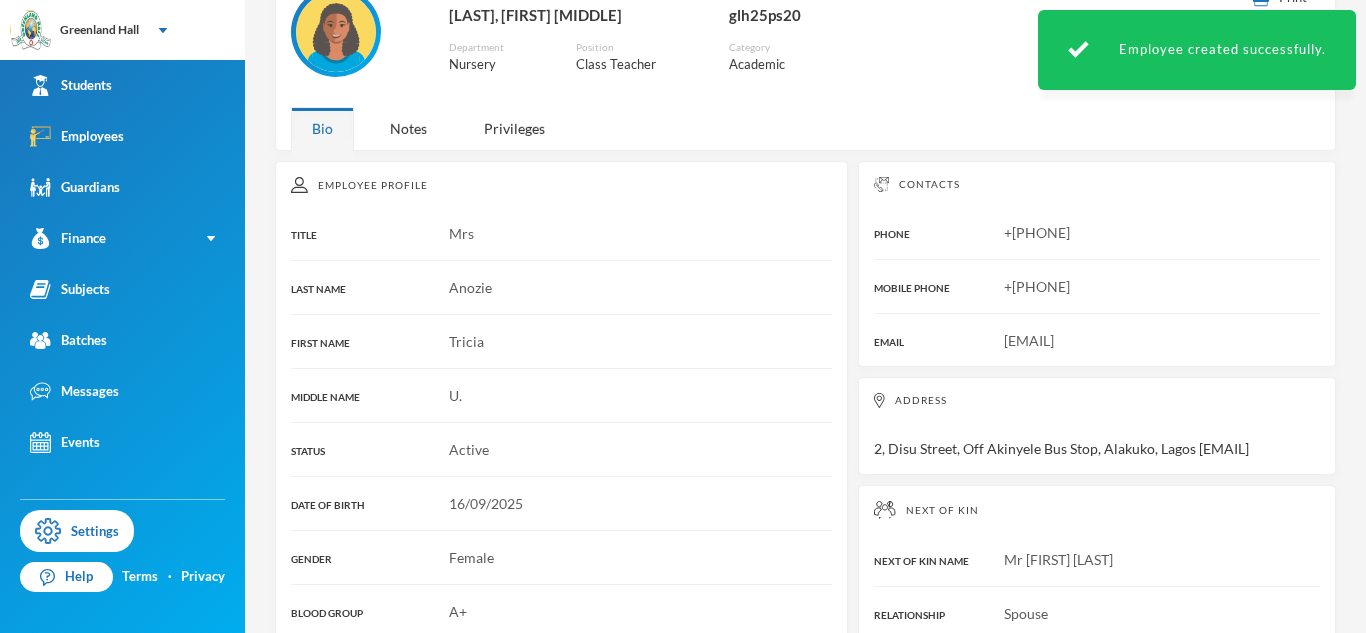 scroll, scrollTop: 118, scrollLeft: 0, axis: vertical 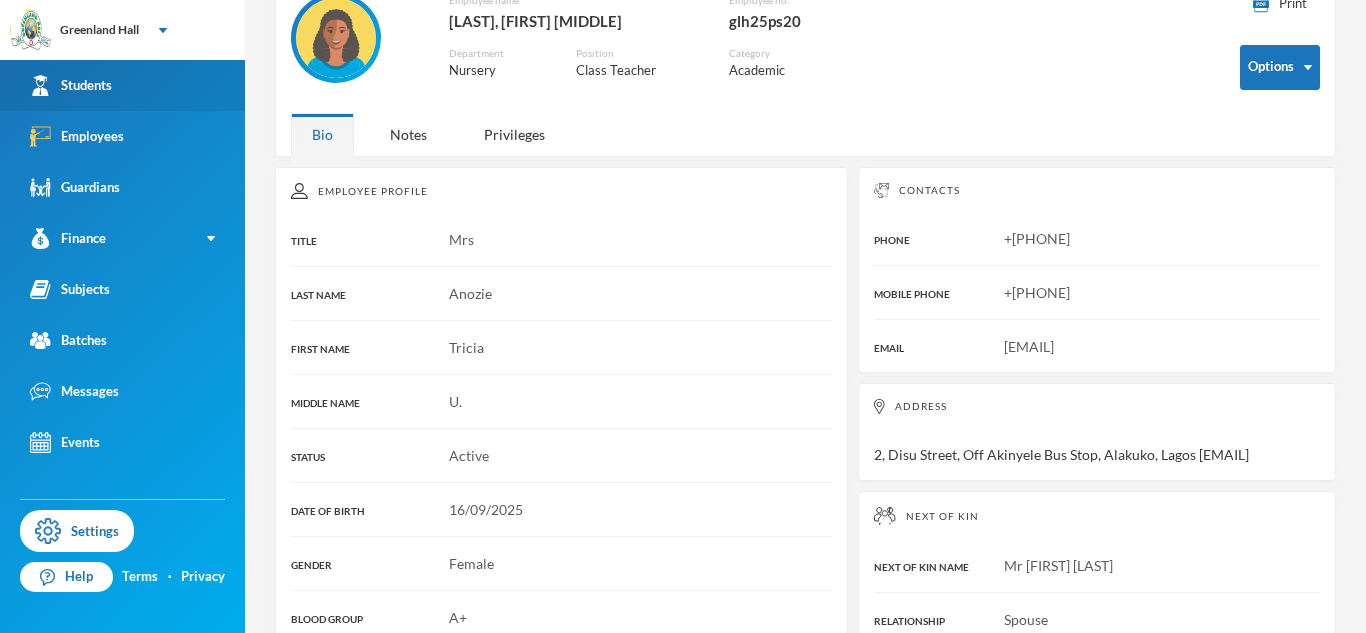 click on "Students" at bounding box center (122, 85) 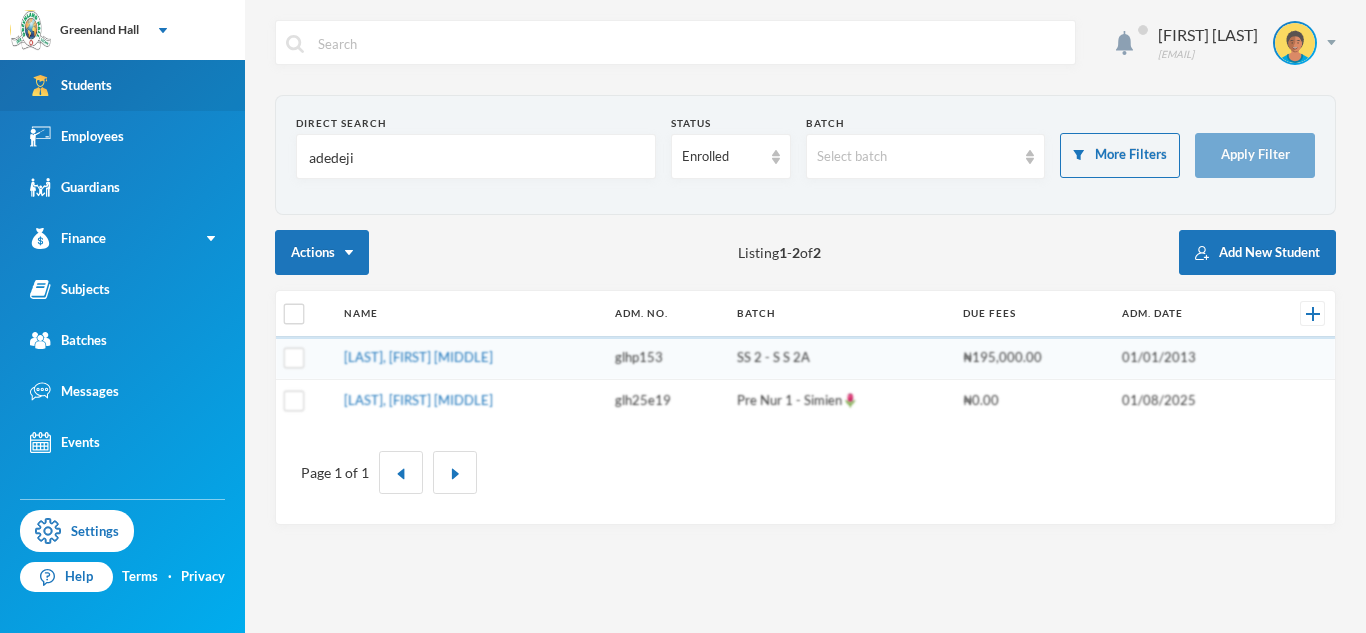 scroll, scrollTop: 0, scrollLeft: 0, axis: both 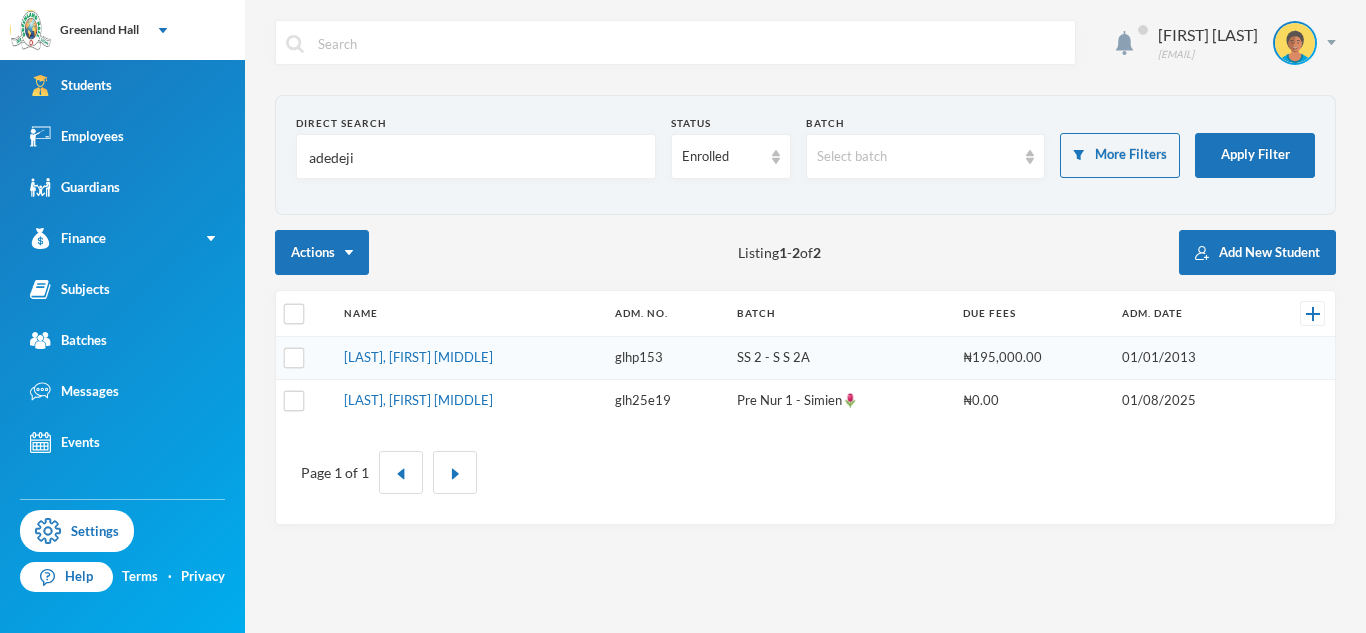 click on "adedeji" at bounding box center [476, 157] 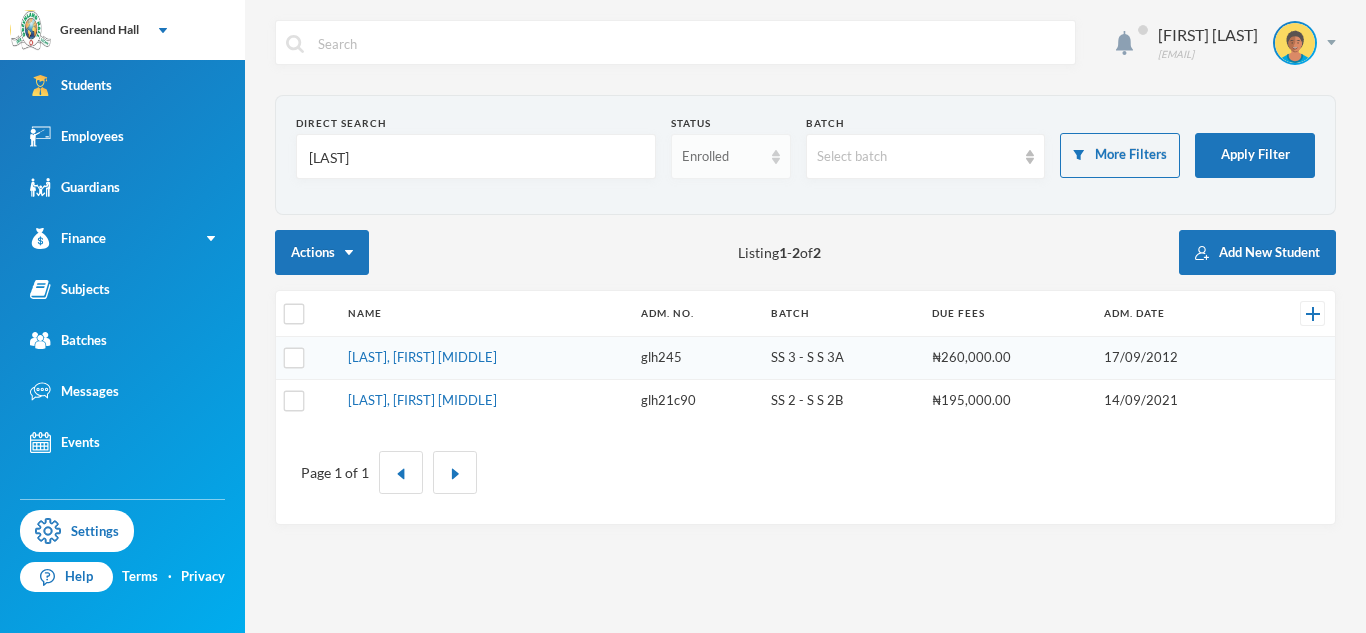 type on "[LAST]" 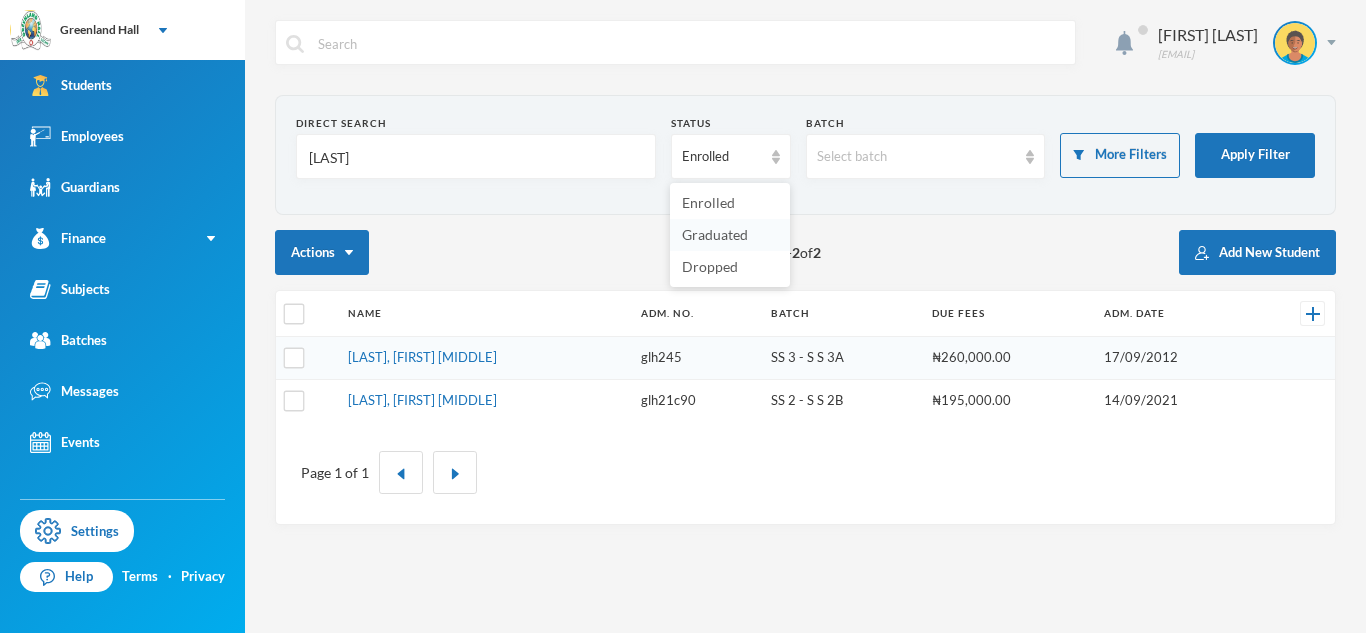 click on "Graduated" at bounding box center [730, 235] 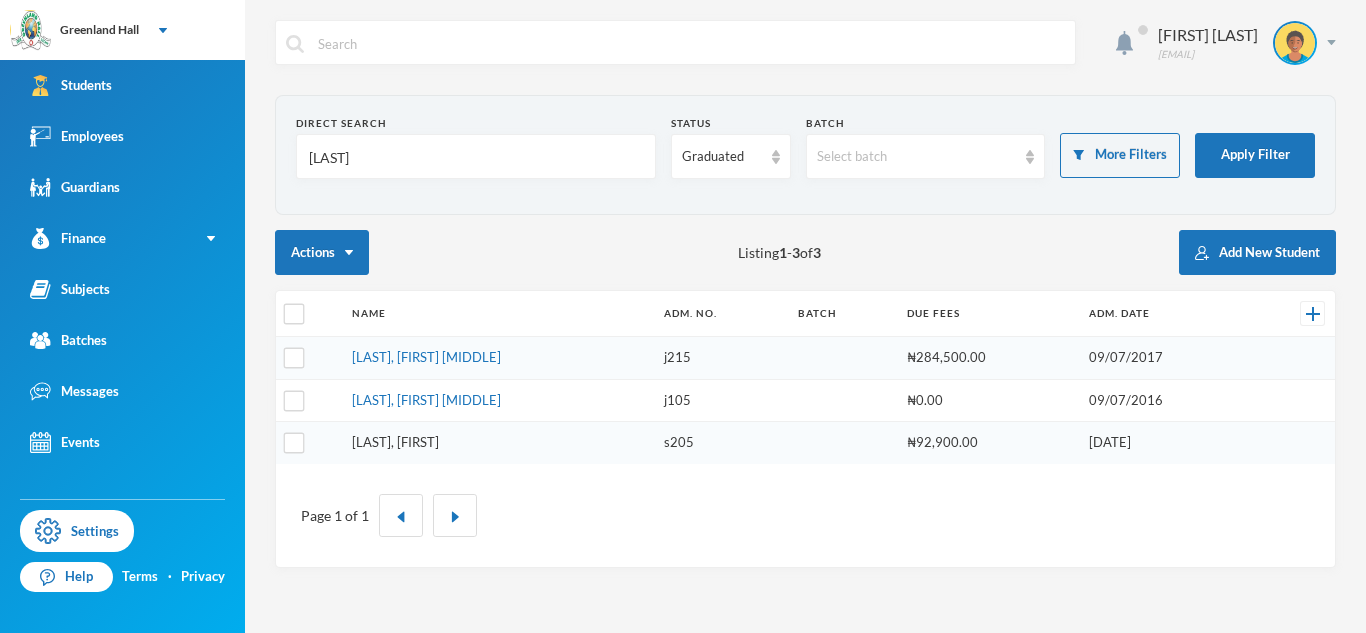 click on "[LAST], [FIRST]" at bounding box center [395, 442] 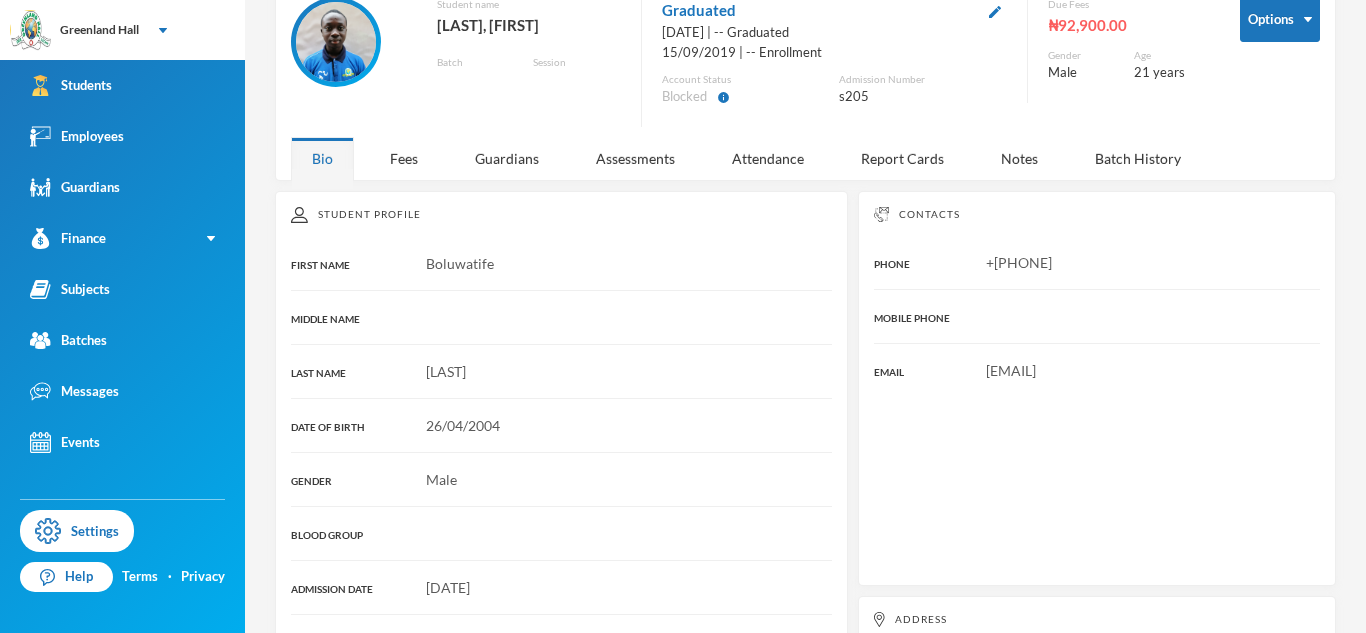 scroll, scrollTop: 0, scrollLeft: 0, axis: both 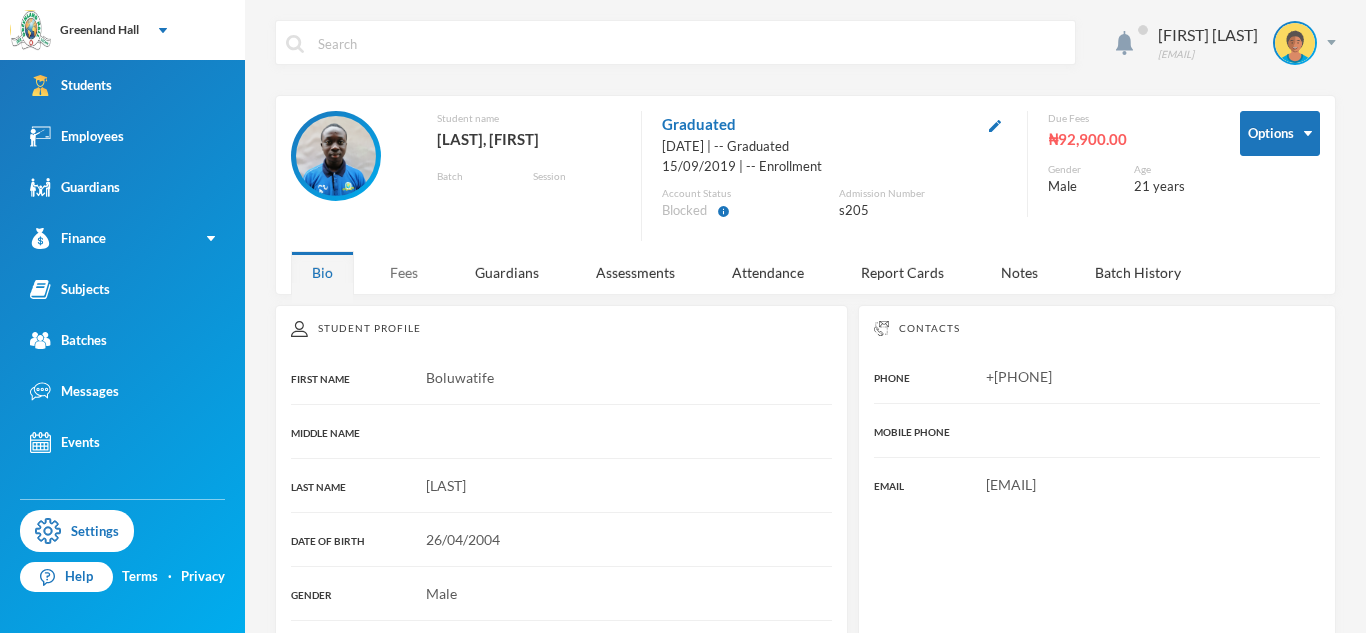 click on "Fees" at bounding box center [404, 272] 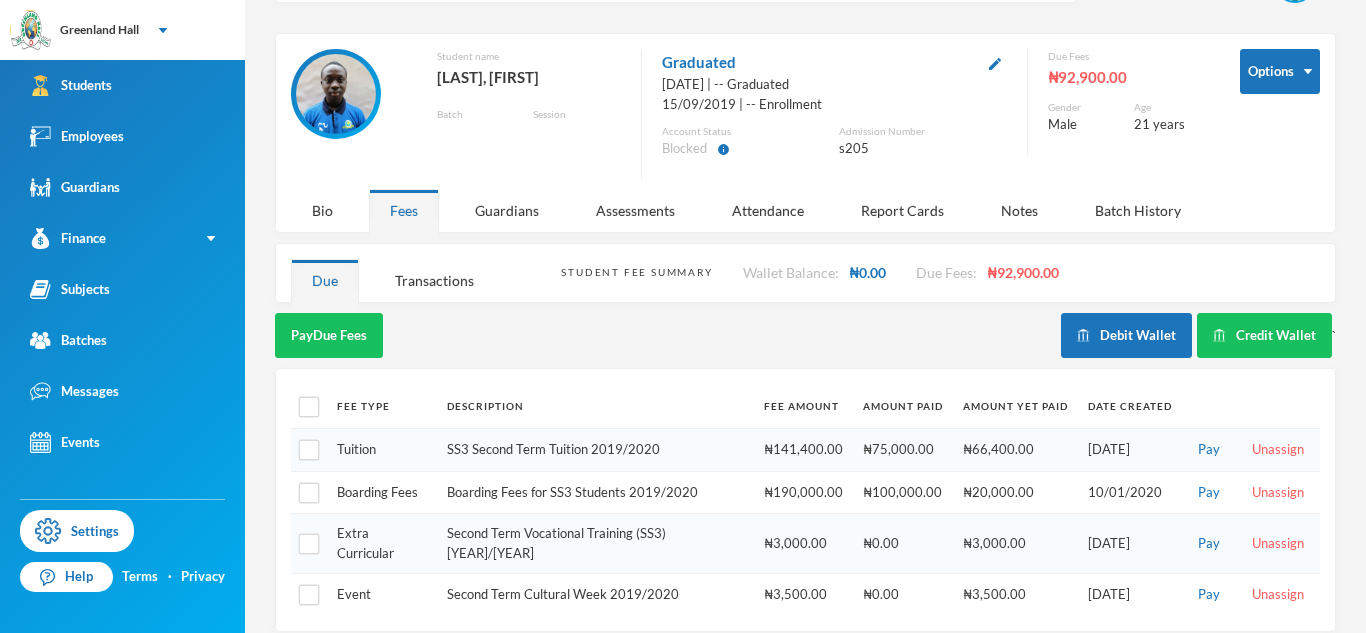 scroll, scrollTop: 63, scrollLeft: 0, axis: vertical 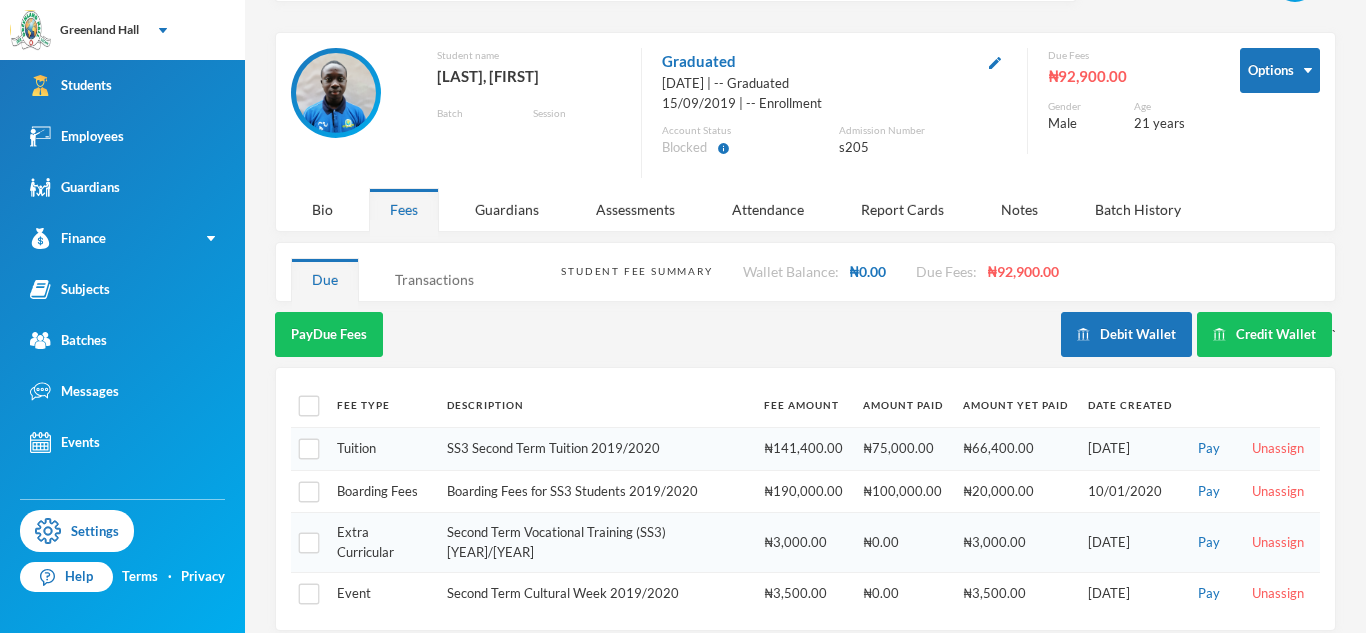 click on "Transactions" at bounding box center [434, 279] 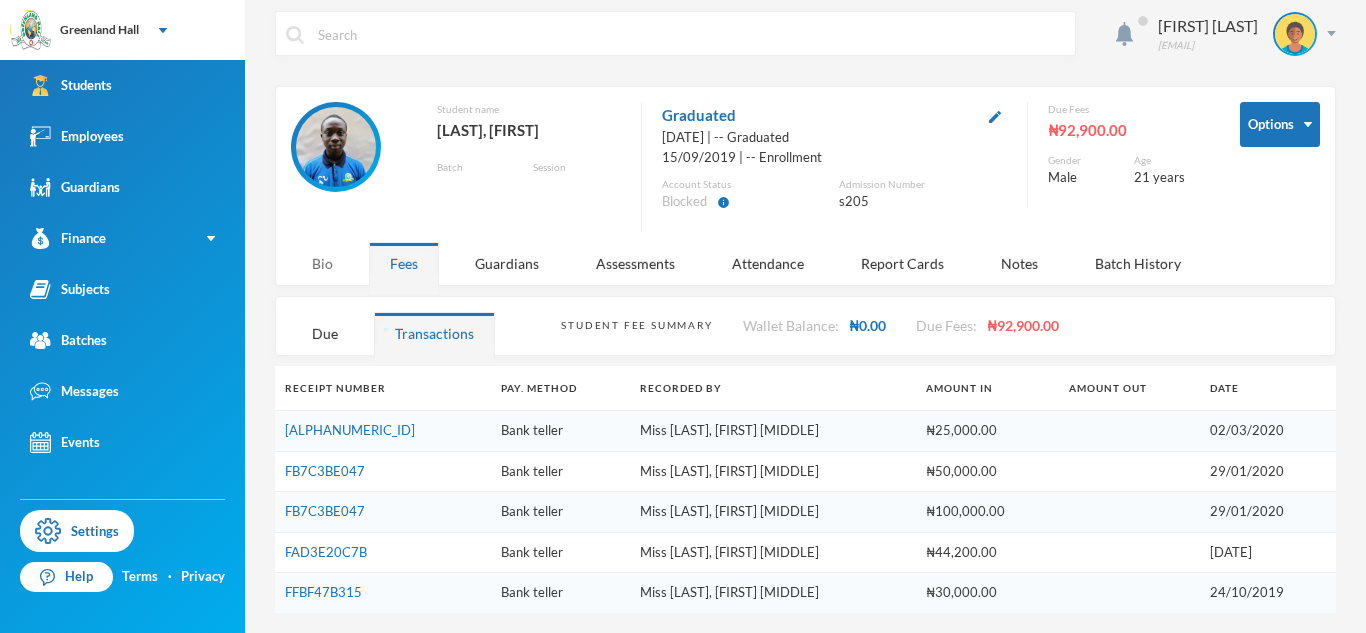 click on "Bio" at bounding box center (322, 263) 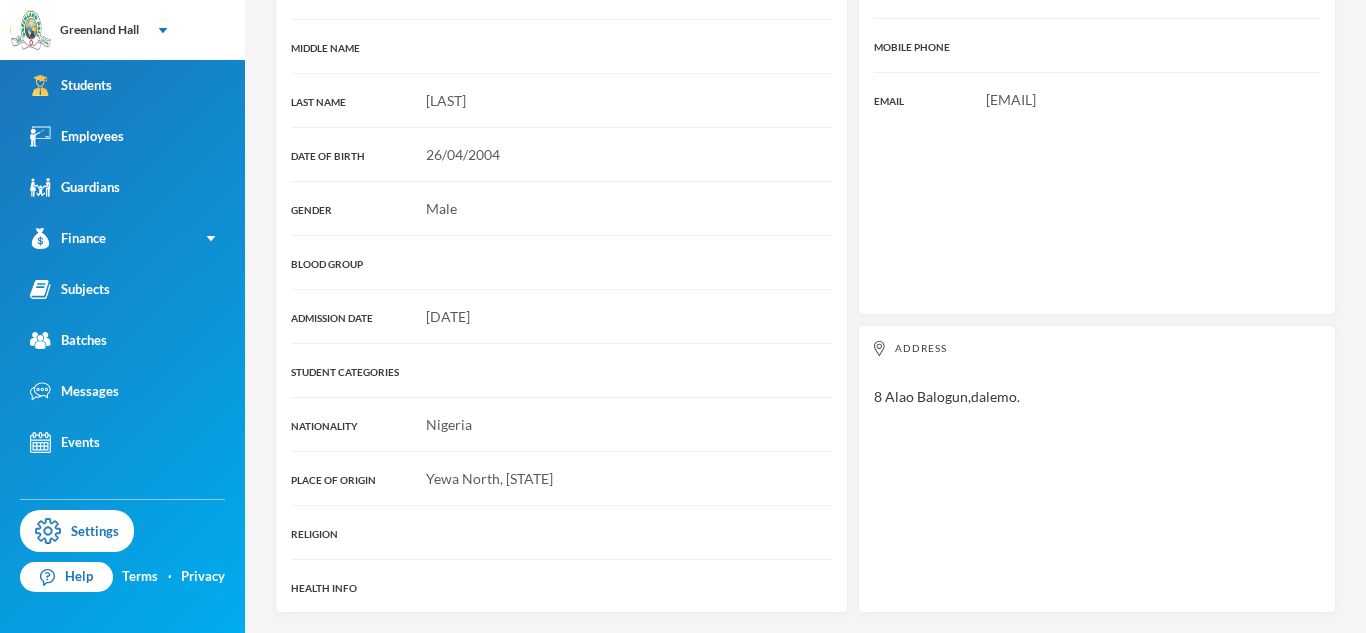 scroll, scrollTop: 0, scrollLeft: 0, axis: both 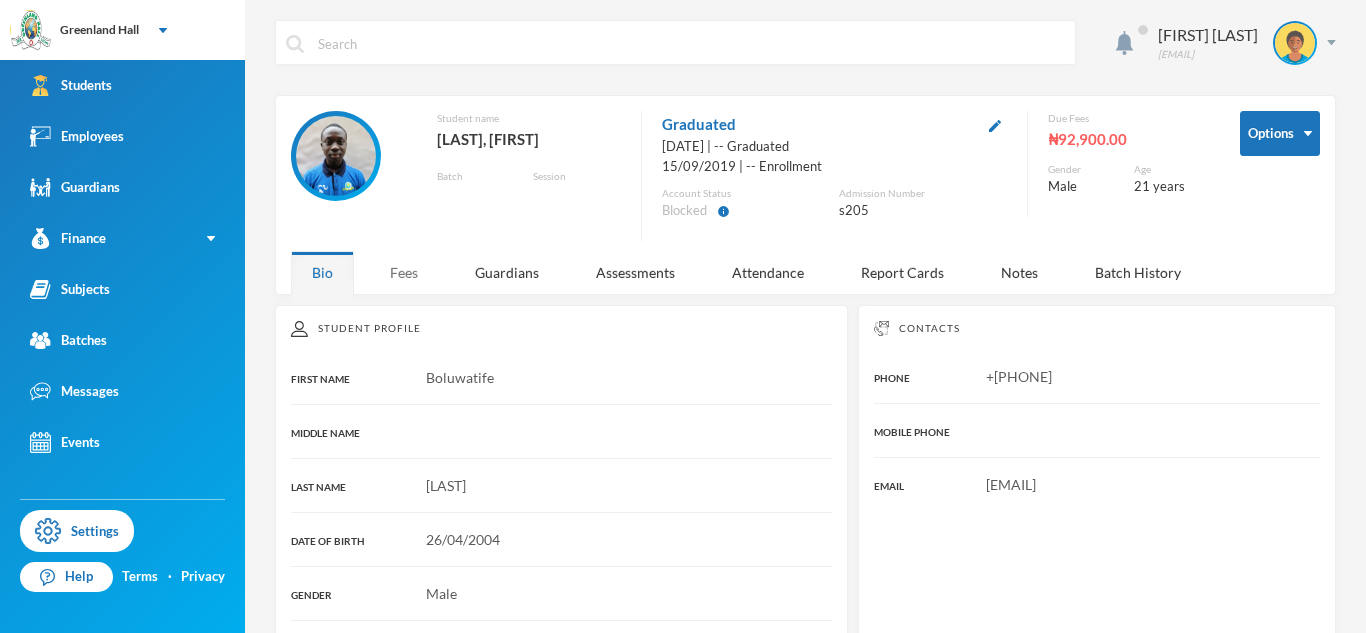 click on "Fees" at bounding box center [404, 272] 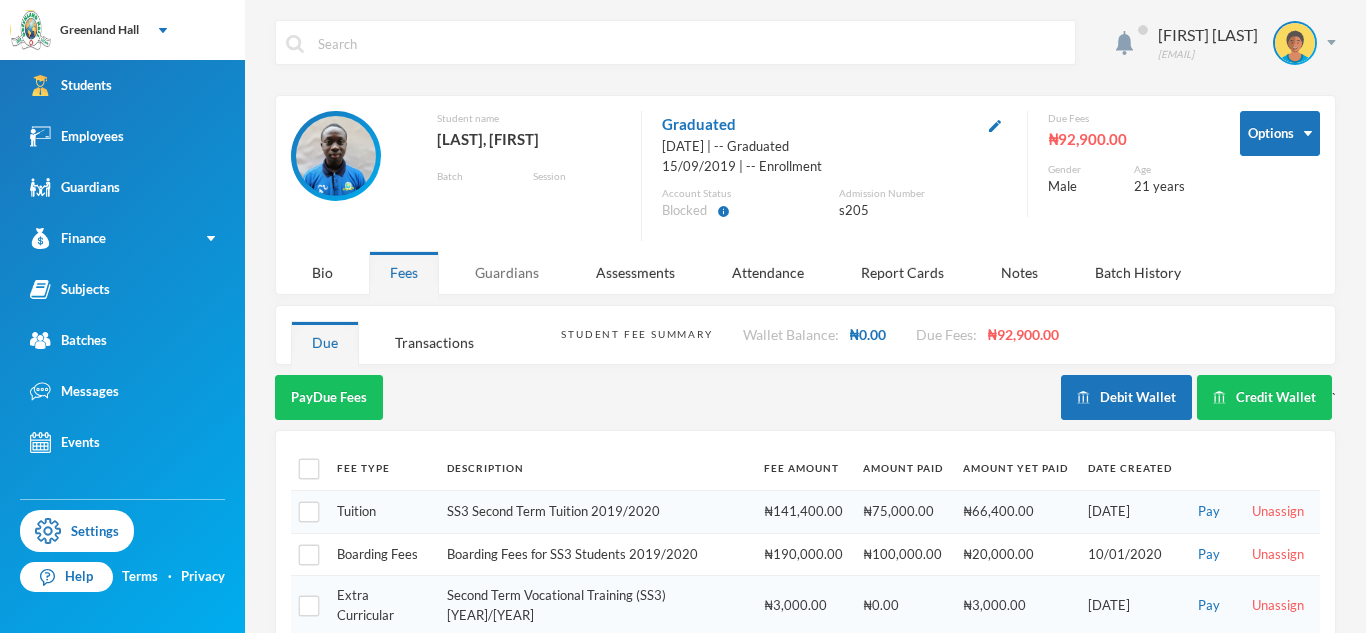 click on "Guardians" at bounding box center [507, 272] 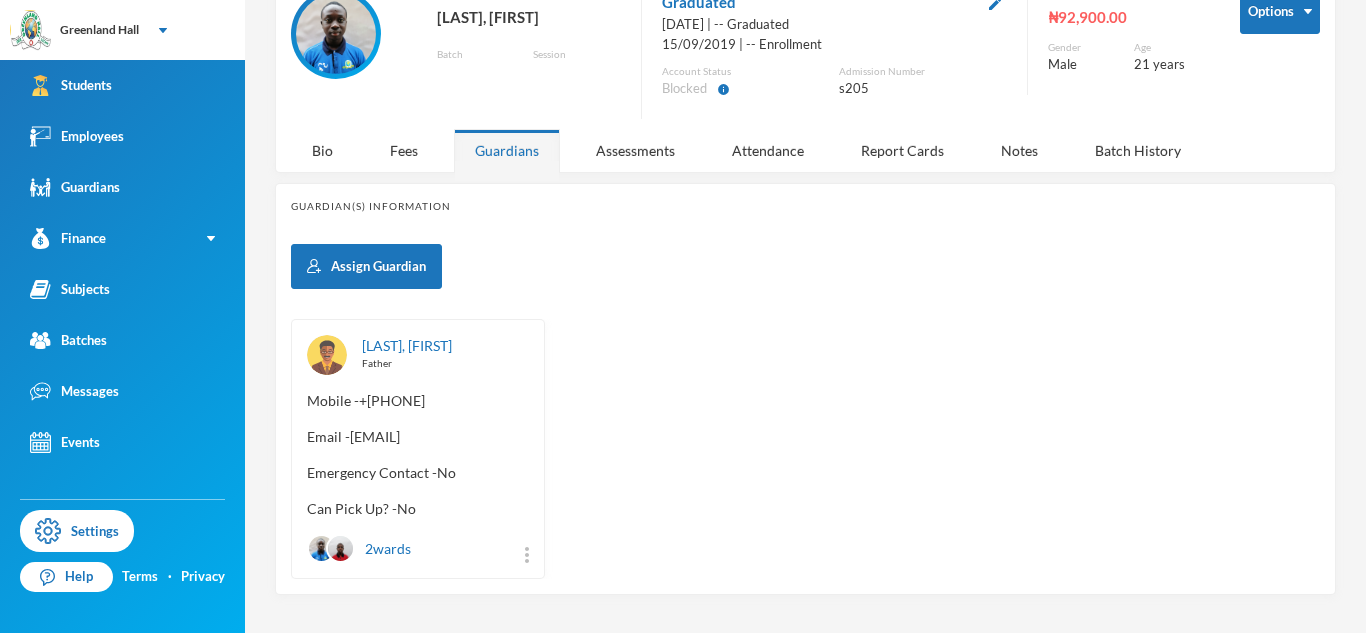 scroll, scrollTop: 121, scrollLeft: 0, axis: vertical 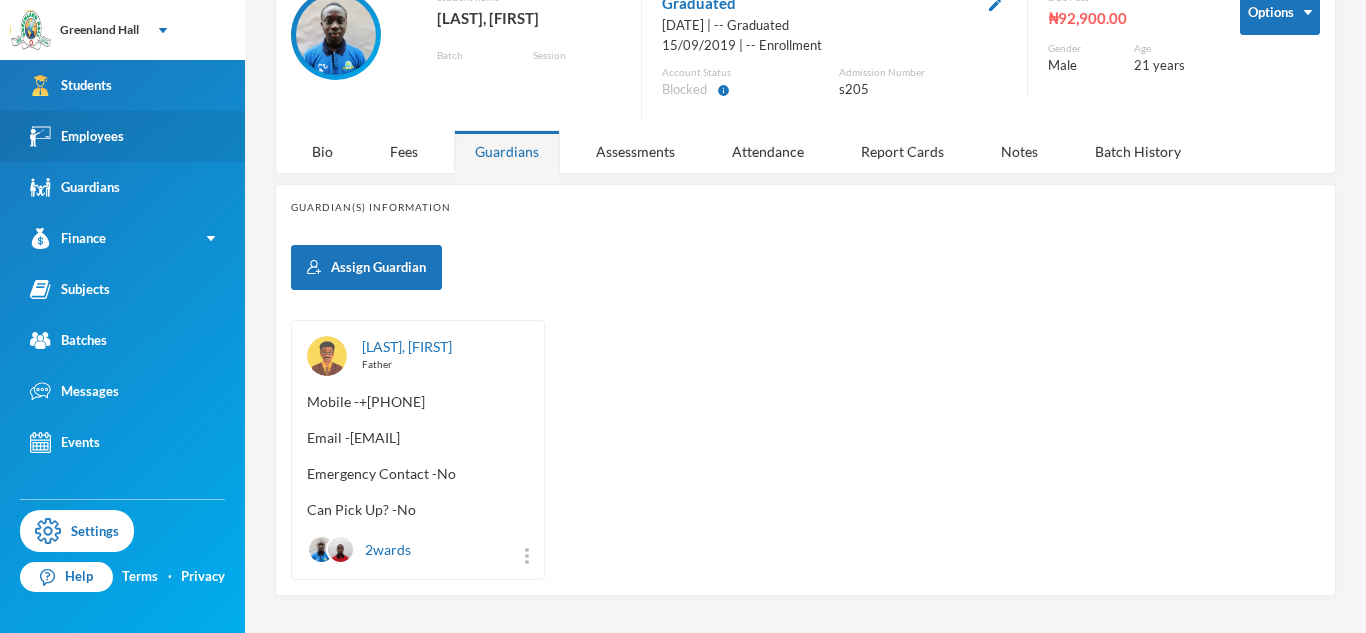 click on "Employees" at bounding box center (122, 136) 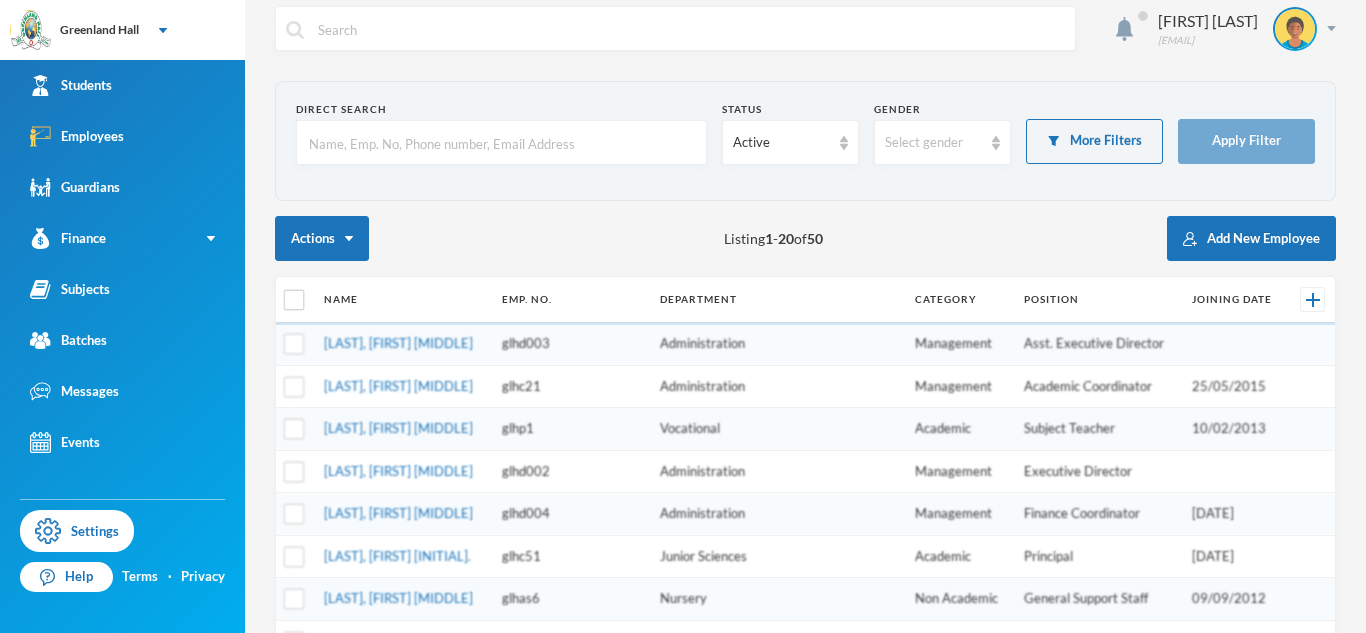 scroll, scrollTop: 11, scrollLeft: 0, axis: vertical 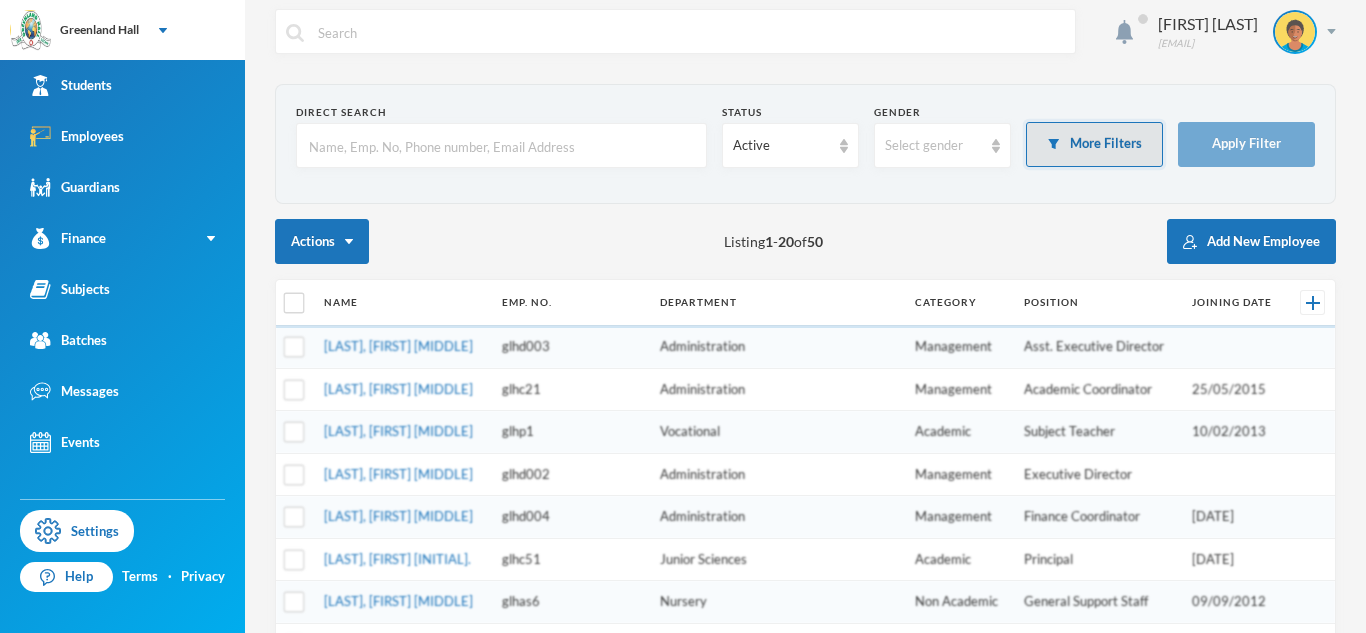 click on "More Filters" at bounding box center [1094, 144] 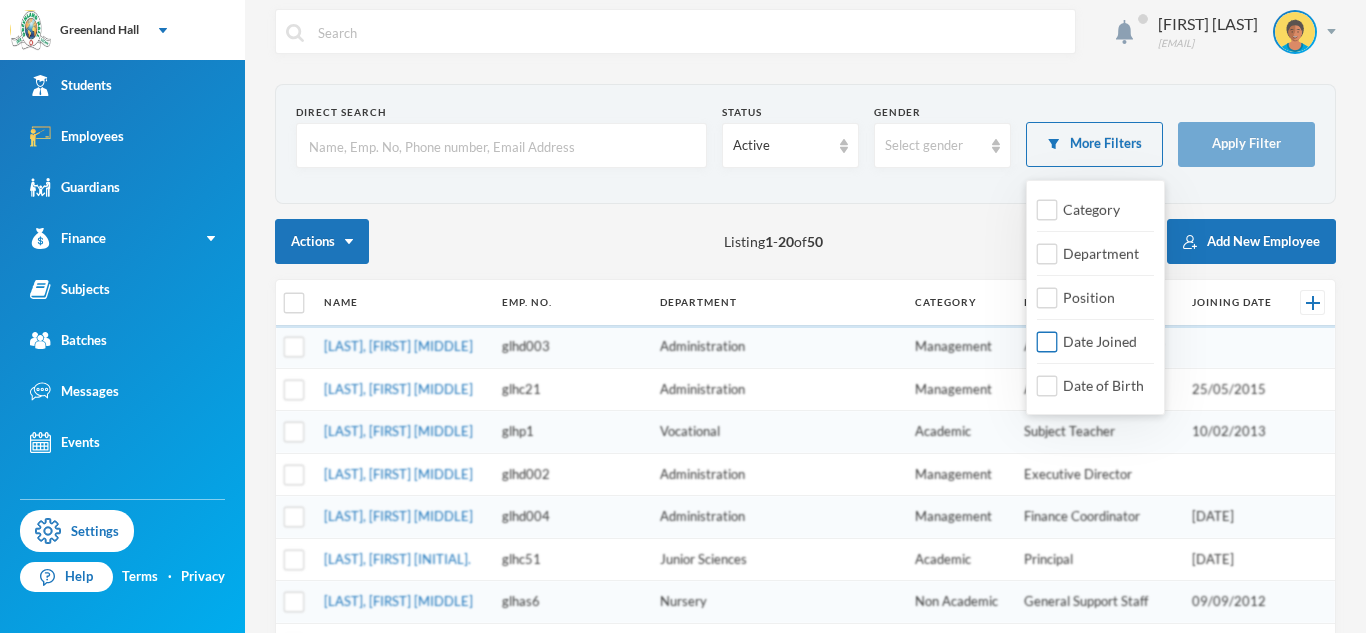 click on "Date Joined" at bounding box center [1092, 341] 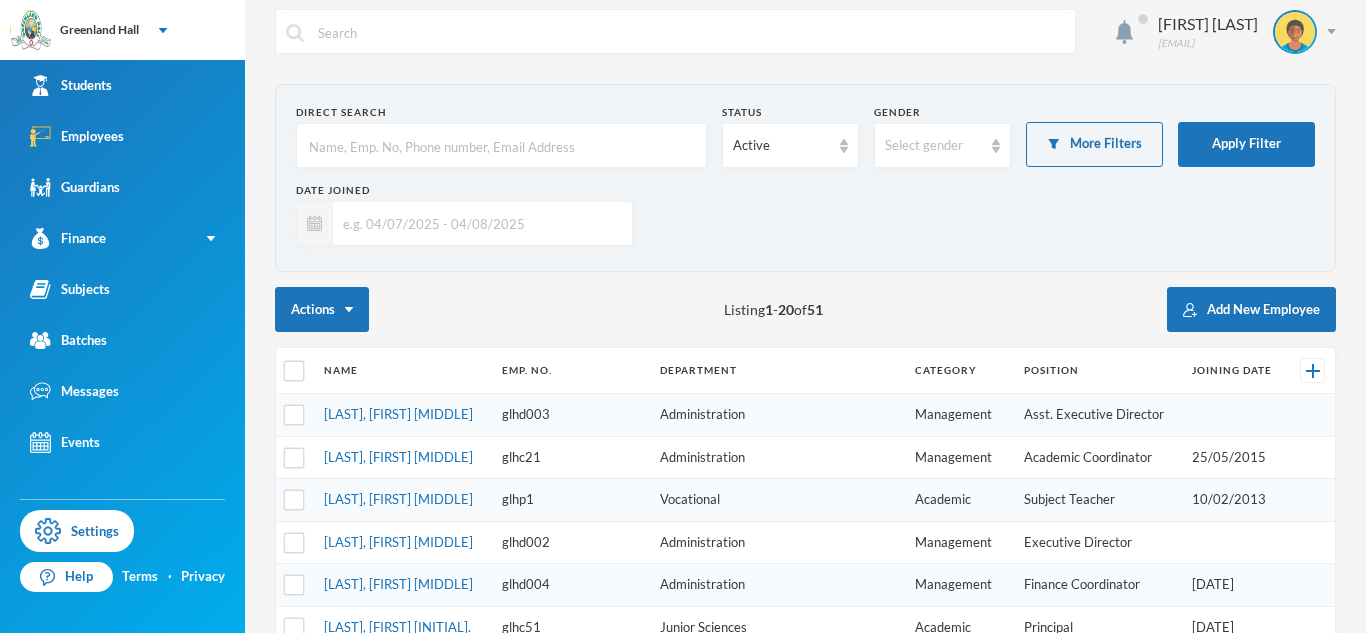 click at bounding box center [477, 223] 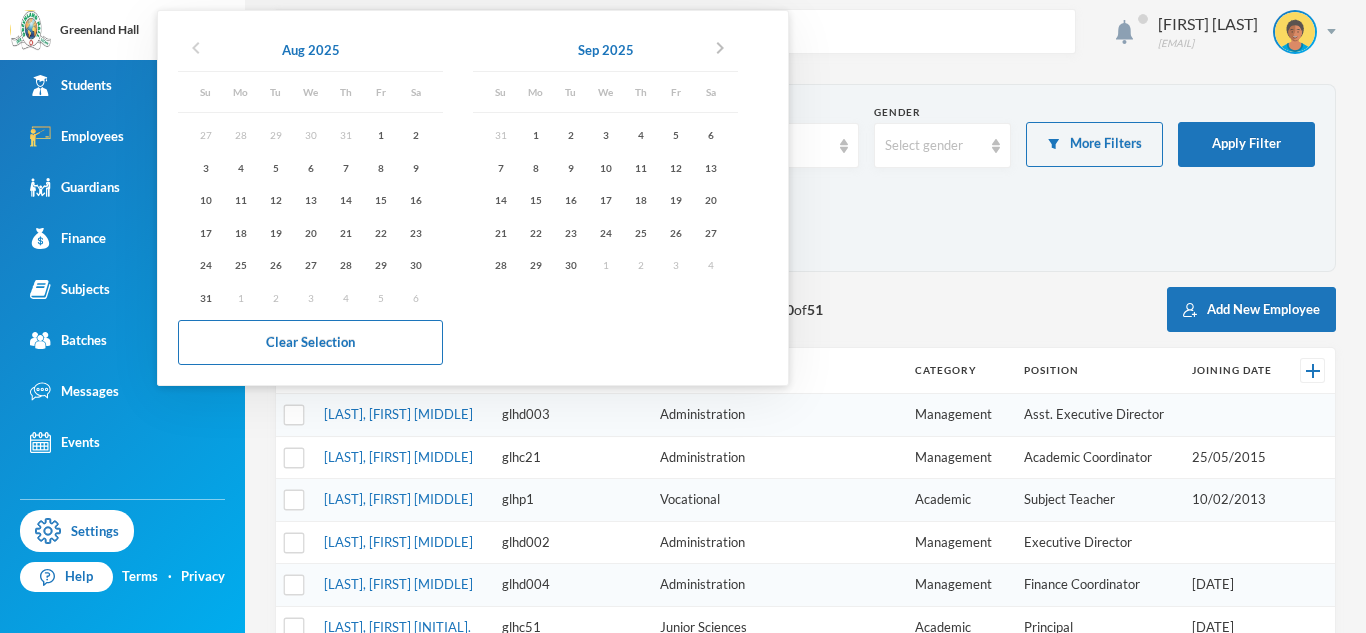 click on "chevron_left" at bounding box center [196, 48] 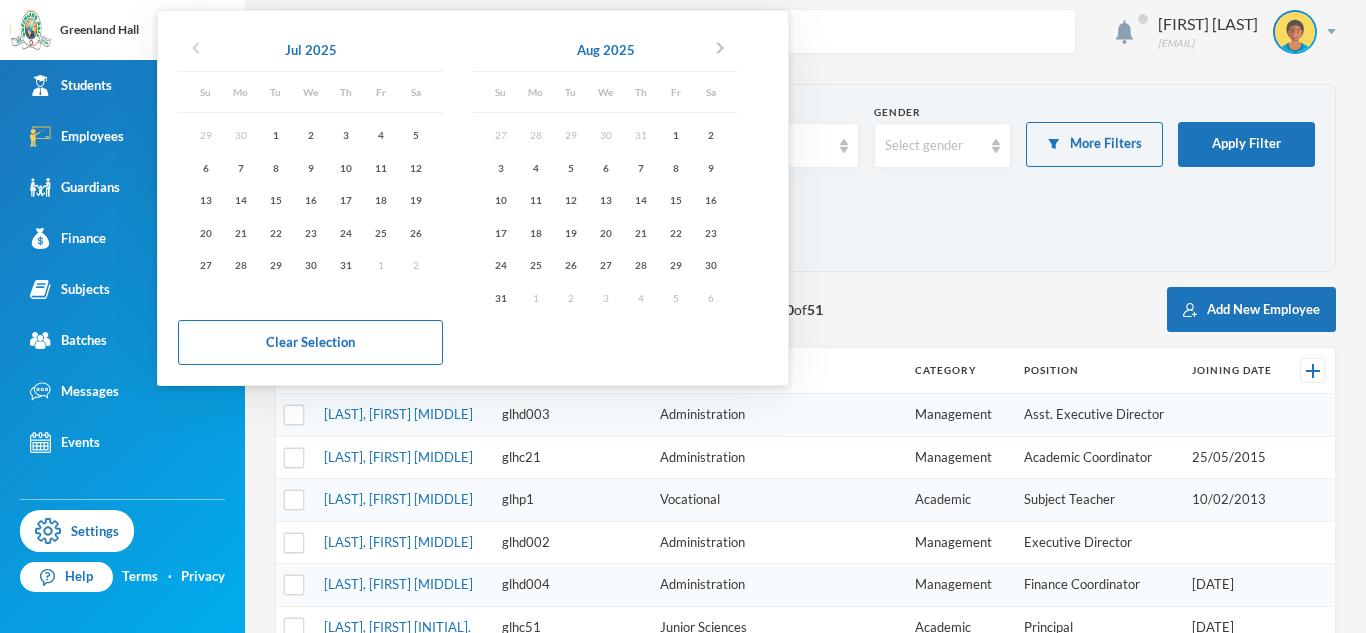 click on "chevron_left" at bounding box center [196, 48] 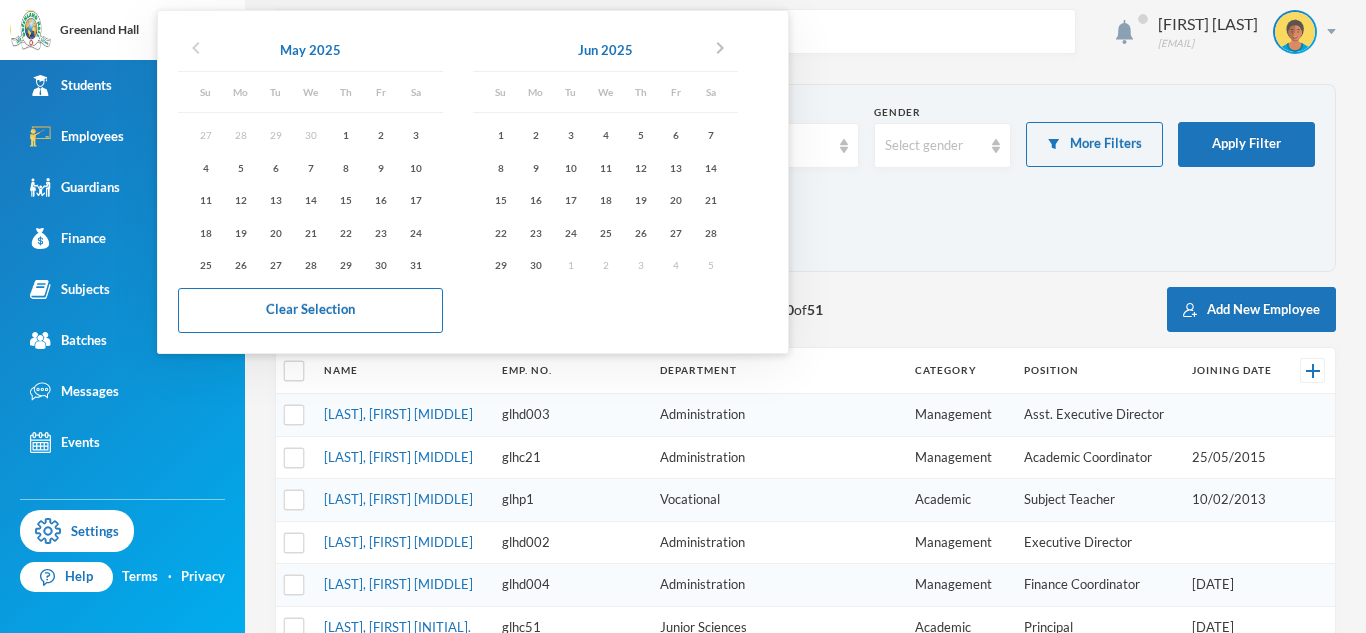 click on "chevron_left" at bounding box center [196, 48] 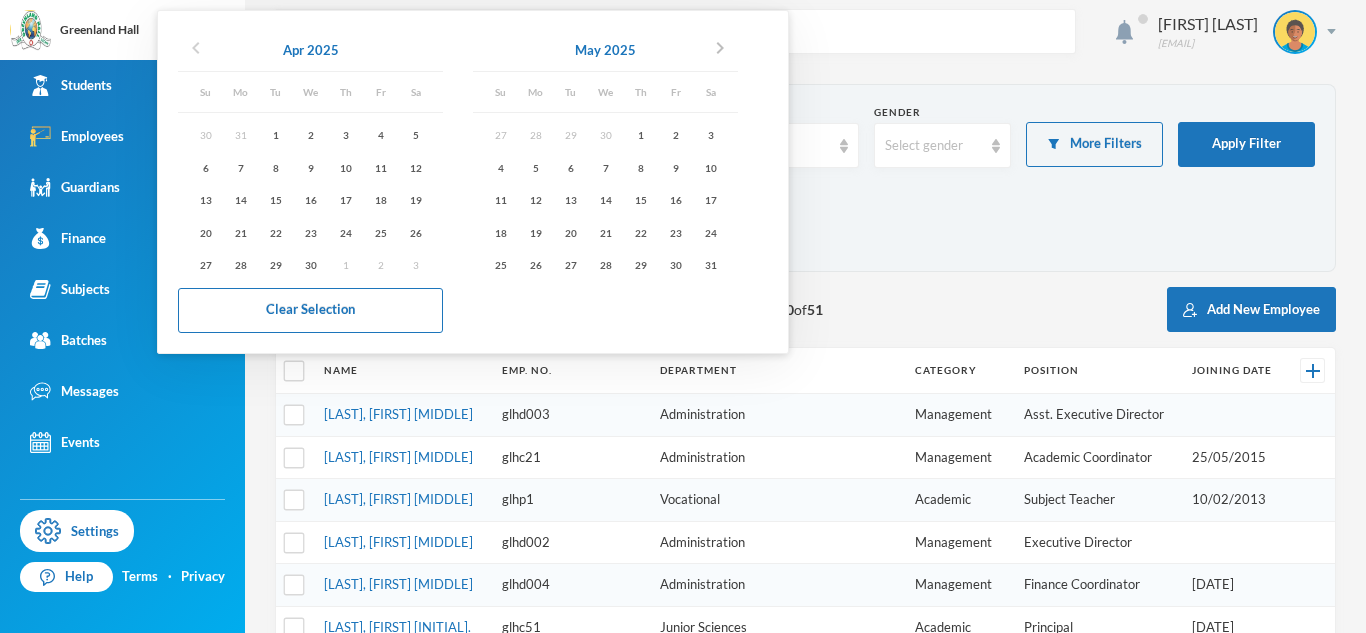 click on "chevron_left" at bounding box center [196, 48] 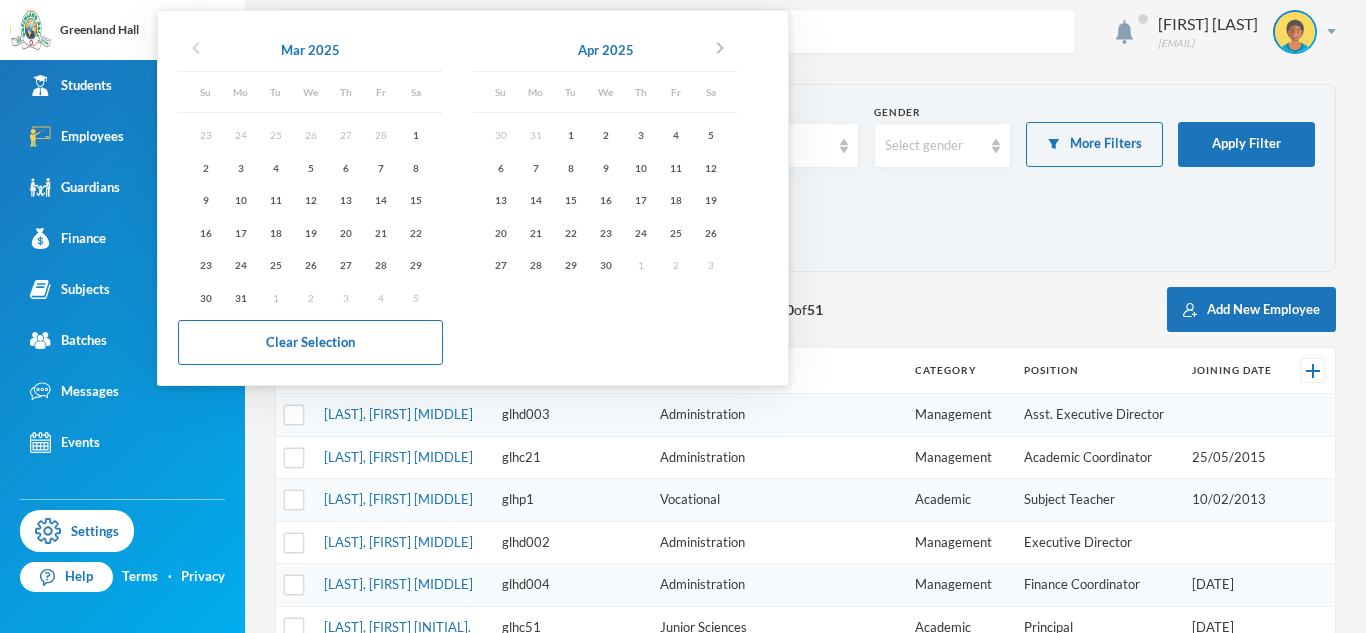 click on "chevron_left" at bounding box center (196, 48) 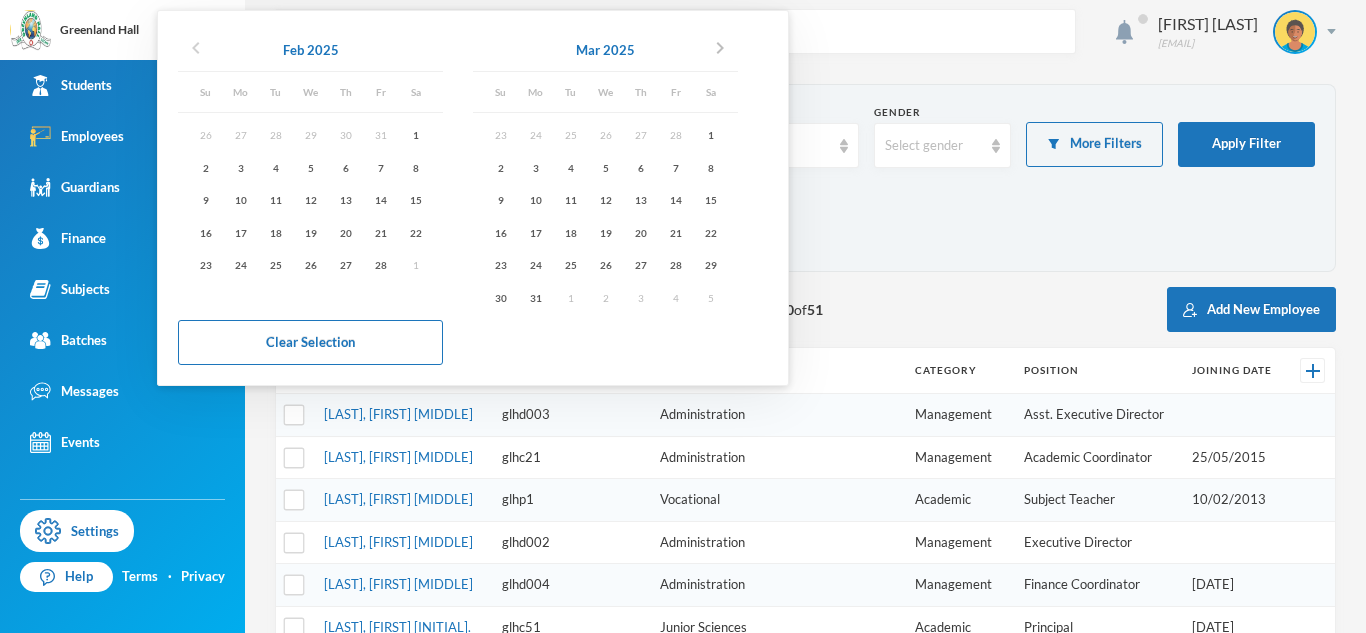 click on "chevron_left" at bounding box center [196, 48] 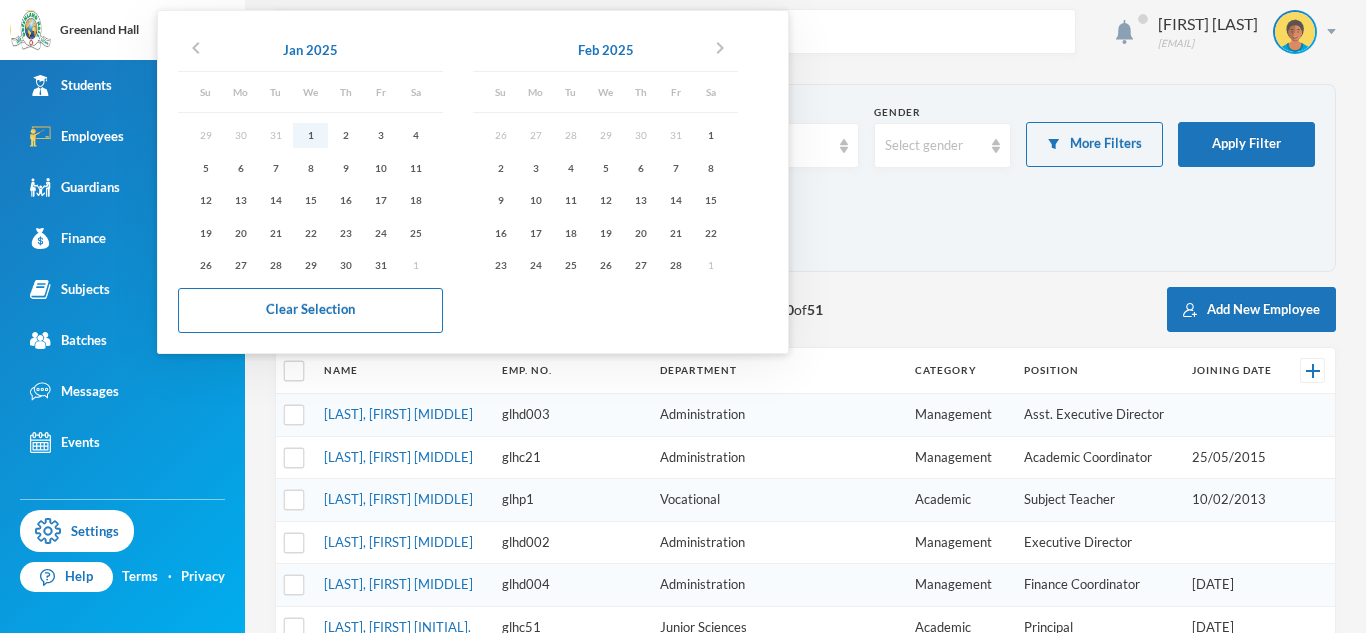click on "1" at bounding box center (310, 135) 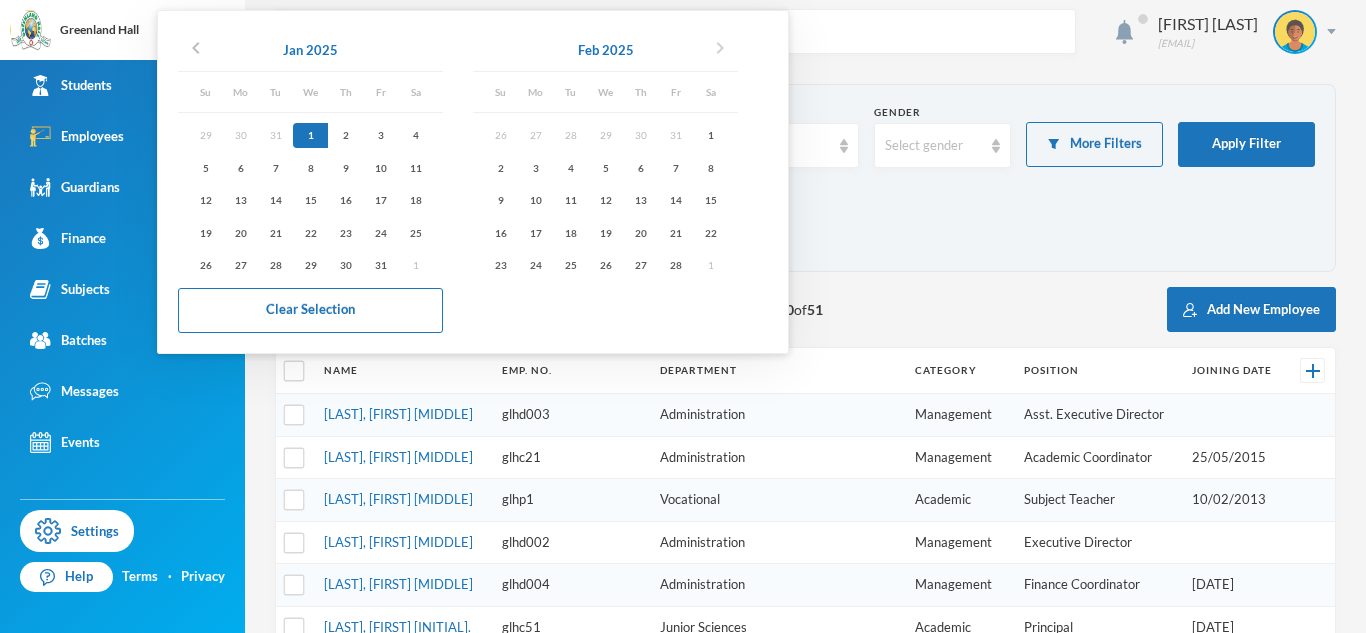 click on "chevron_right" at bounding box center (720, 48) 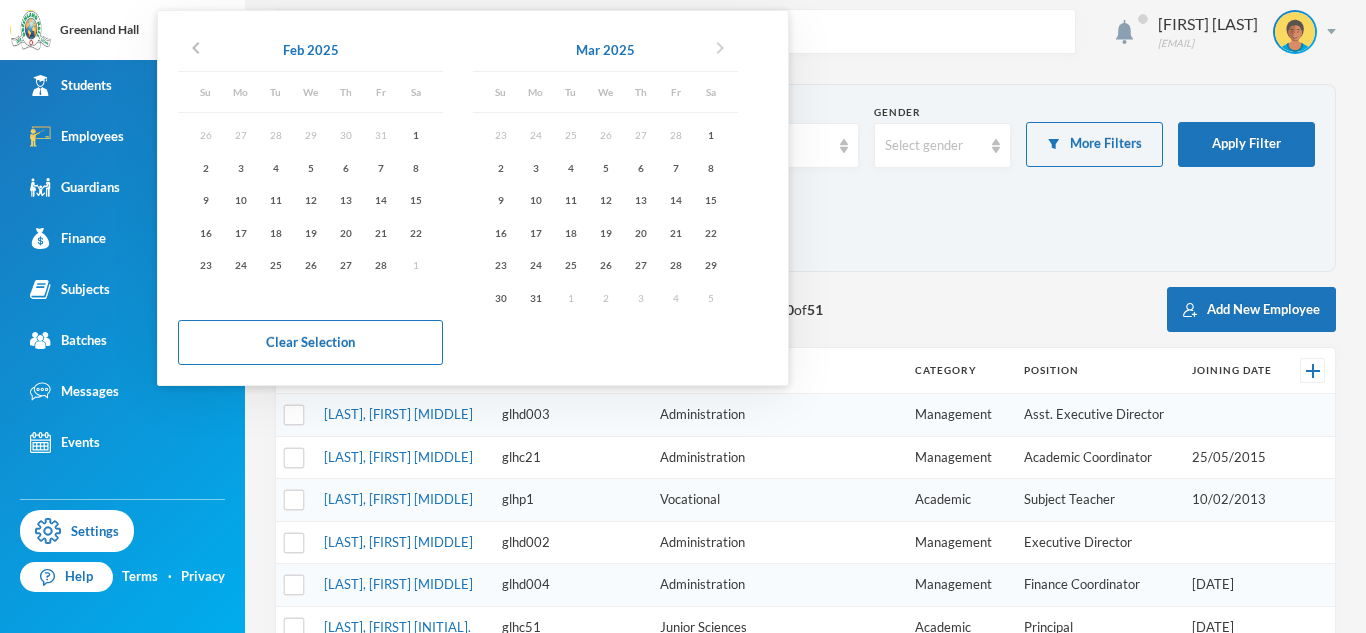 click on "chevron_right" at bounding box center (720, 48) 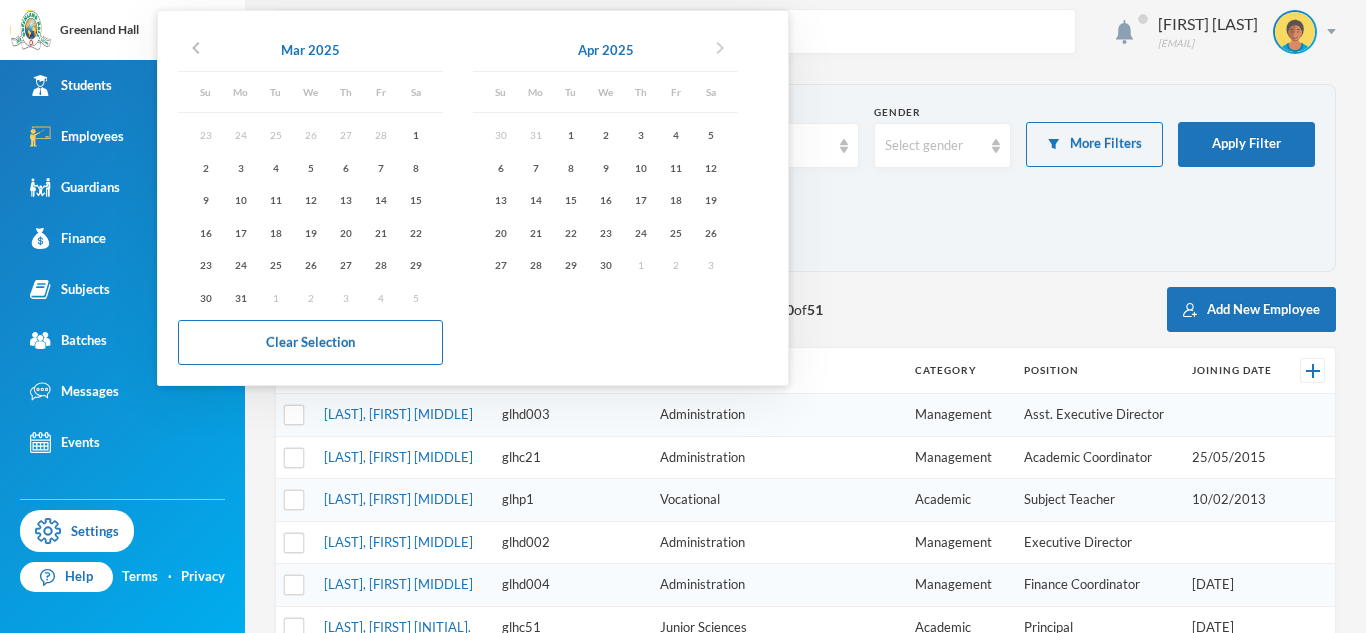 click on "chevron_right" at bounding box center [720, 48] 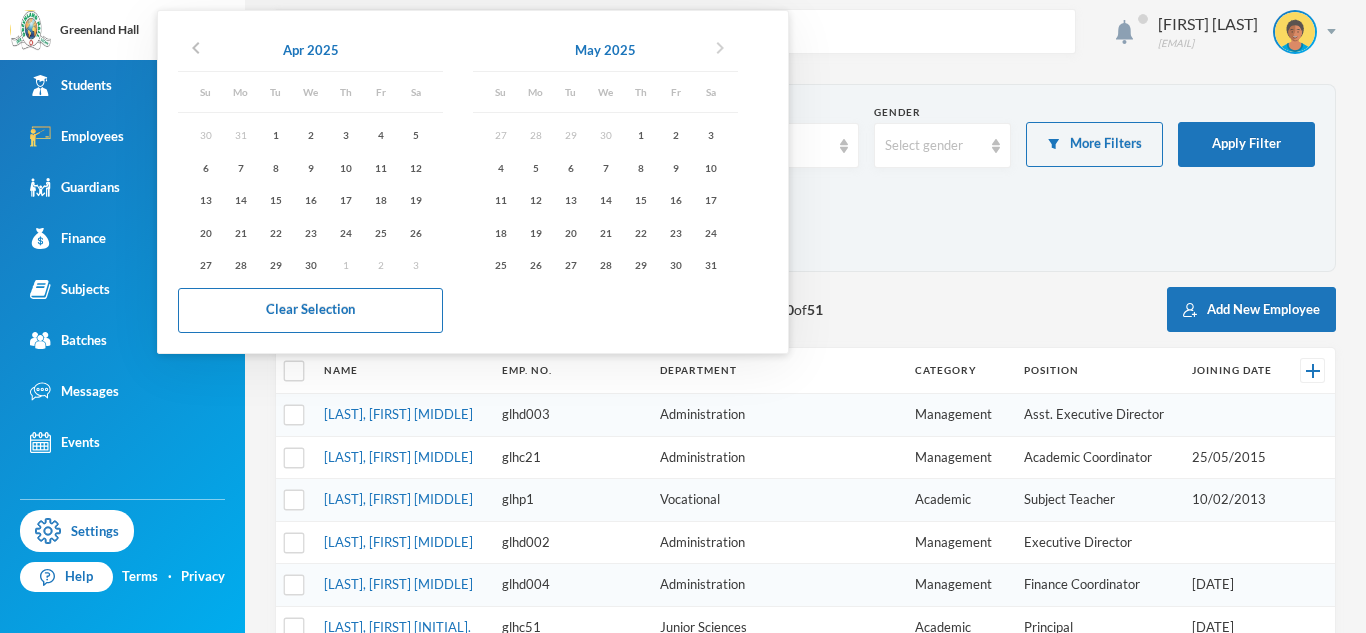 click on "chevron_right" at bounding box center [720, 48] 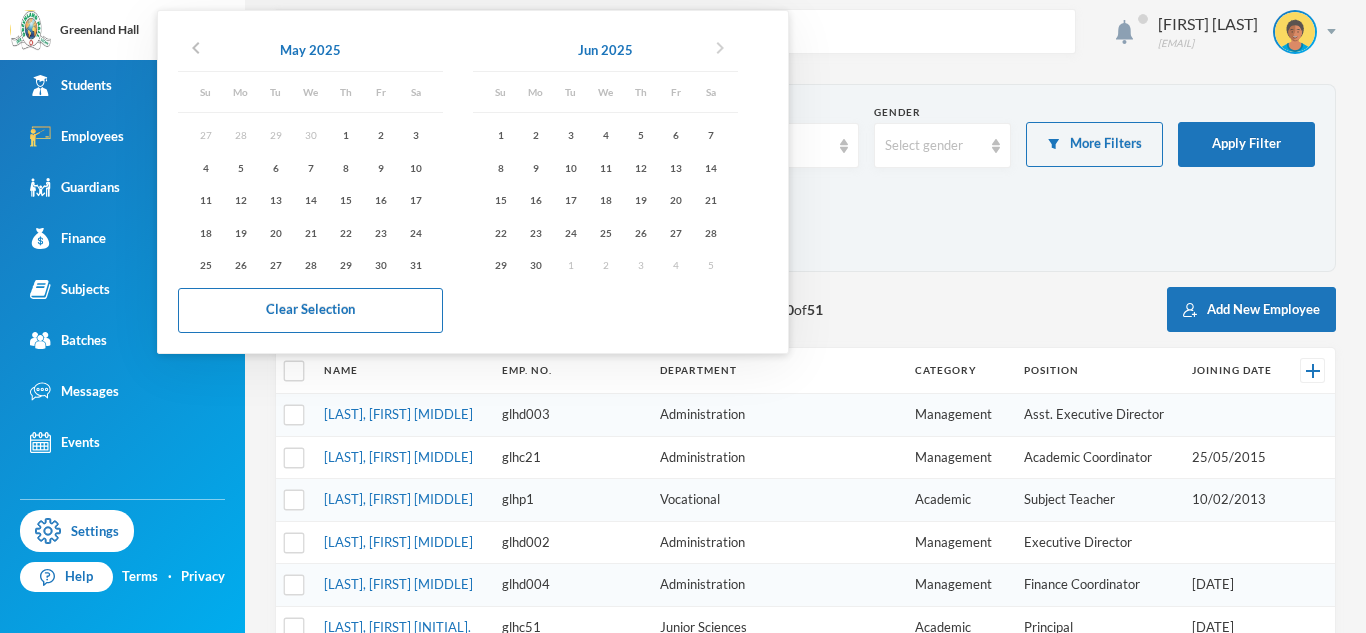 click on "chevron_right" at bounding box center [720, 48] 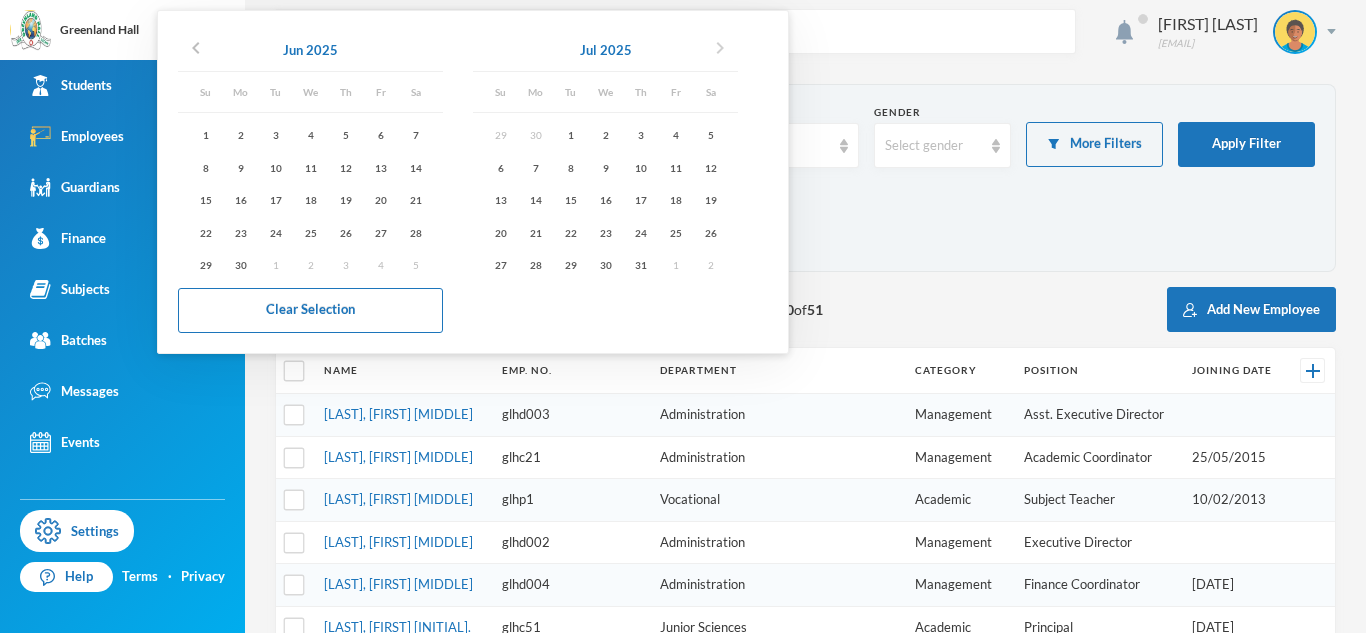 click on "chevron_right" at bounding box center [720, 48] 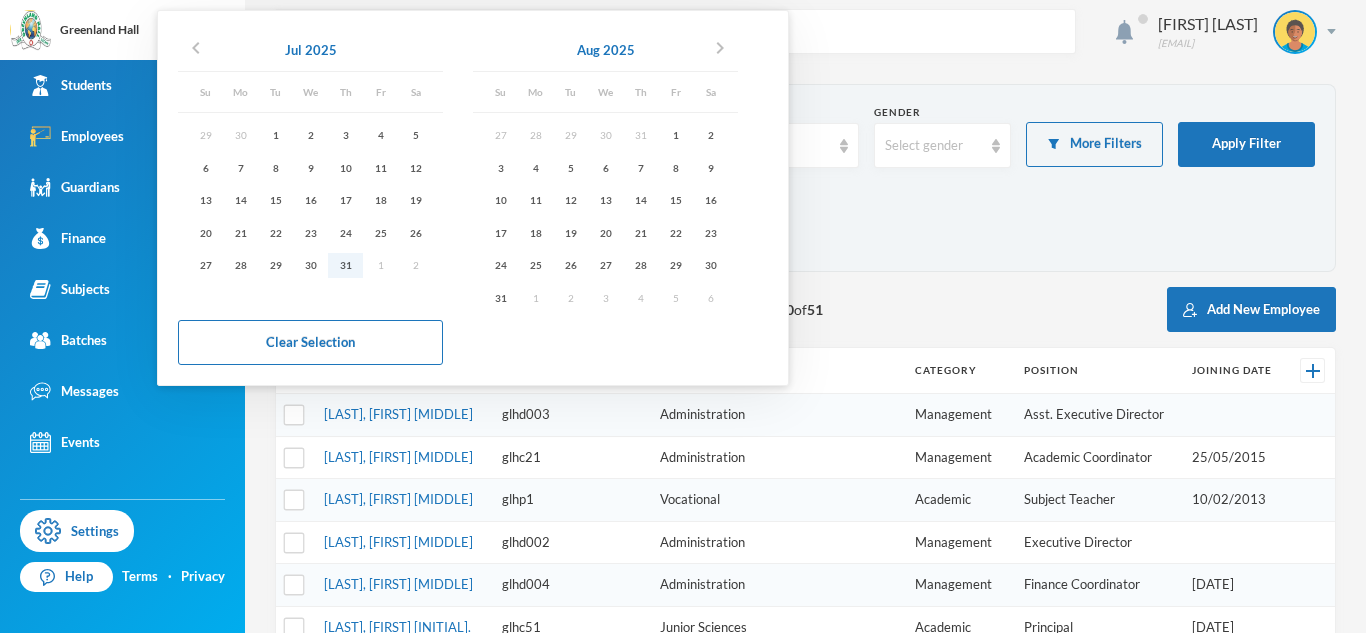 click on "31" at bounding box center [345, 265] 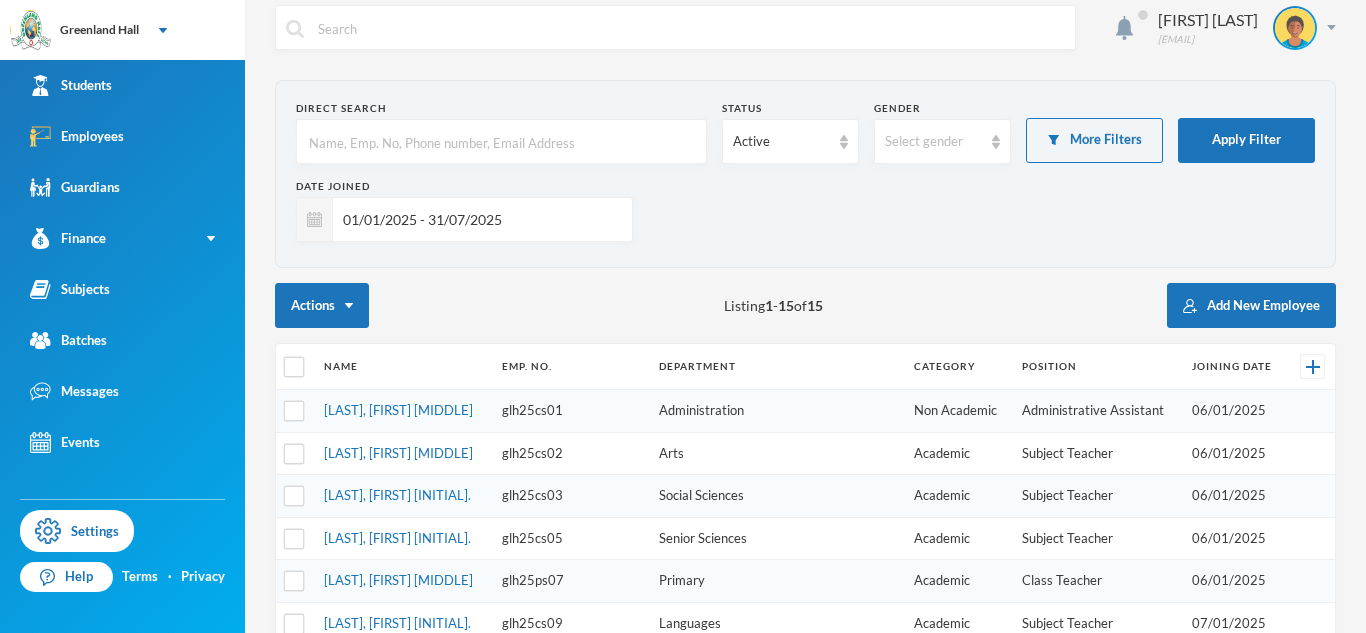 scroll, scrollTop: 0, scrollLeft: 0, axis: both 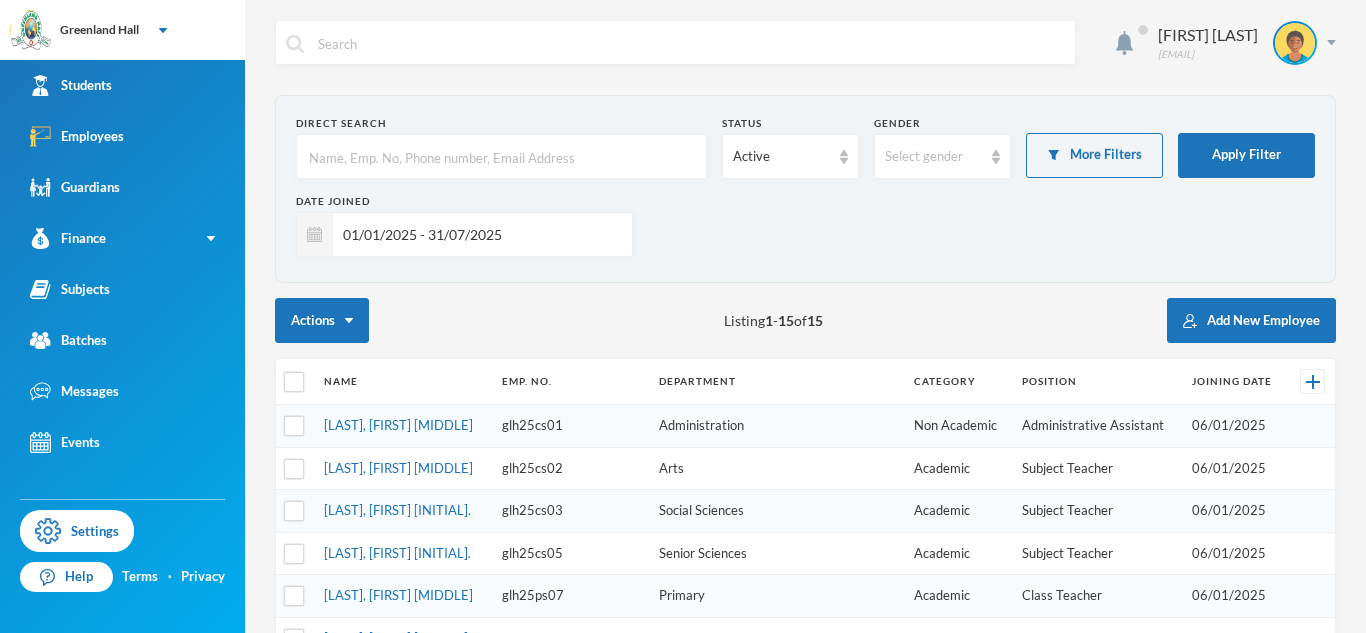 click on "01/01/2025 - 31/07/2025" at bounding box center (477, 234) 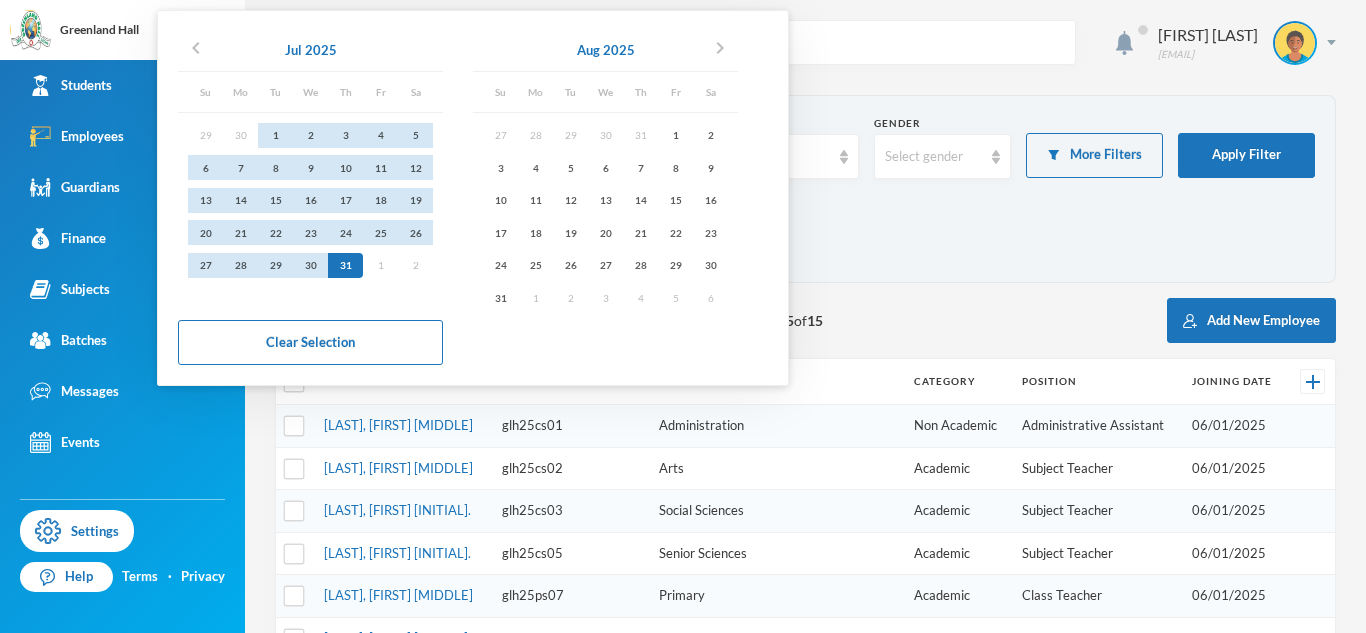 click on "17" at bounding box center (500, 232) 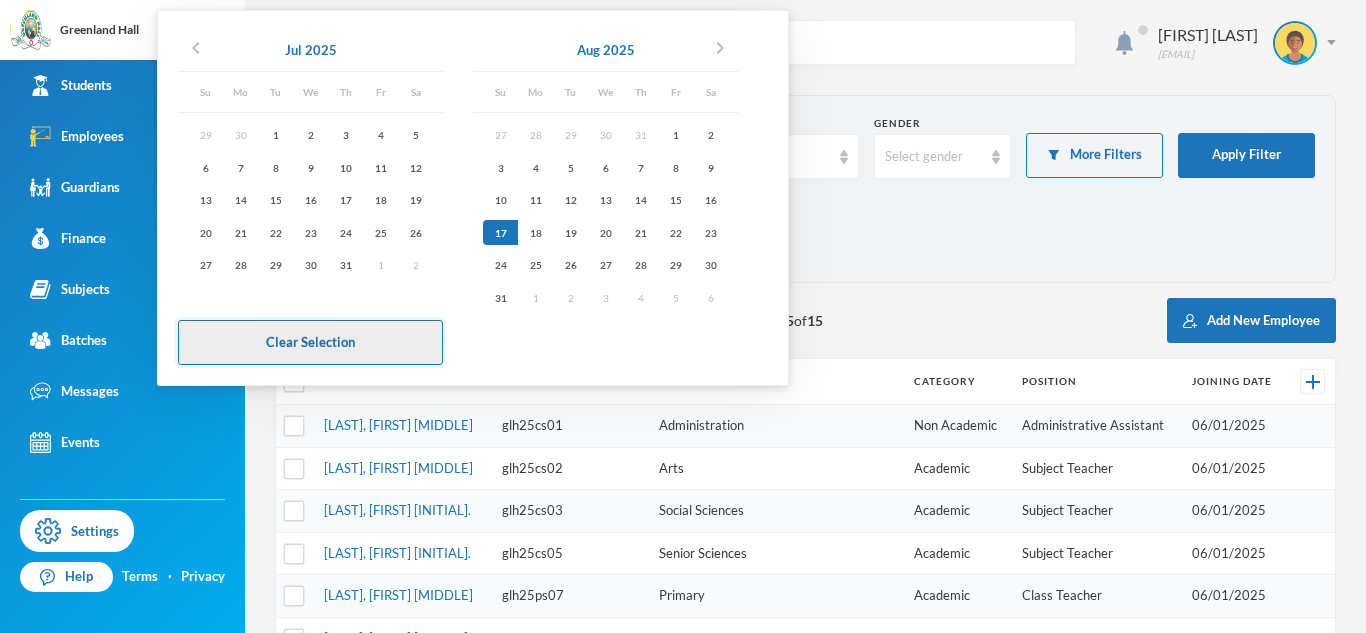 click on "Clear Selection" at bounding box center (310, 342) 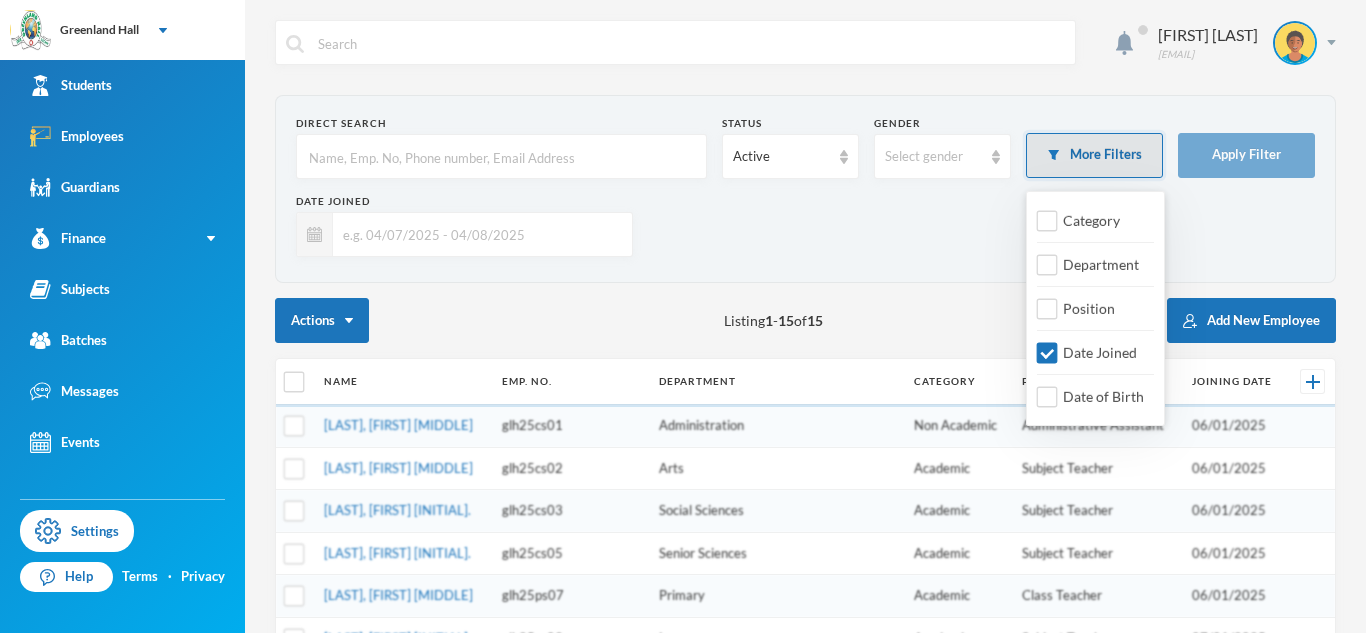 click on "More Filters" at bounding box center (1094, 155) 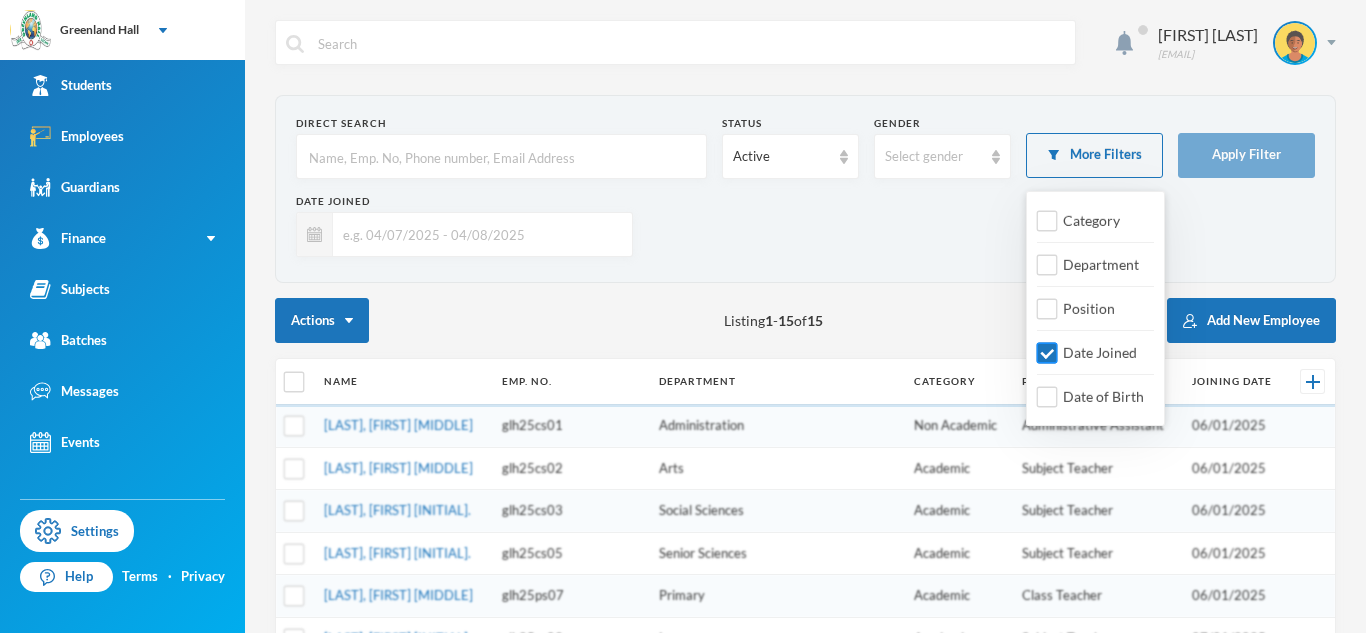 click on "Date Joined" at bounding box center [1100, 352] 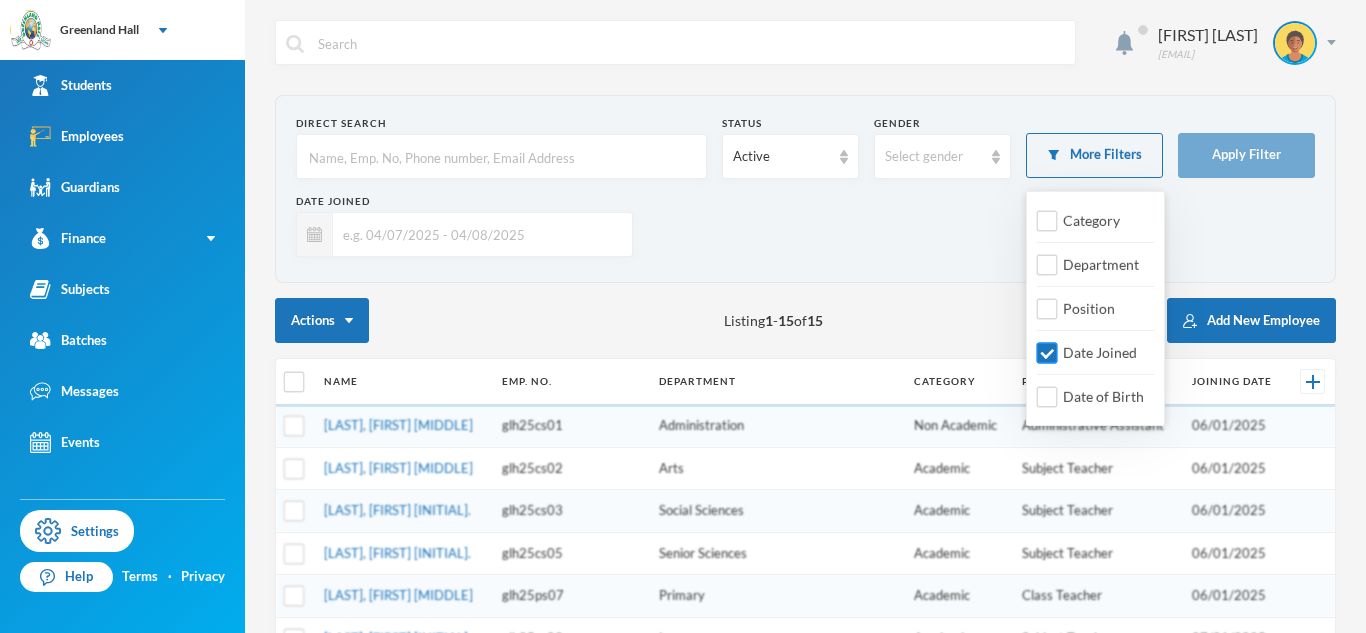 click on "Date Joined" at bounding box center (1047, 353) 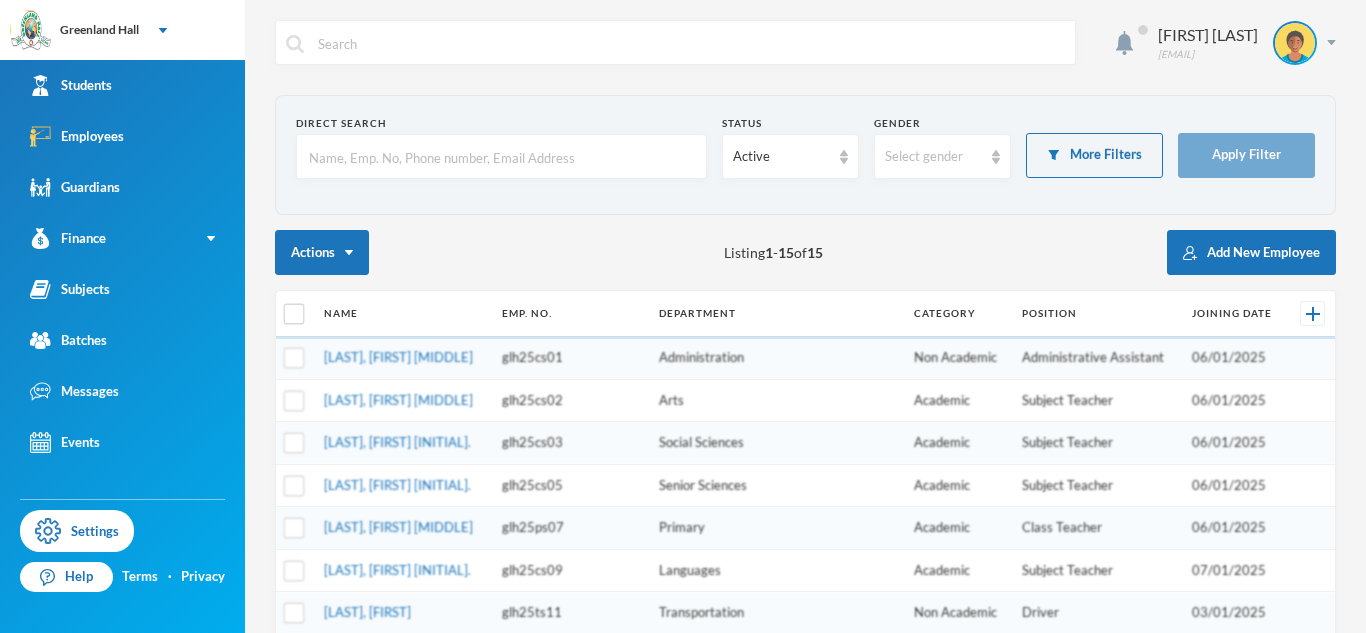 click at bounding box center (501, 157) 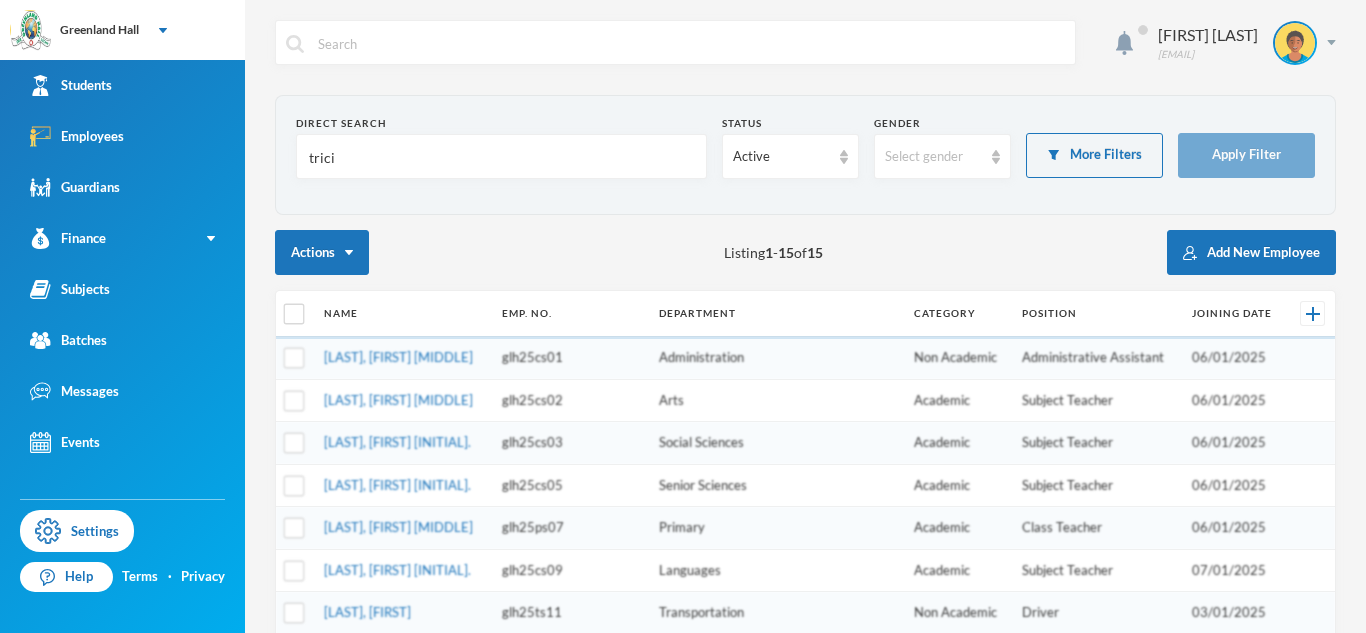 type on "[FIRST_NAME]" 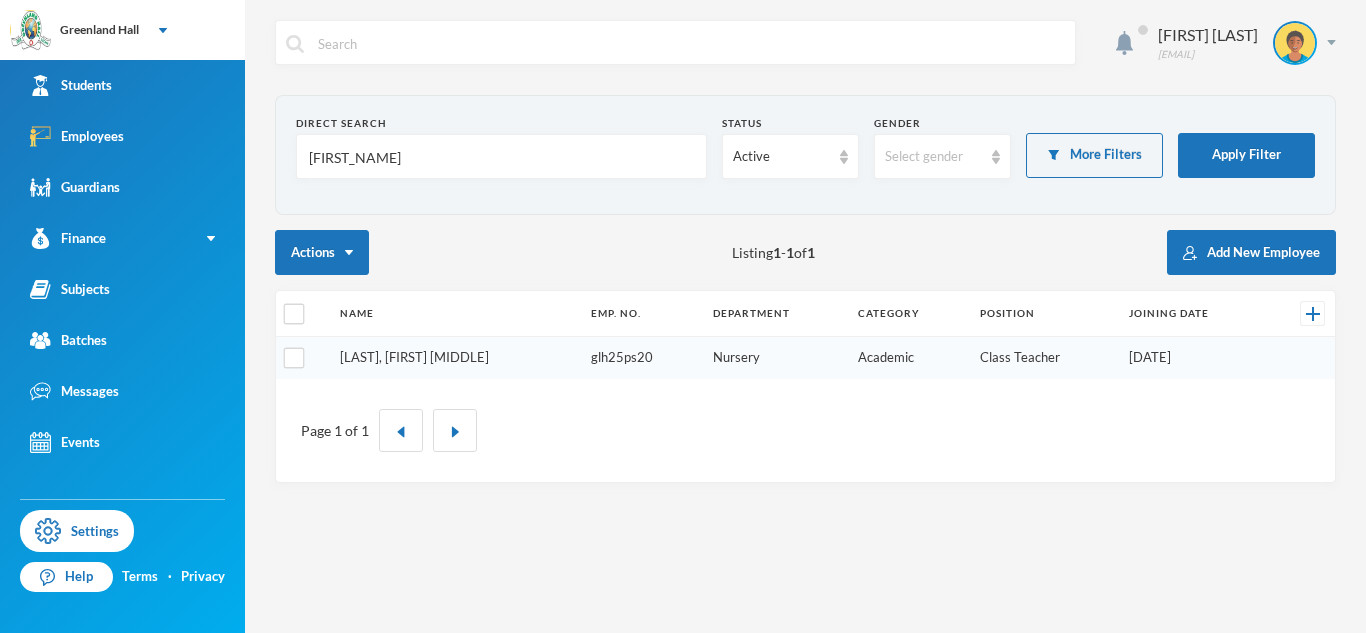 click on "[LAST], [FIRST] [MIDDLE]" at bounding box center (414, 357) 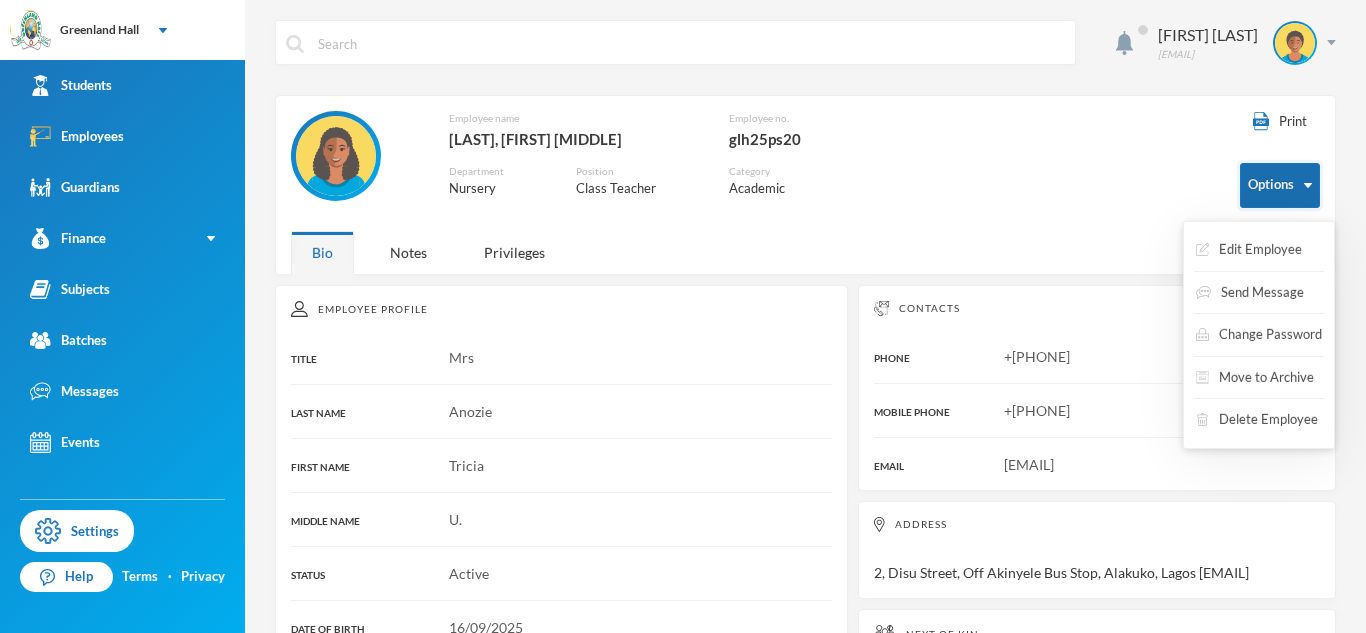 click on "Options" at bounding box center (1280, 185) 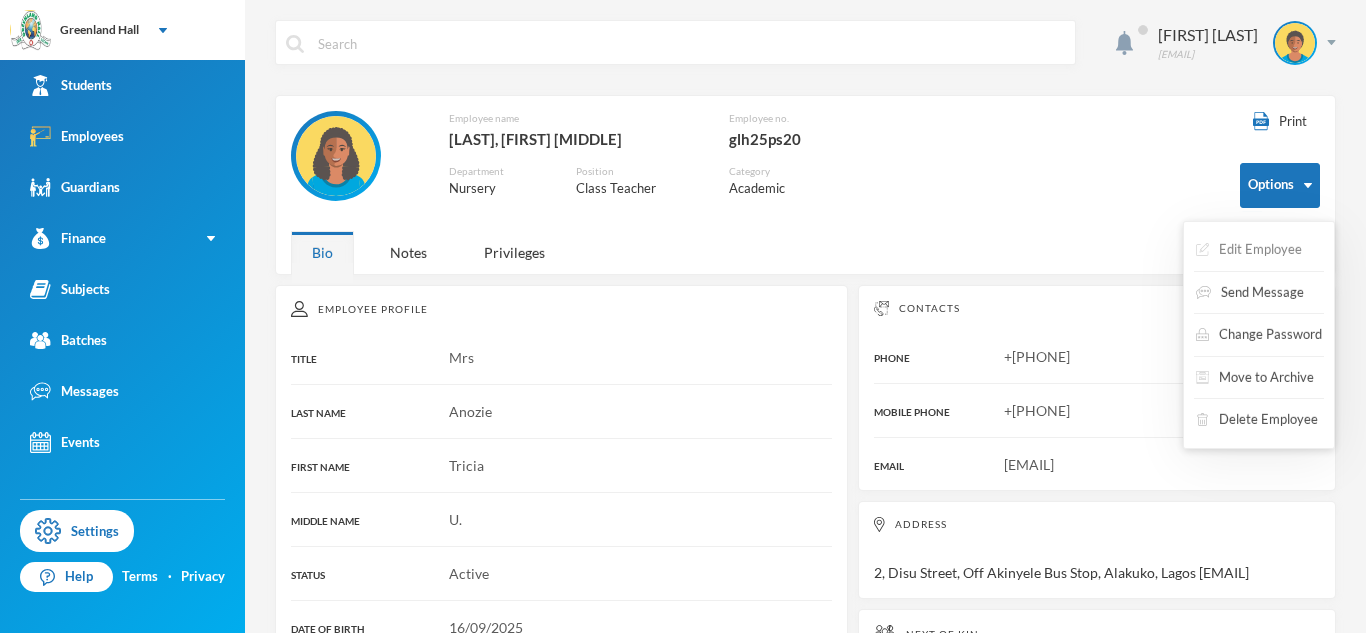 click on "Edit Employee" at bounding box center [1249, 250] 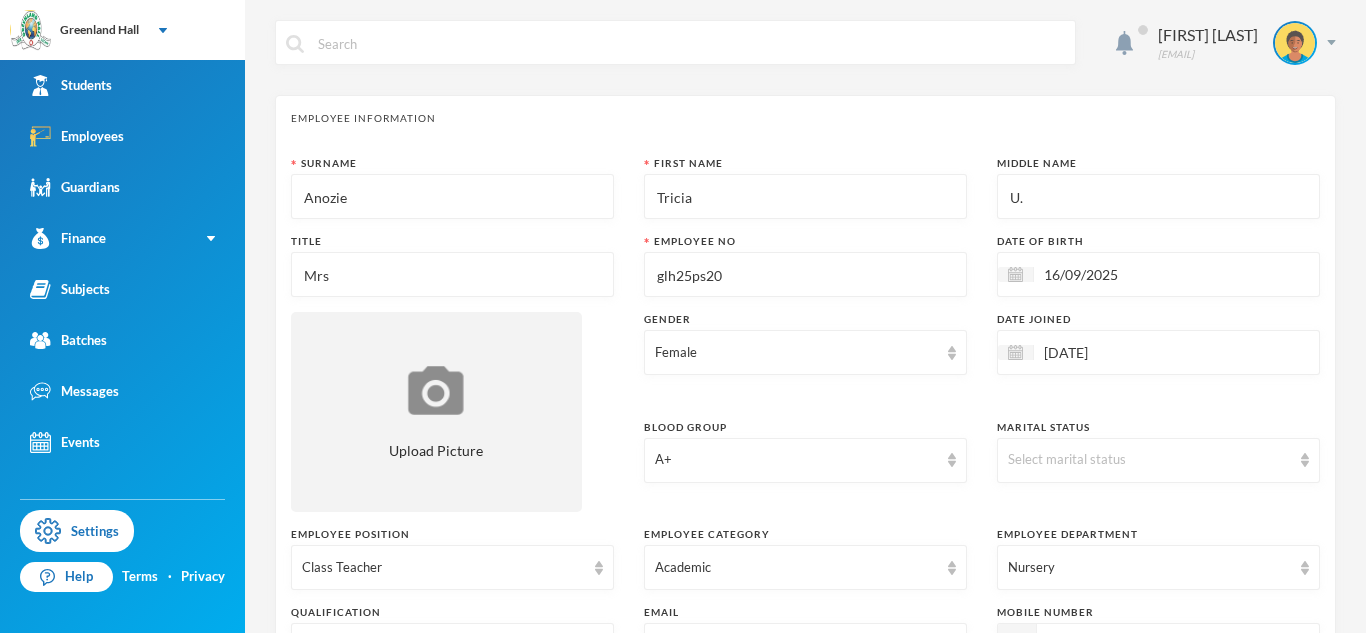 click on "glh25ps20" at bounding box center (805, 275) 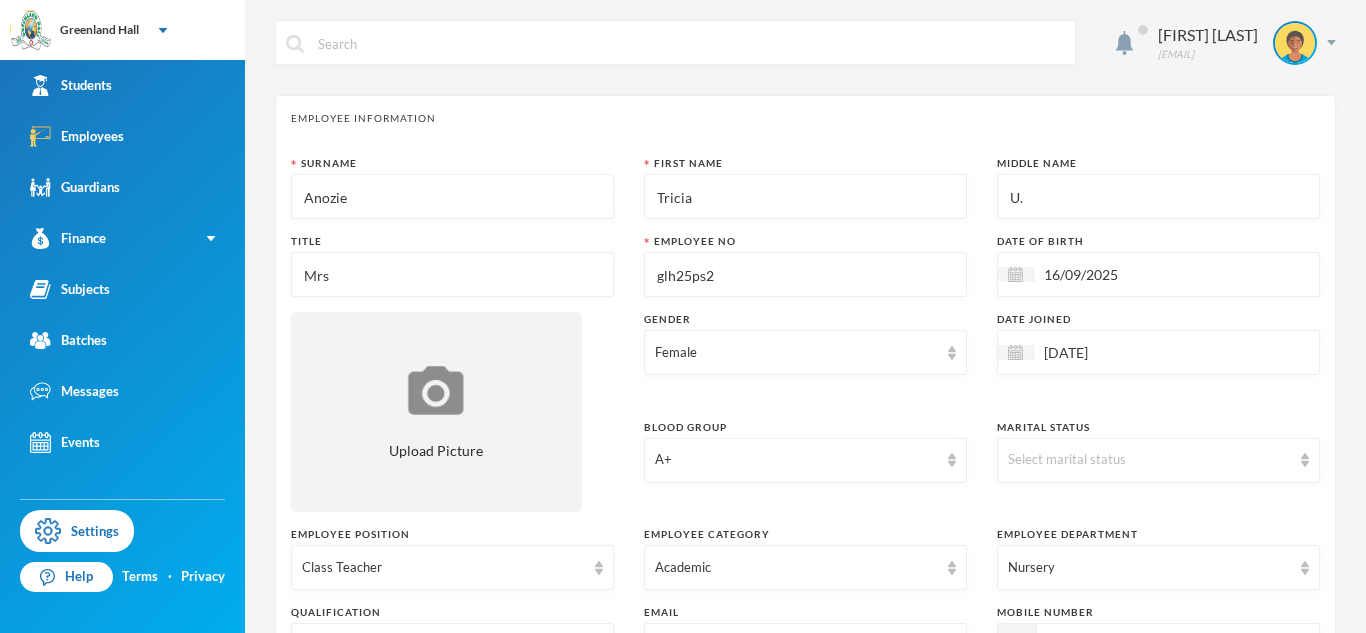 type on "glh25ps24" 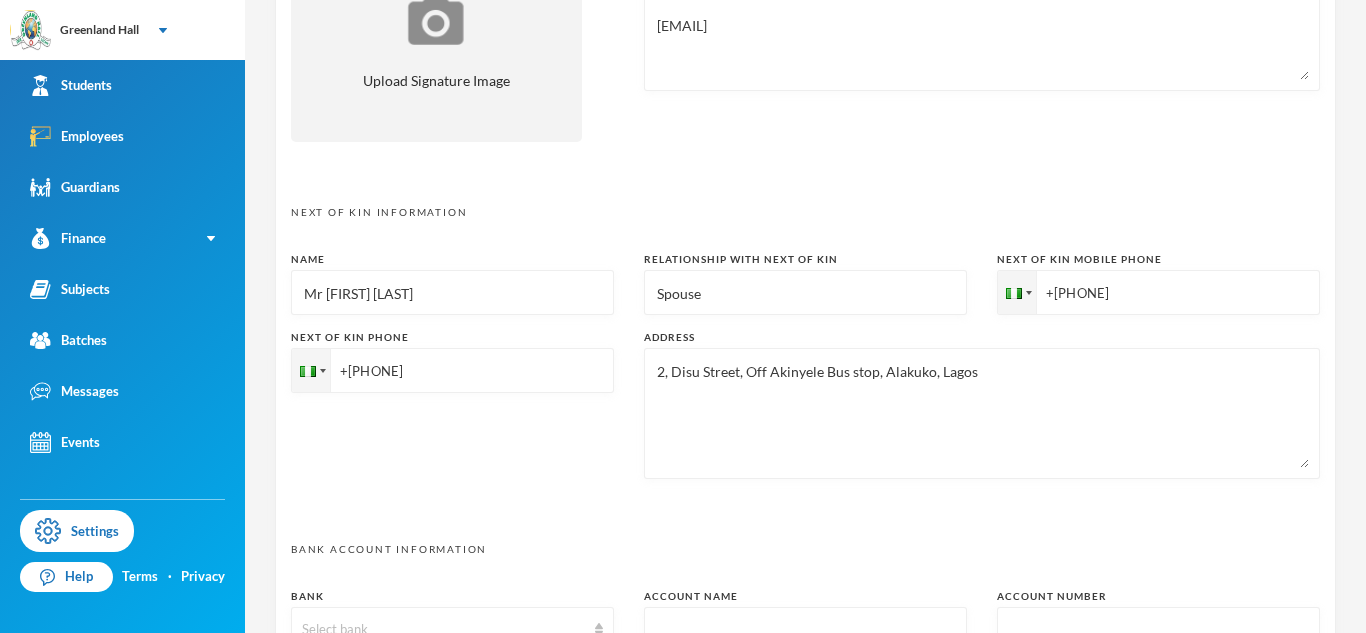 scroll, scrollTop: 820, scrollLeft: 0, axis: vertical 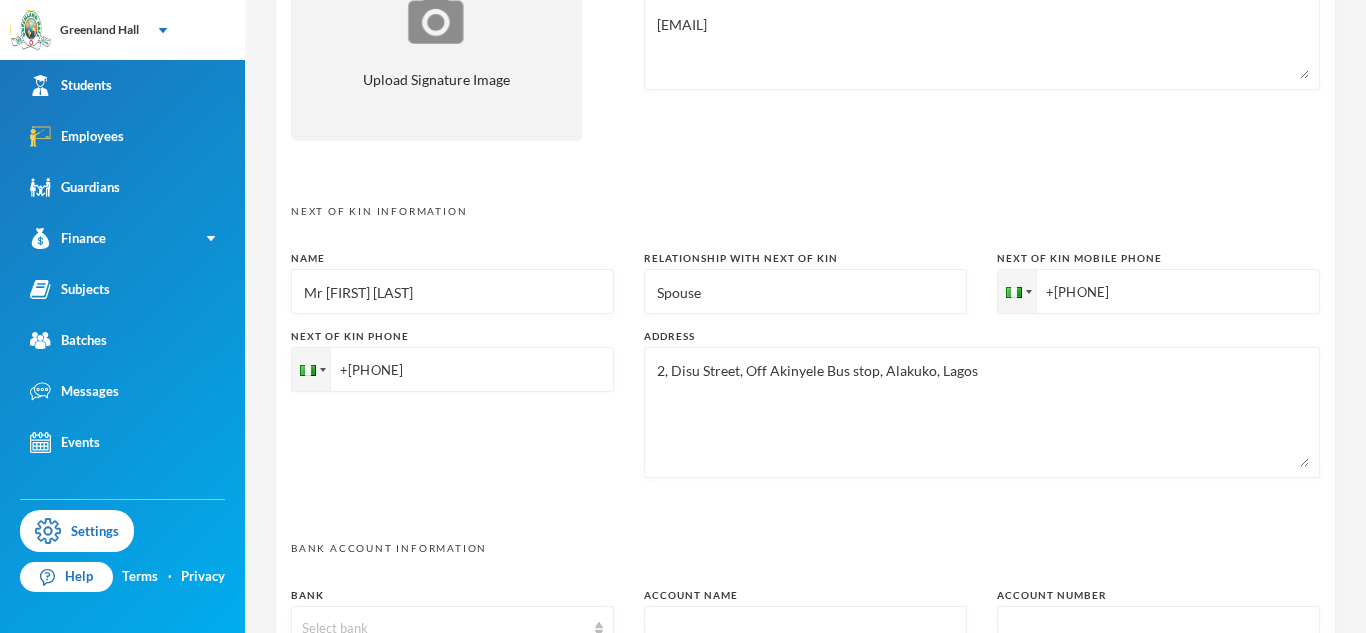 type on "glh25ps24" 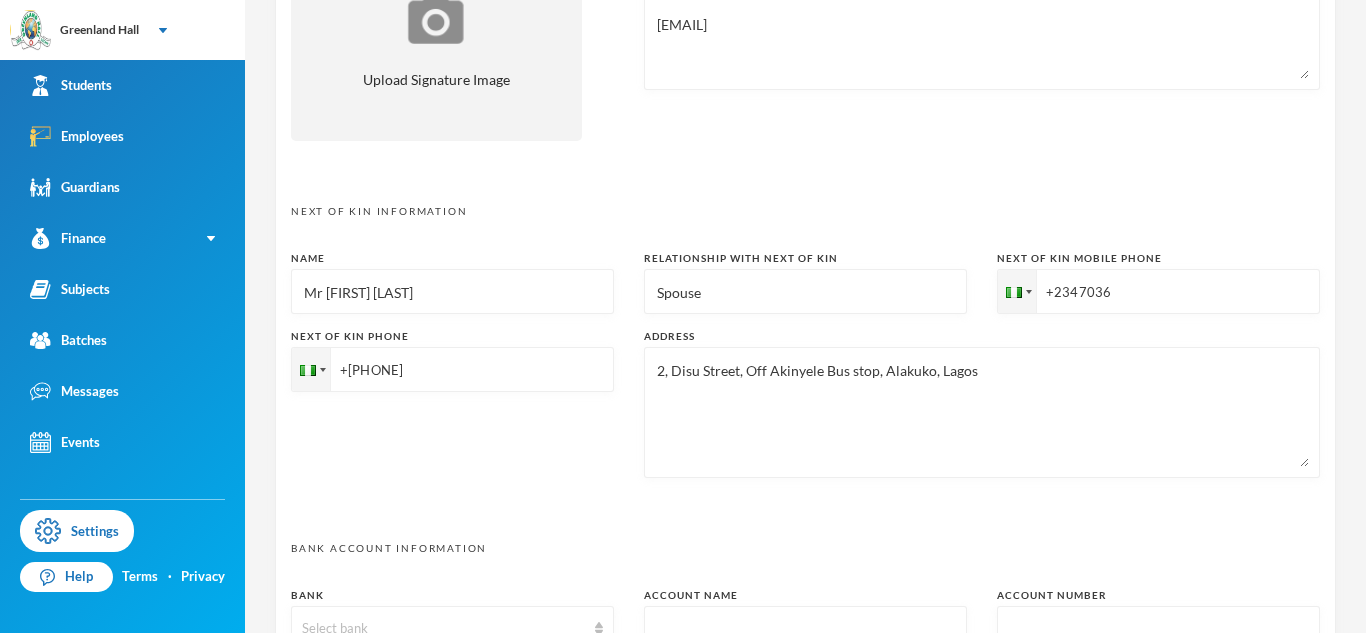 type on "2, Disu Street, Off Akinyele Bus stop, Alakuko, Lagos
[EMAIL]" 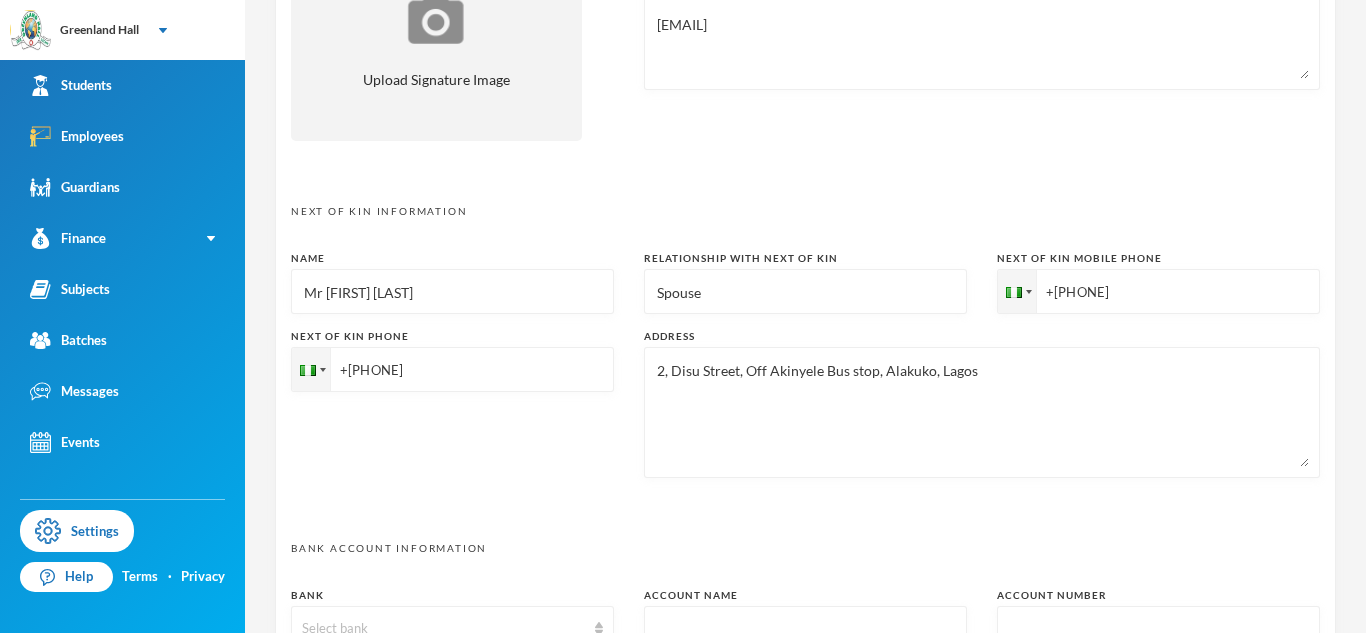 type on "2, Disu Street, Off Akinyele Bus stop, Alakuko, Lagos
[EMAIL]" 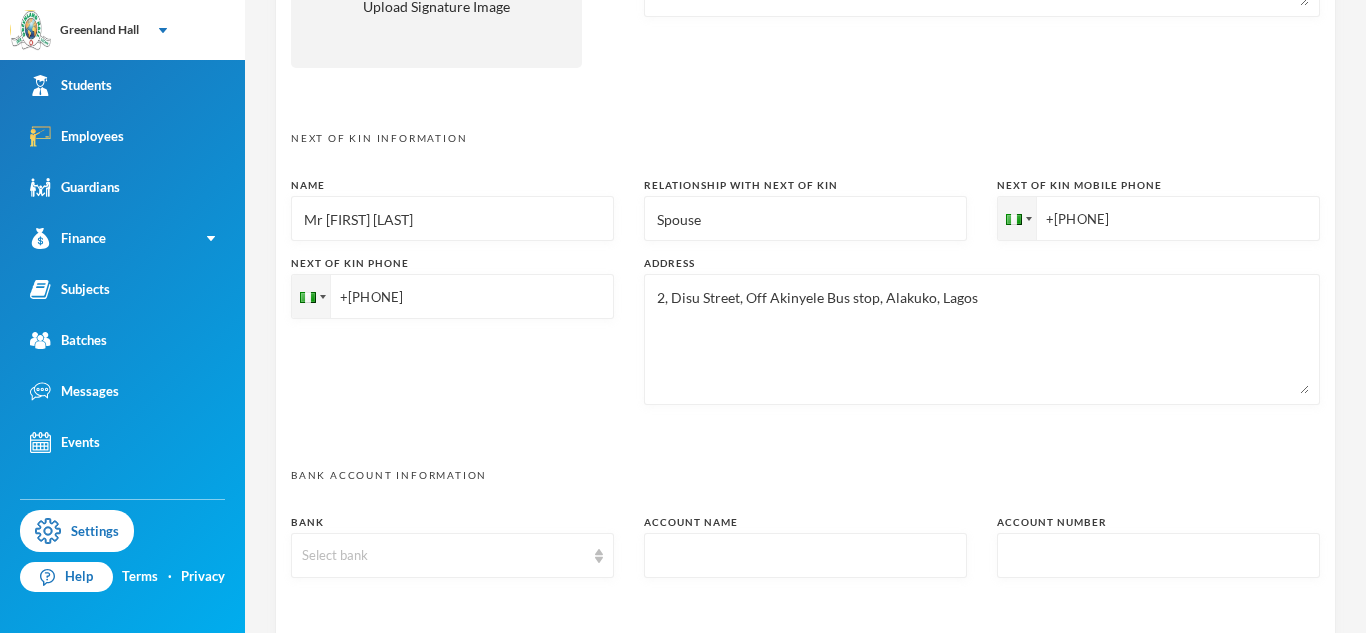 scroll, scrollTop: 897, scrollLeft: 0, axis: vertical 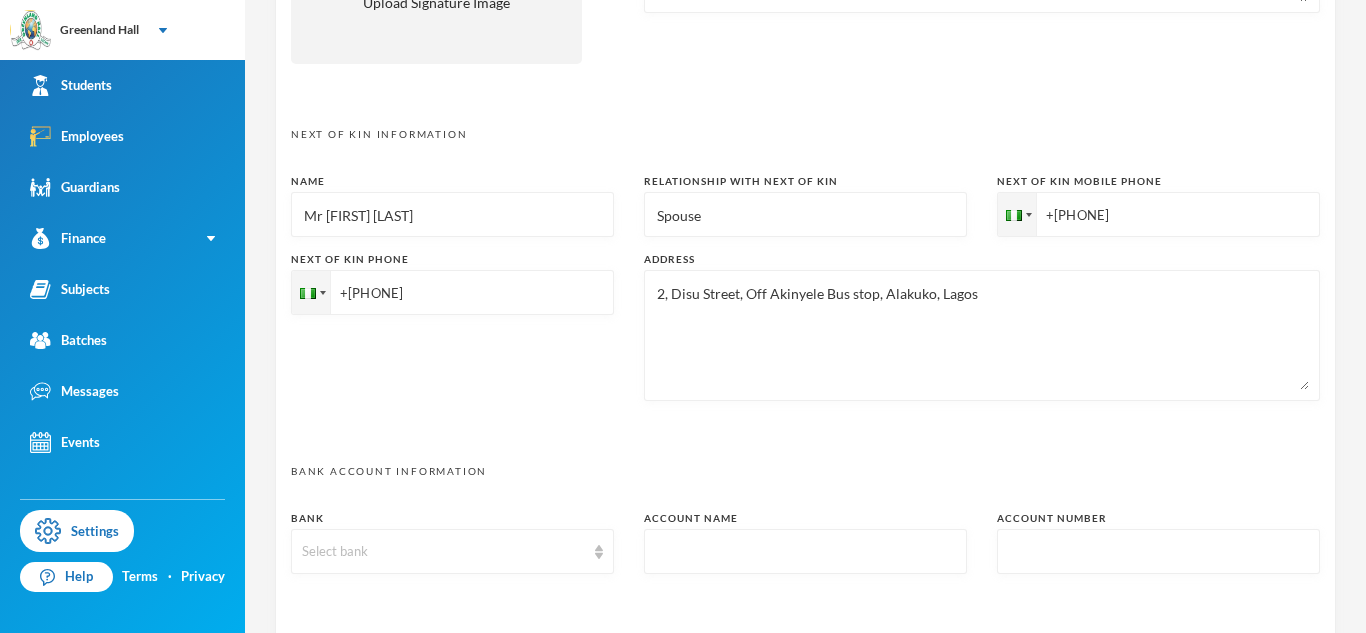 click on "+[PHONE]" at bounding box center (1158, 214) 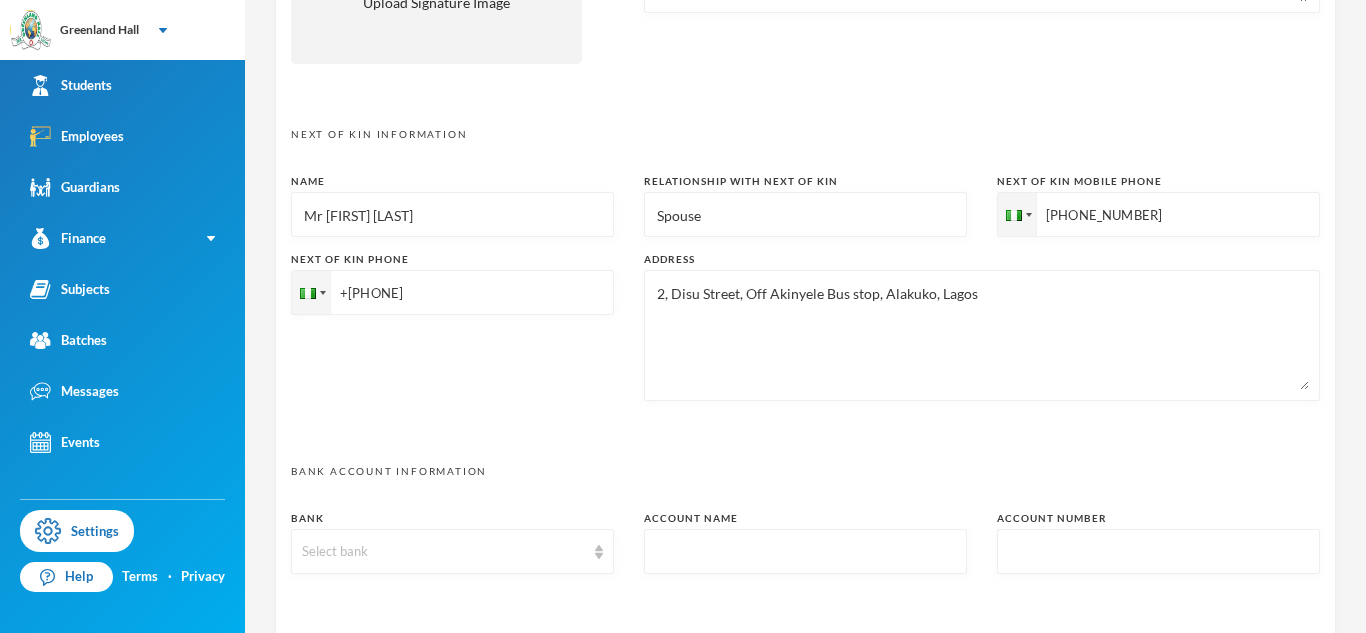 type on "2, Disu Street, Off Akinyele Bus stop, Alakuko, Lagos
[EMAIL]" 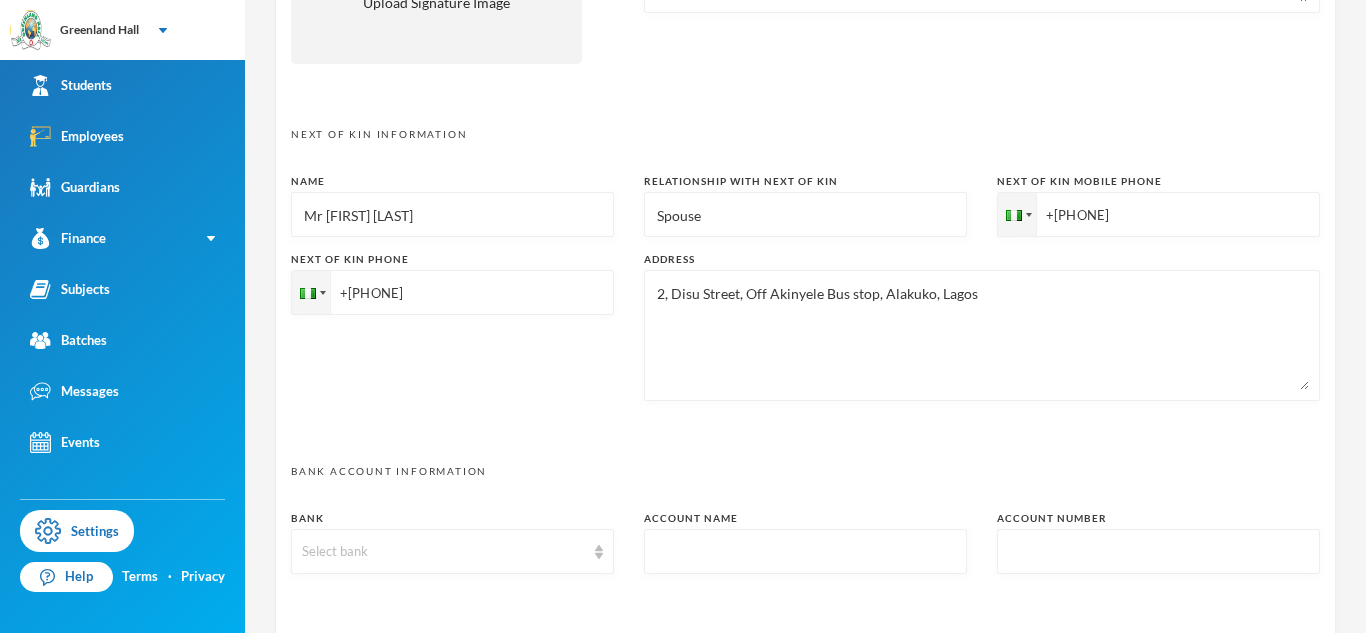 type on "2, Disu Street, Off Akinyele Bus stop, Alakuko, Lagos
[EMAIL]" 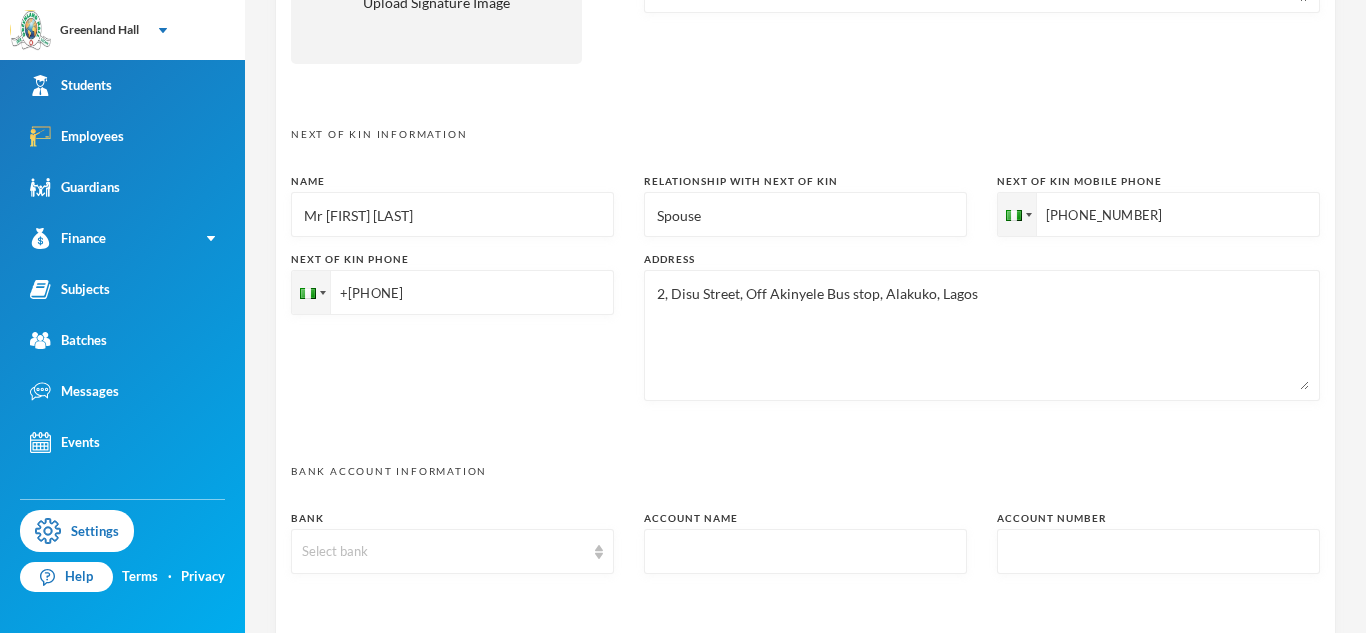 type on "2, Disu Street, Off Akinyele Bus stop, Alakuko, Lagos
[EMAIL]" 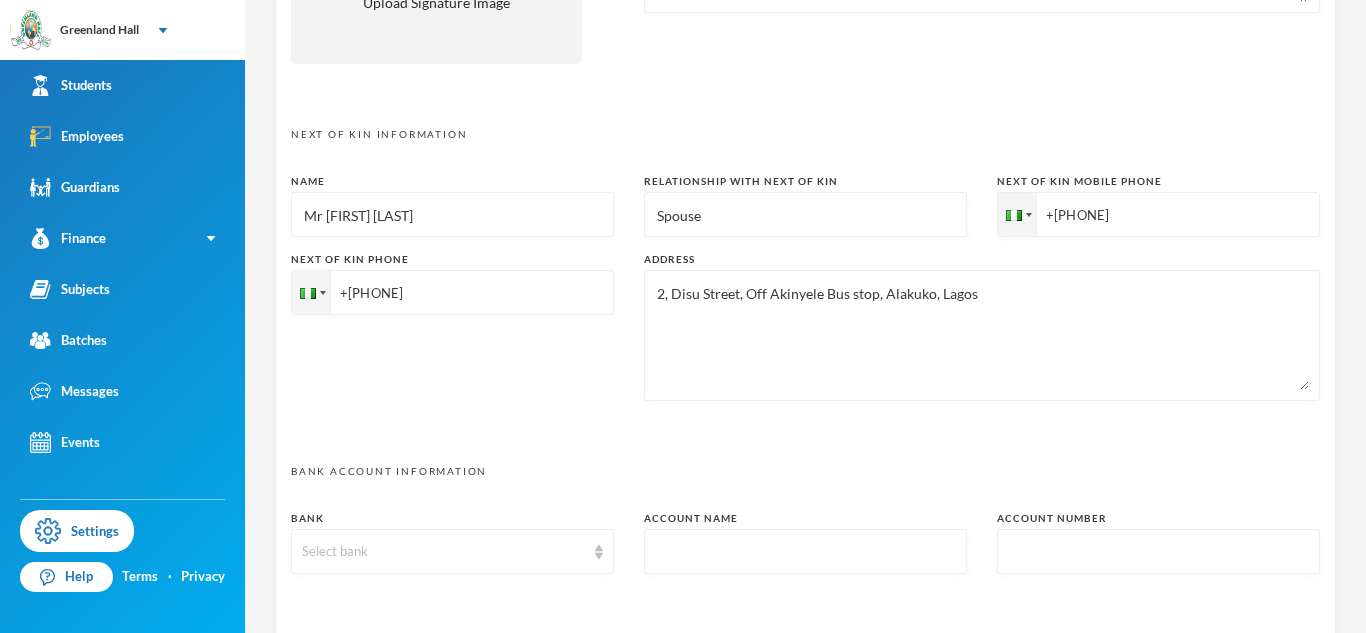 type on "2, Disu Street, Off Akinyele Bus stop, Alakuko, Lagos
[EMAIL]" 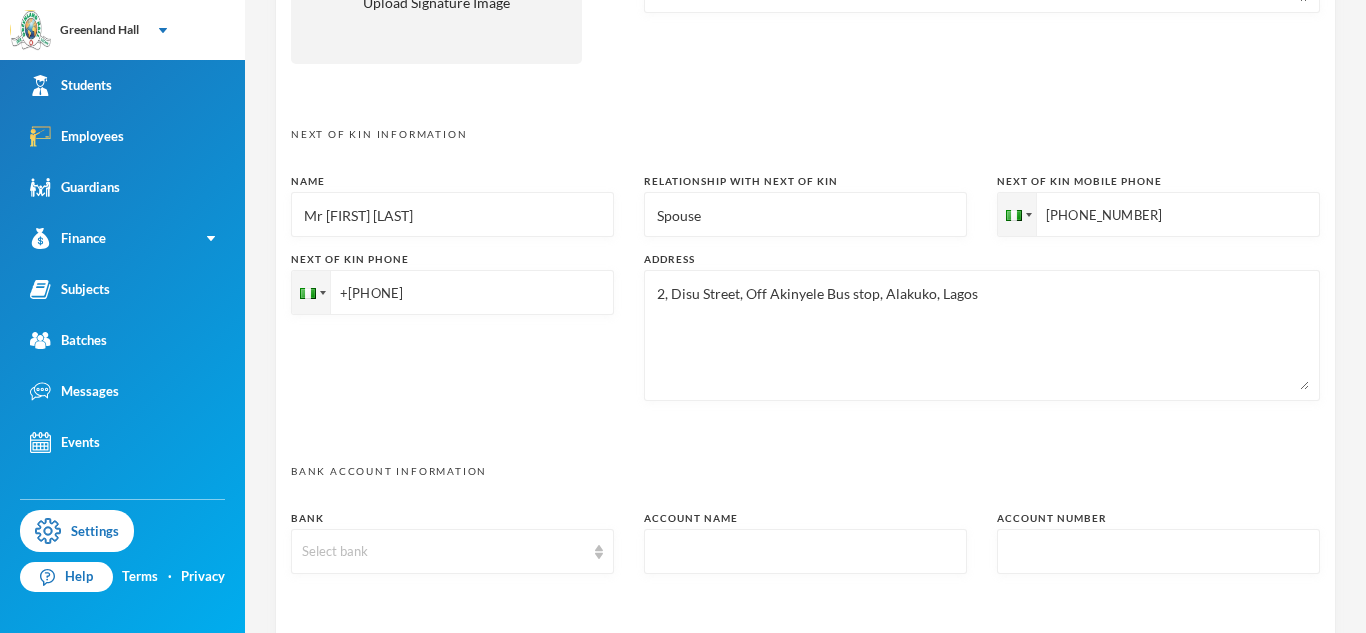 type on "2, Disu Street, Off Akinyele Bus stop, Alakuko, Lagos
[EMAIL]" 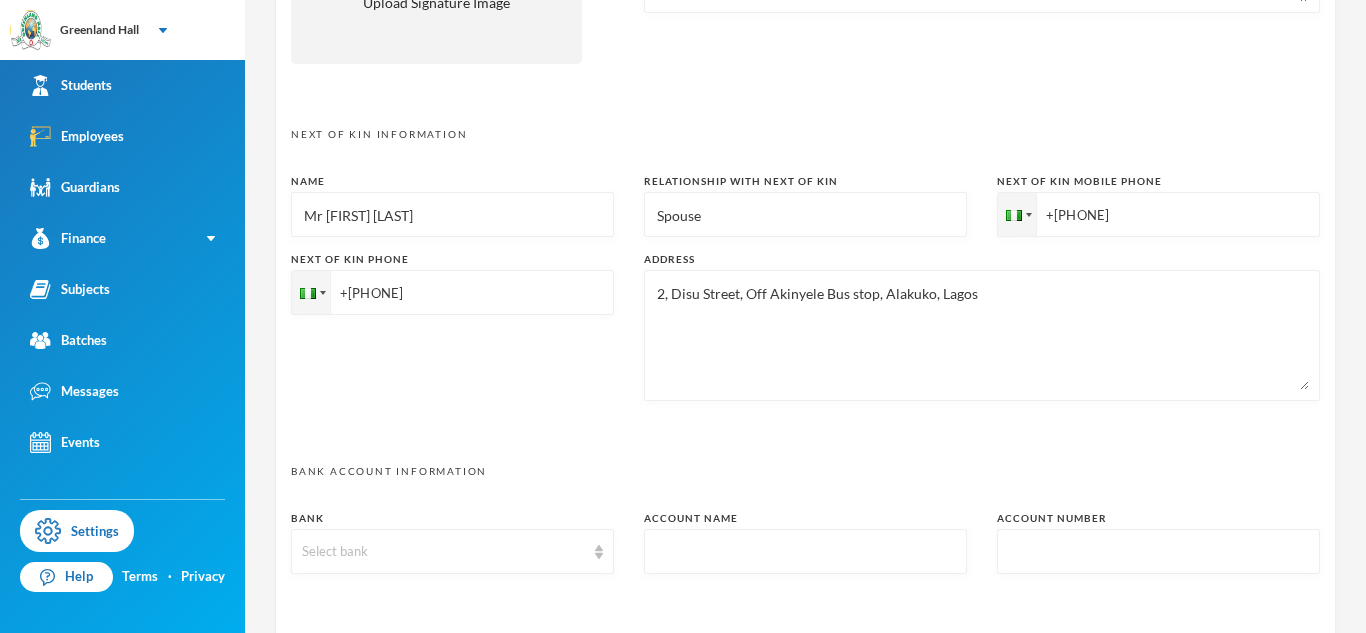 click on "+[PHONE]" at bounding box center [1158, 214] 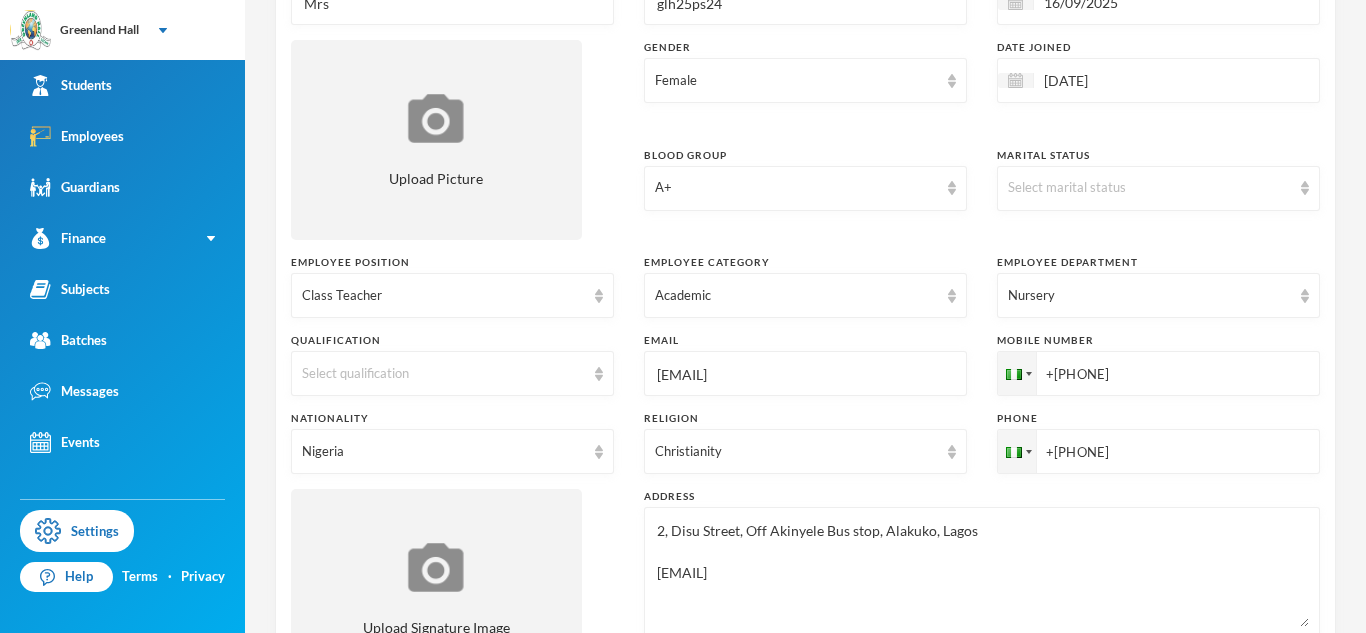 scroll, scrollTop: 271, scrollLeft: 0, axis: vertical 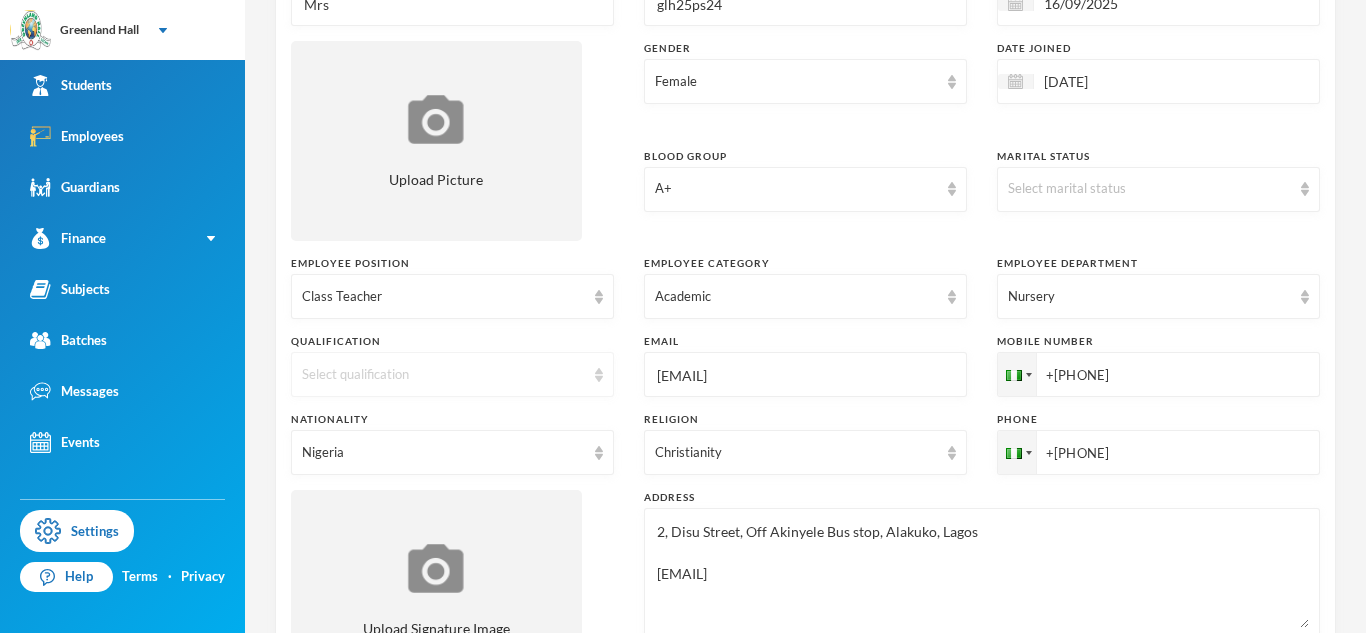 click on "Select qualification" at bounding box center (443, 375) 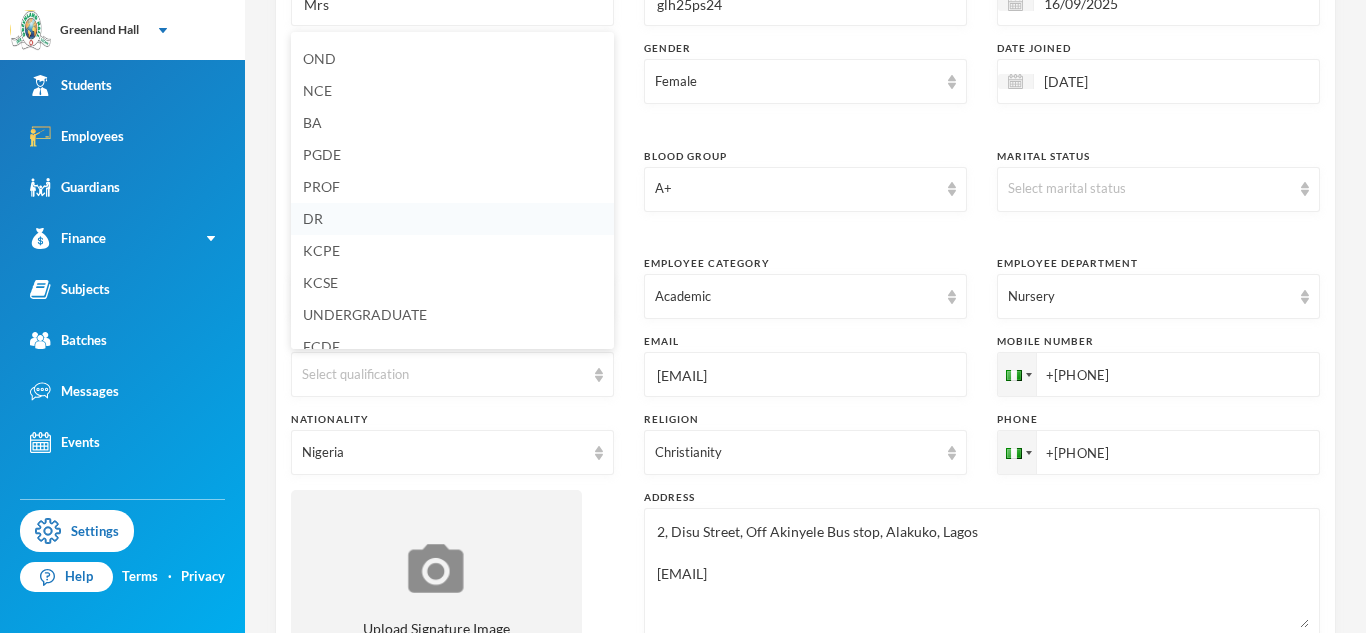 scroll, scrollTop: 107, scrollLeft: 0, axis: vertical 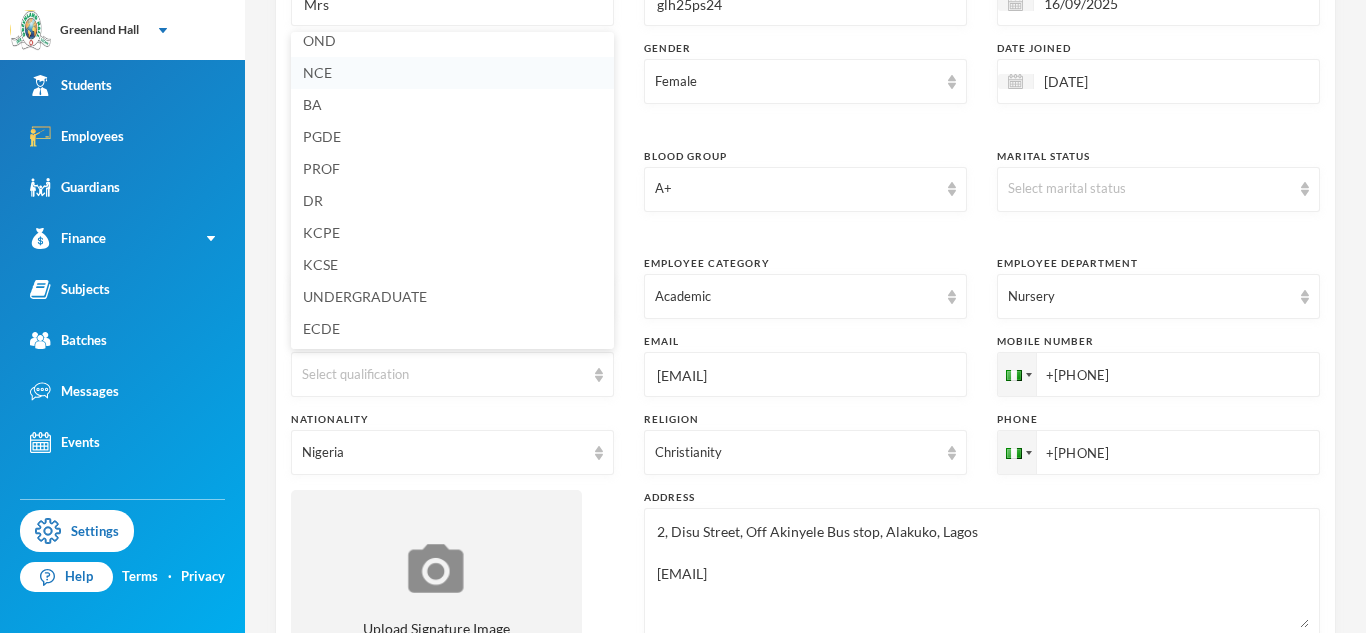 click on "NCE" at bounding box center (452, 73) 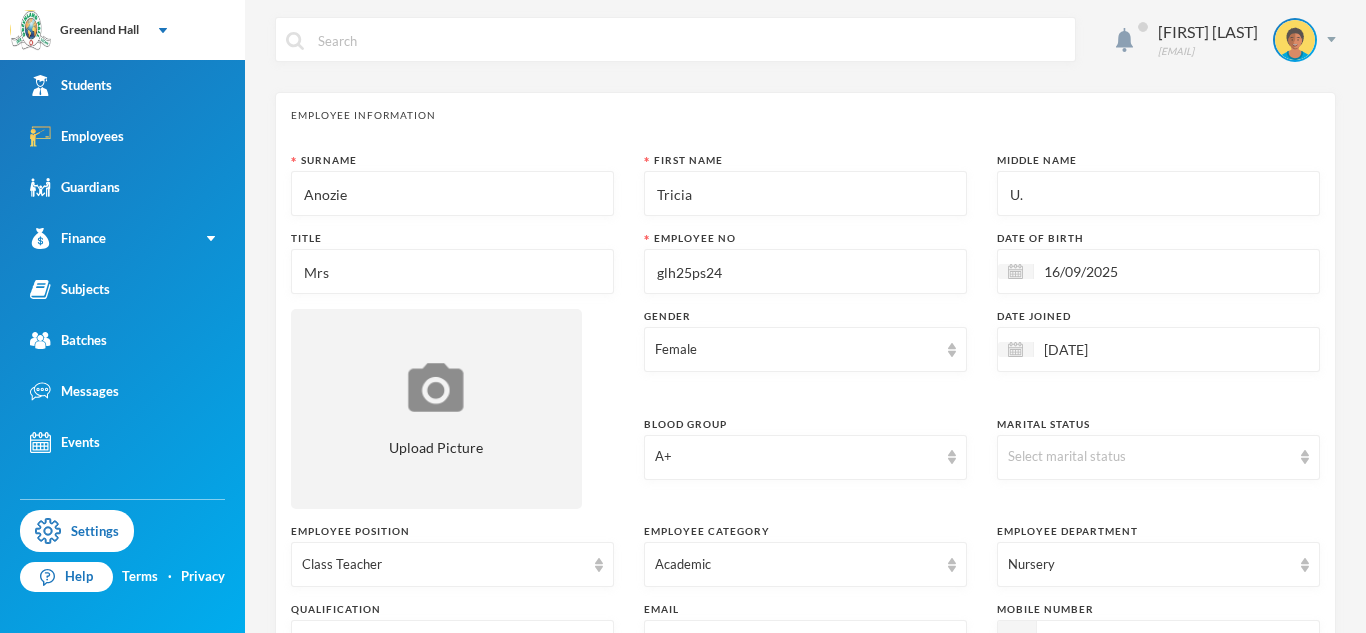 scroll, scrollTop: 1042, scrollLeft: 0, axis: vertical 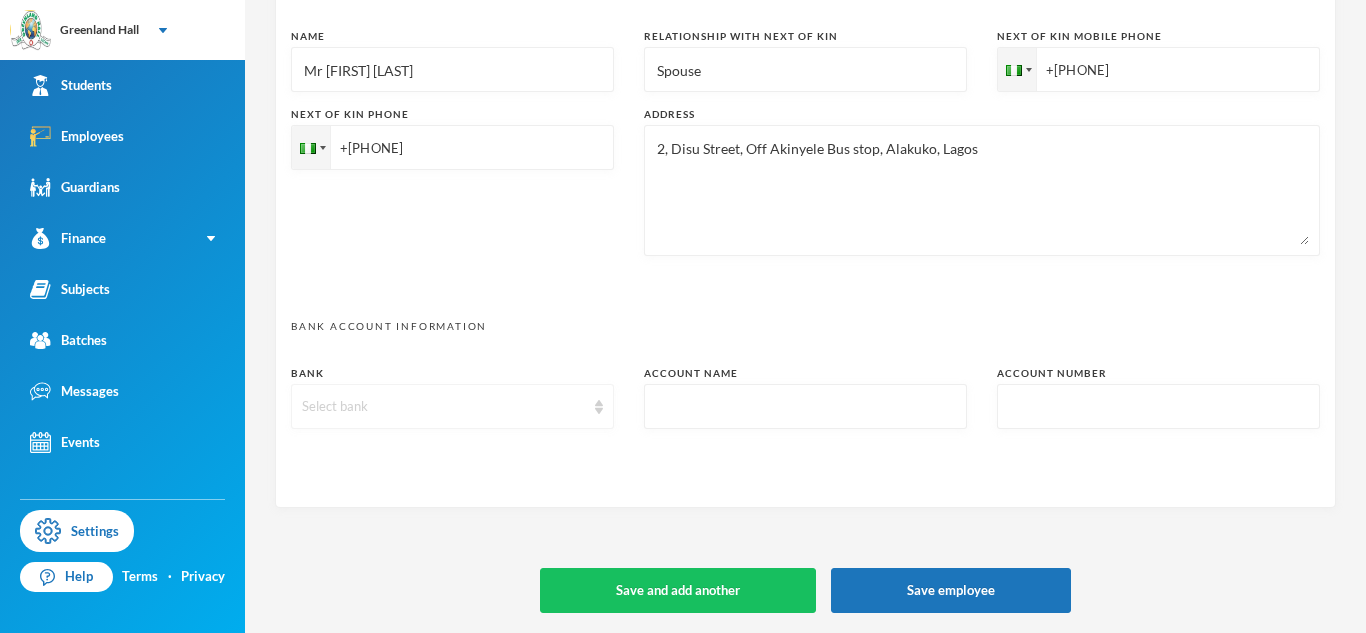 click on "Select bank" at bounding box center [452, 406] 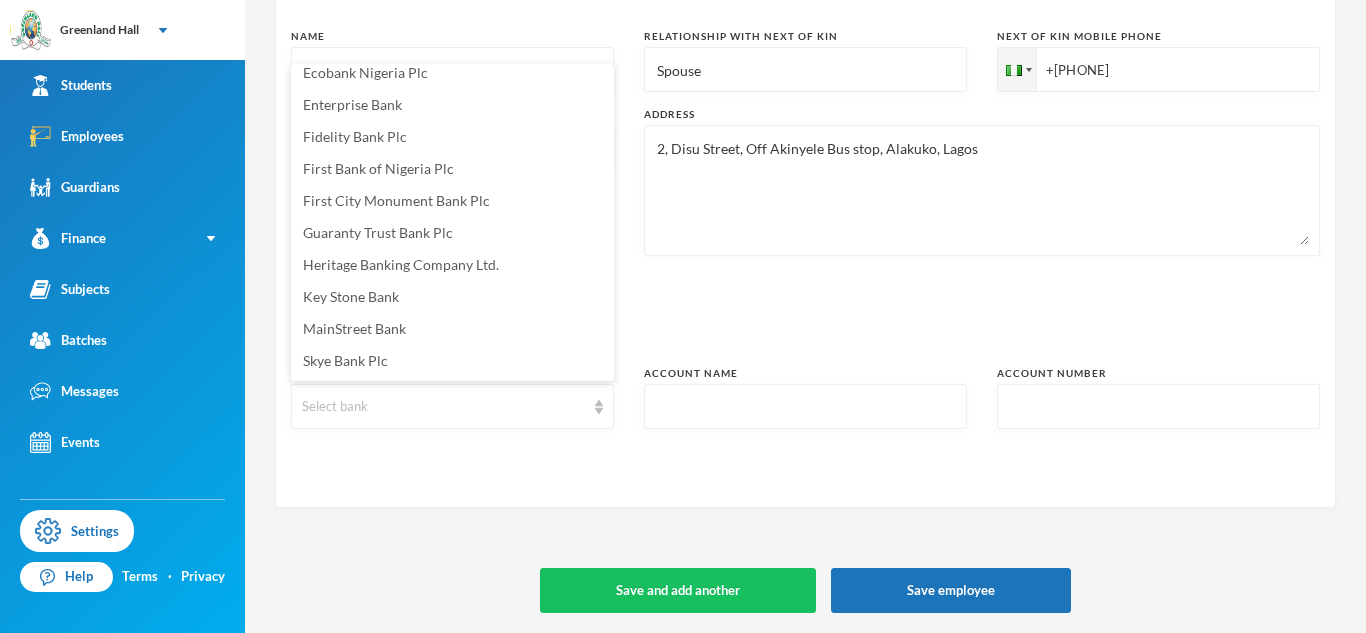 scroll, scrollTop: 0, scrollLeft: 0, axis: both 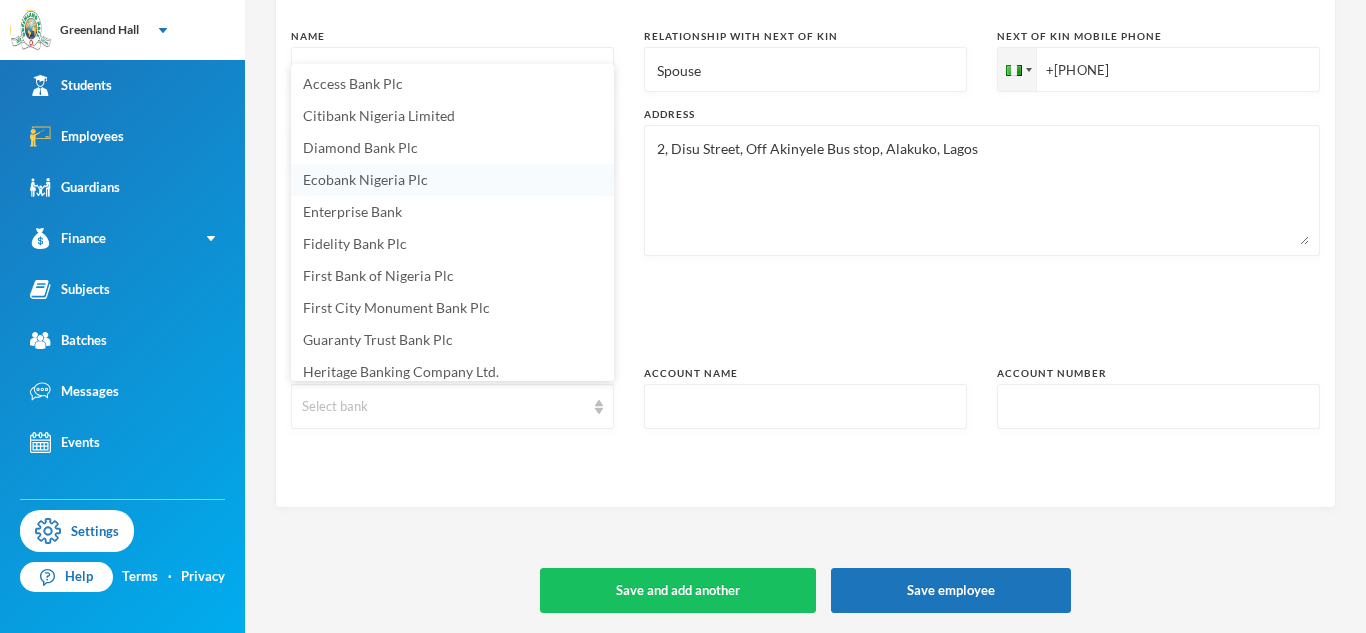click on "Ecobank Nigeria Plc" at bounding box center [365, 179] 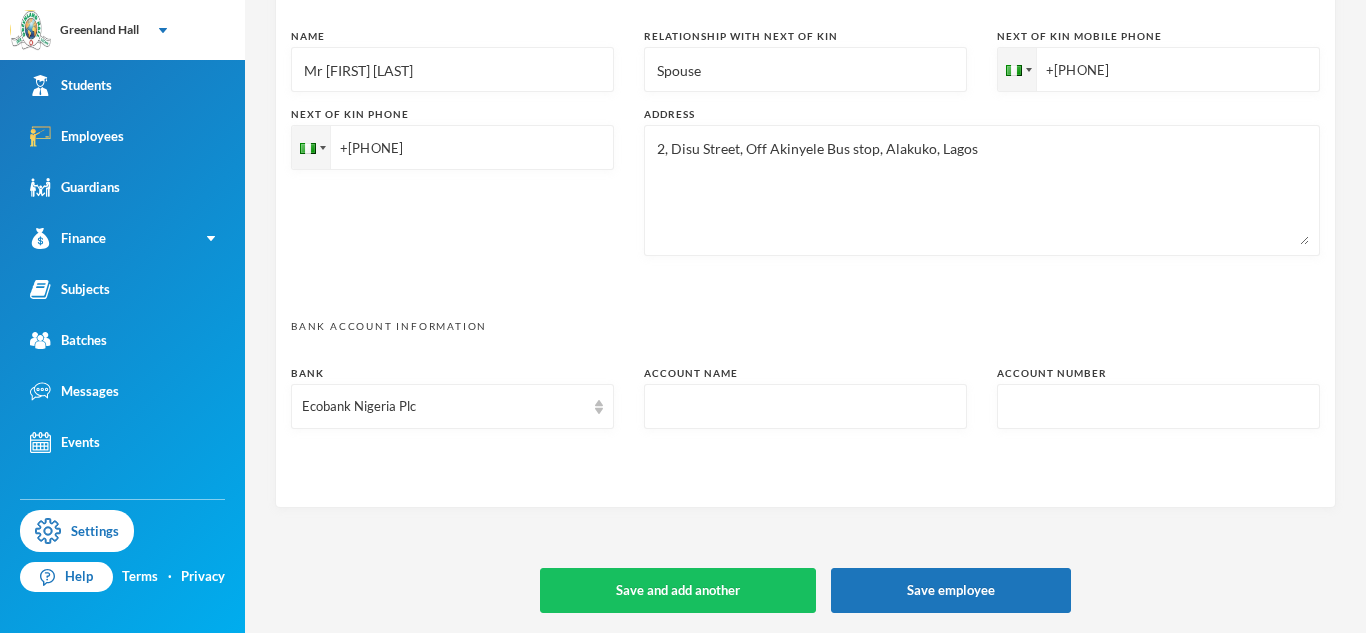 click at bounding box center (805, 407) 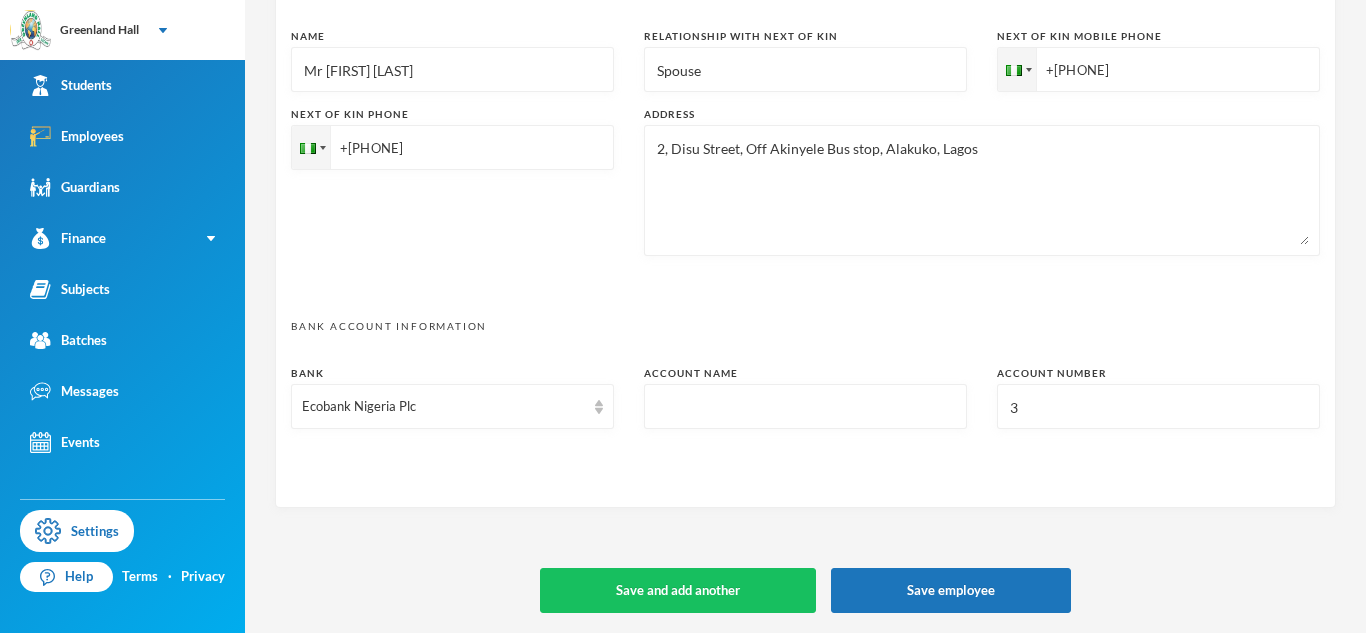 type on "2, Disu Street, Off Akinyele Bus stop, Alakuko, Lagos
[EMAIL]" 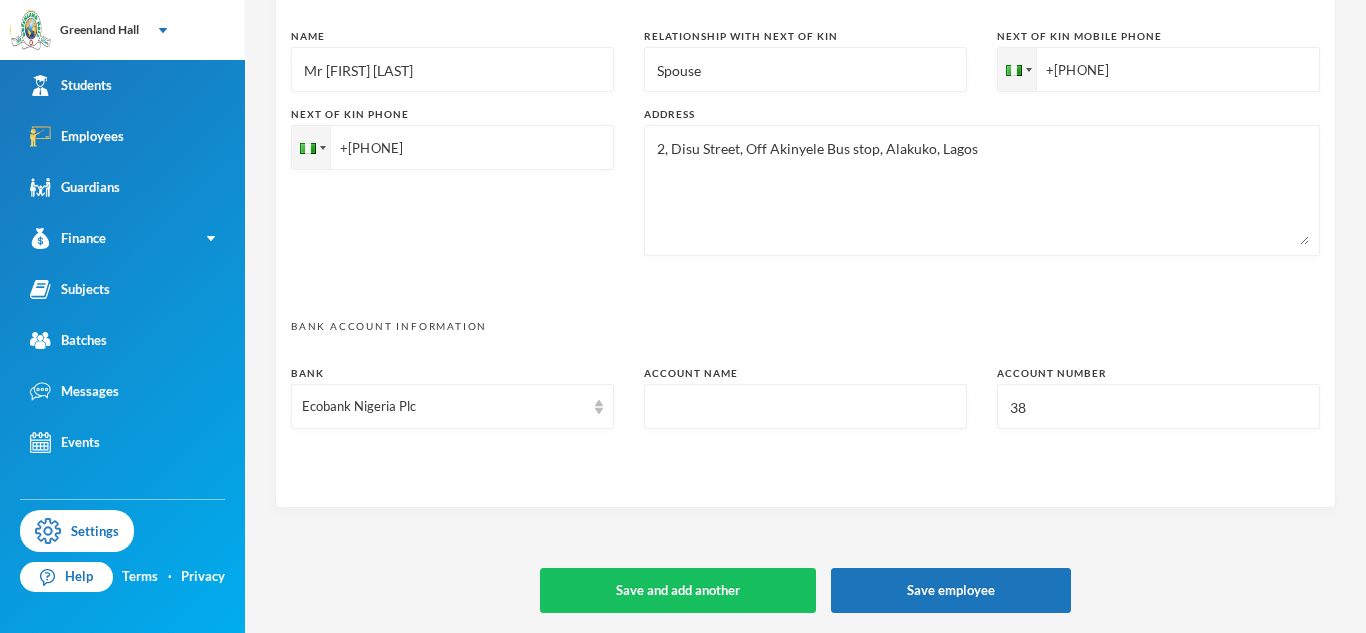 type on "2, Disu Street, Off Akinyele Bus stop, Alakuko, Lagos
[EMAIL]" 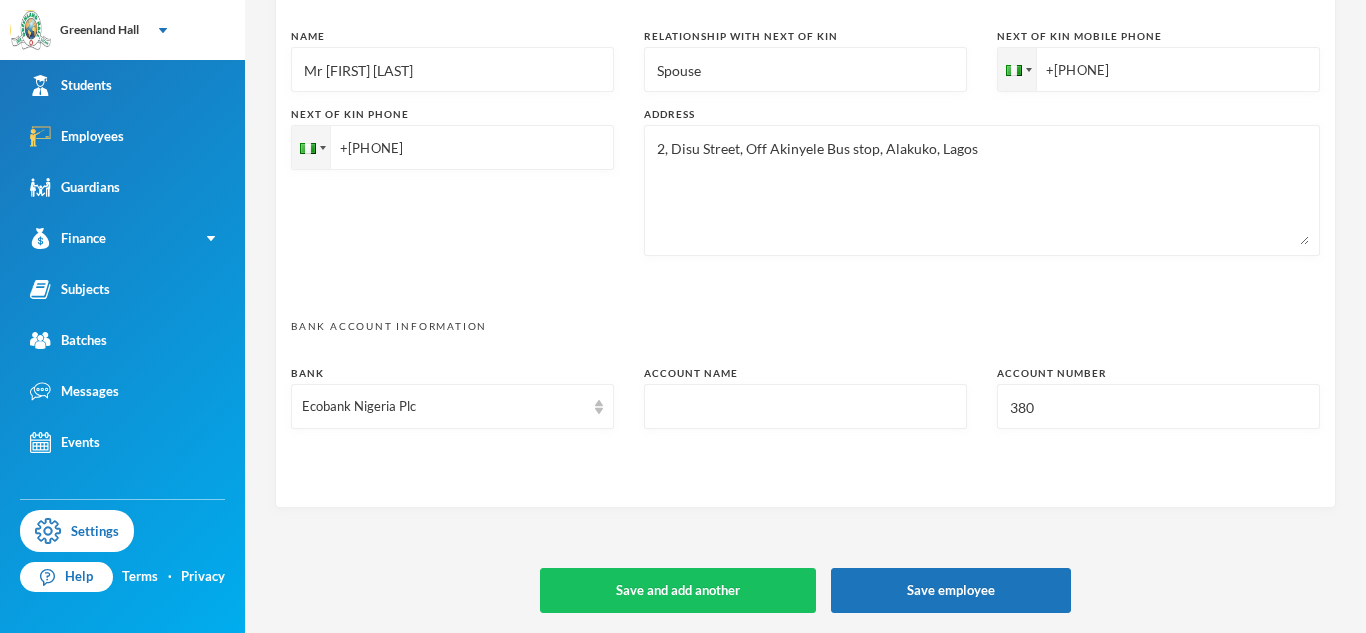 type on "2, Disu Street, Off Akinyele Bus stop, Alakuko, Lagos
[EMAIL]" 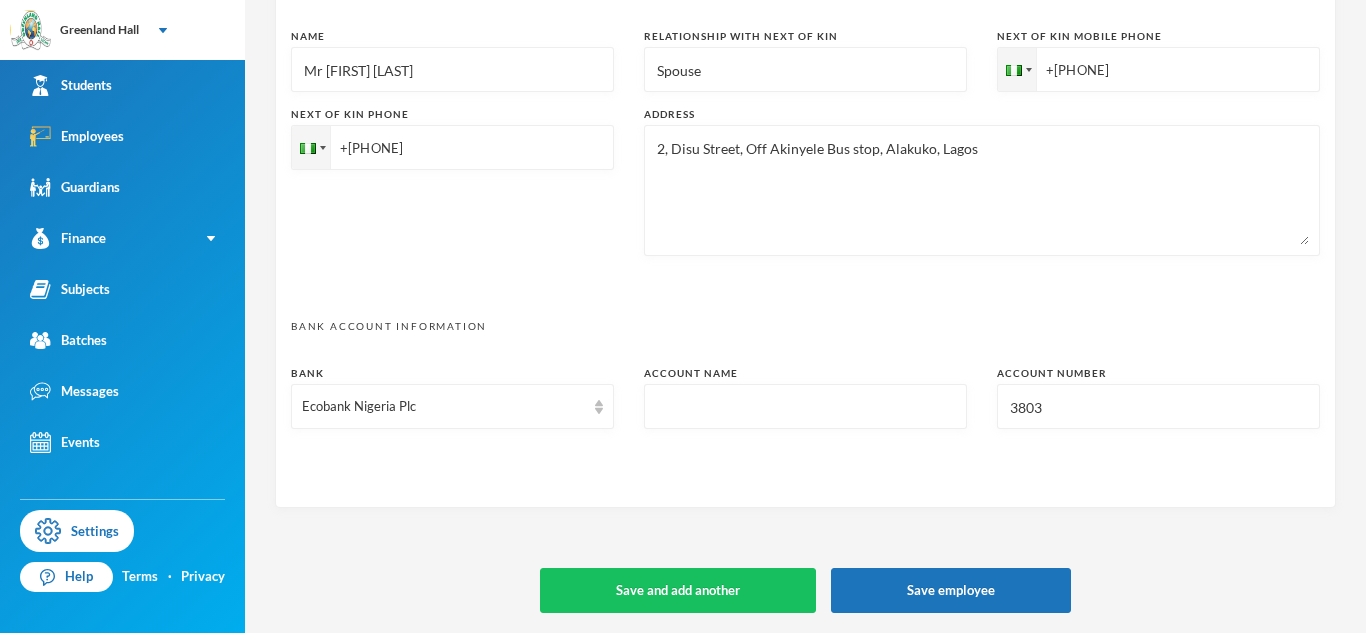 type on "2, Disu Street, Off Akinyele Bus stop, Alakuko, Lagos
[EMAIL]" 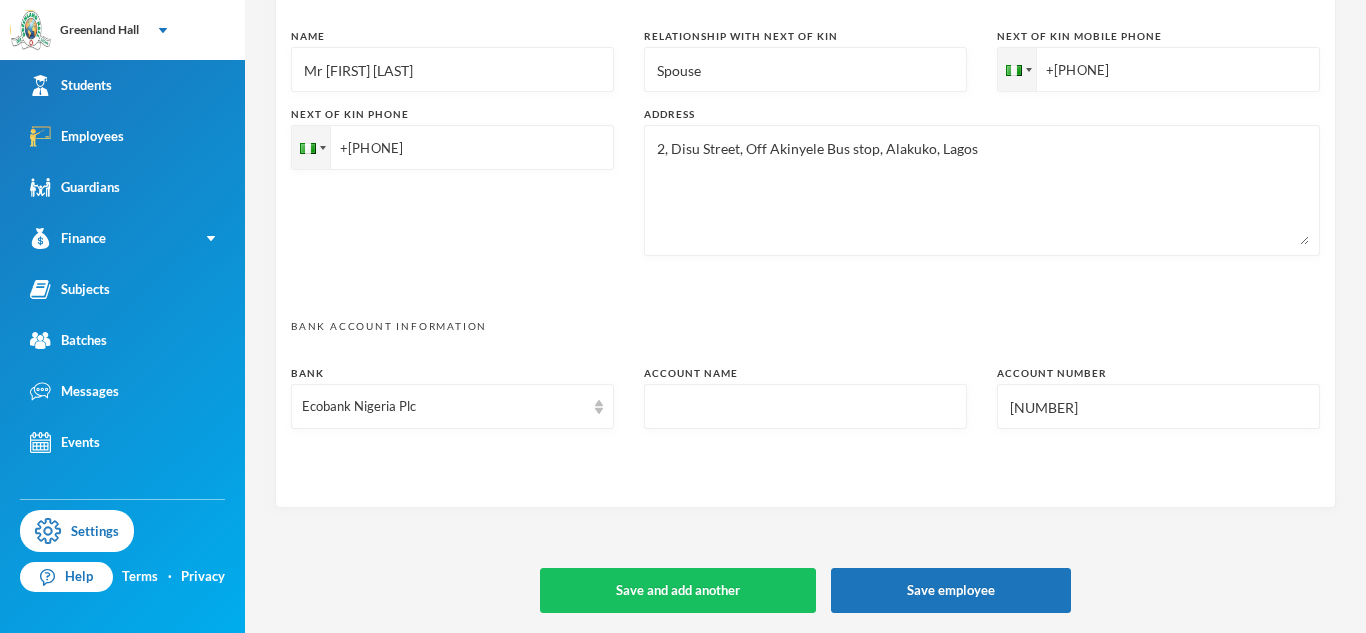 type on "2, Disu Street, Off Akinyele Bus stop, Alakuko, Lagos
[EMAIL]" 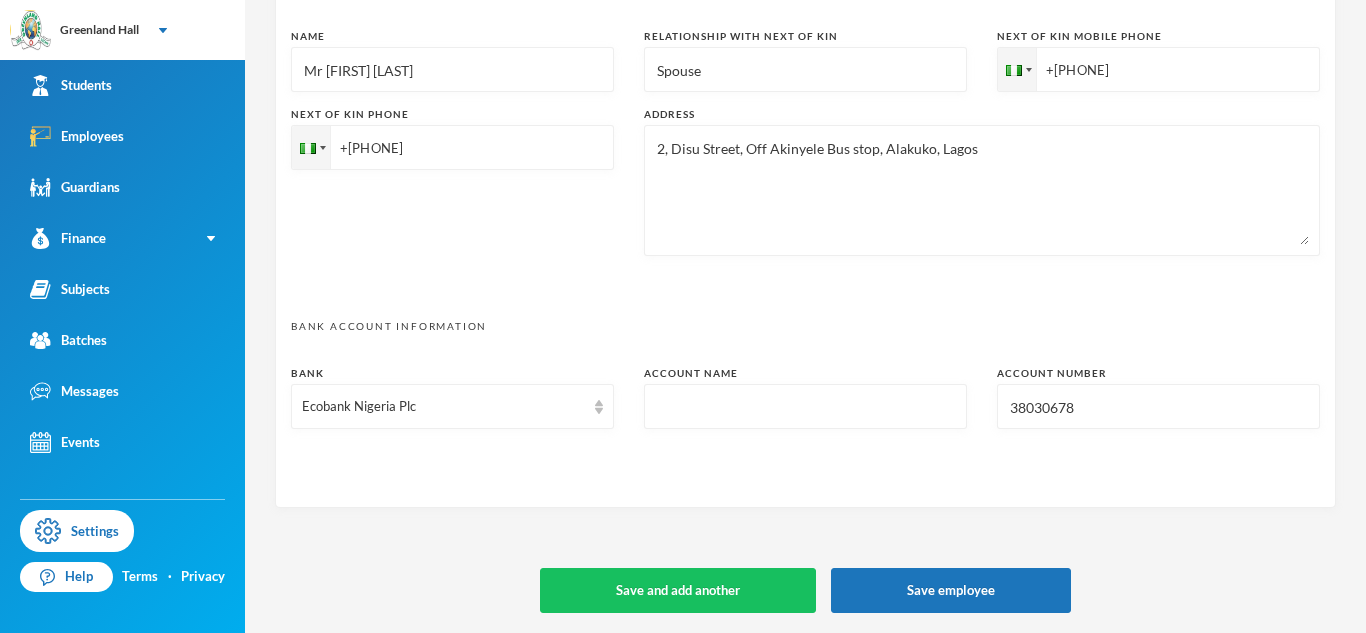 type on "2, Disu Street, Off Akinyele Bus stop, Alakuko, Lagos
[EMAIL]" 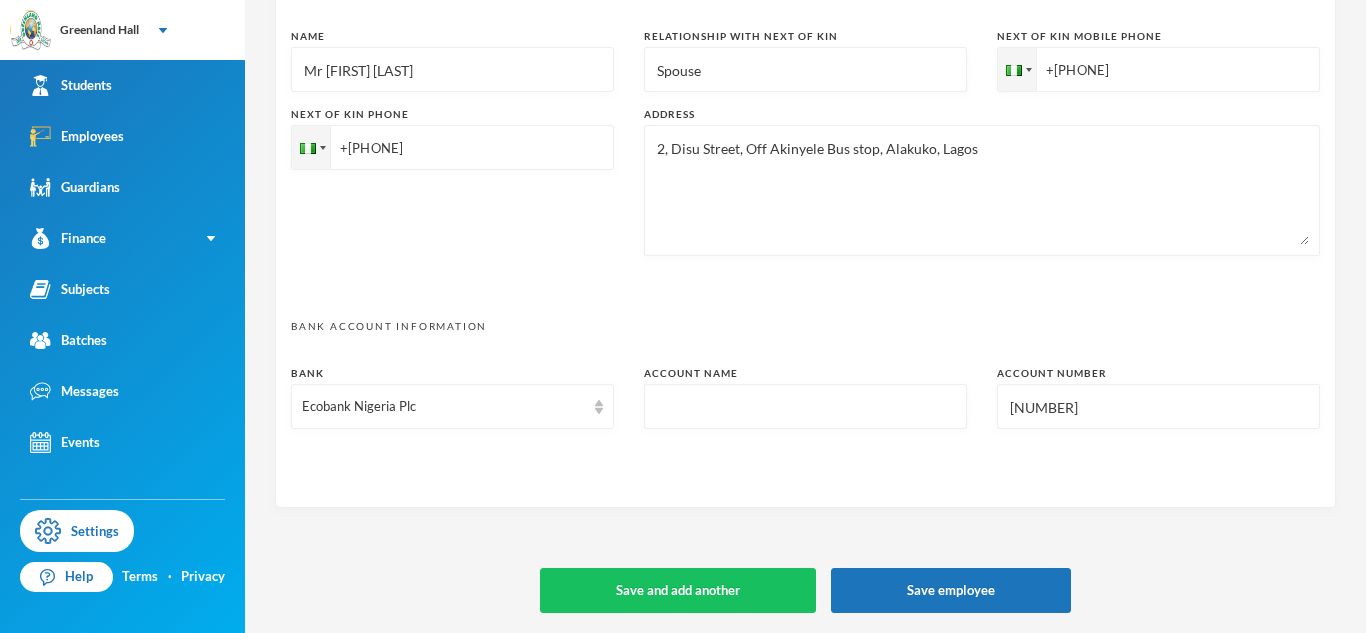type on "2, Disu Street, Off Akinyele Bus stop, Alakuko, Lagos
[EMAIL]" 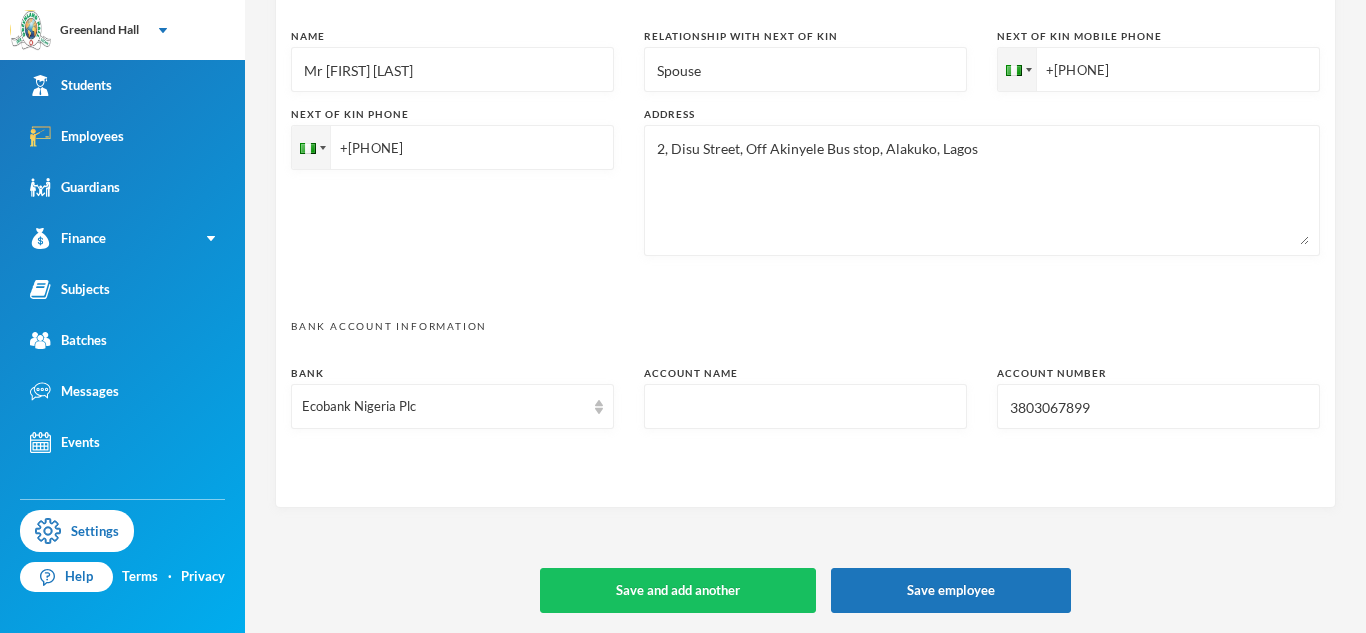 type on "3803067899" 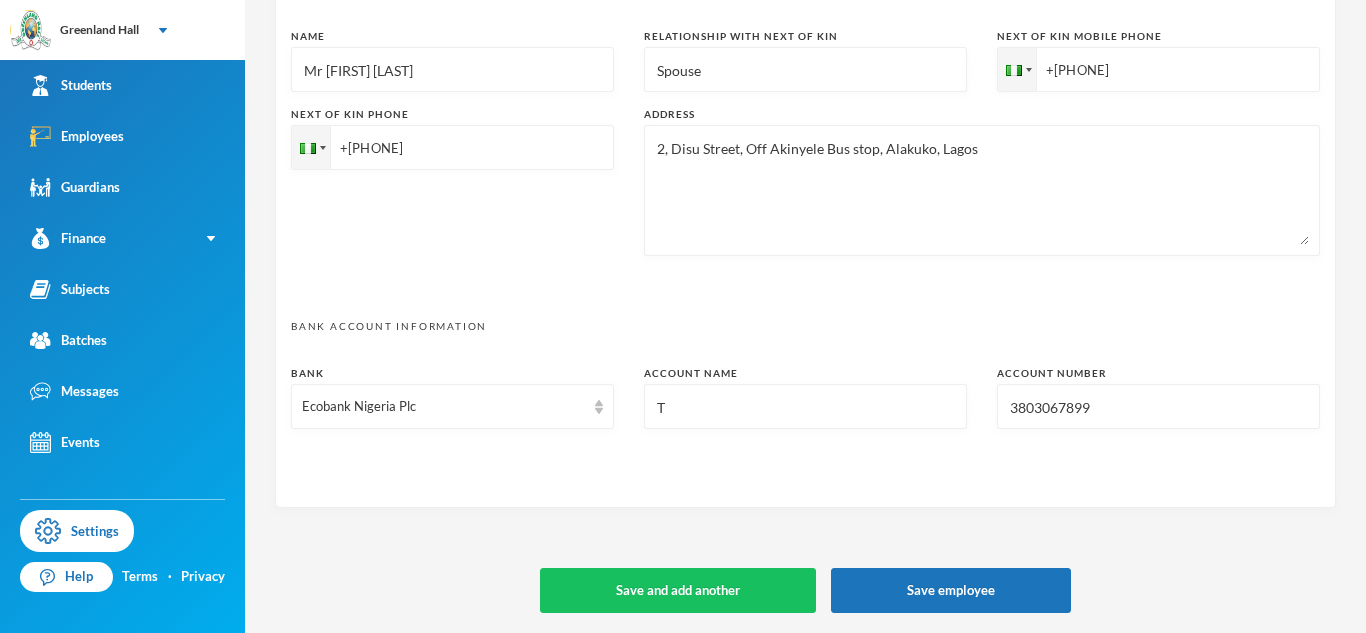 type on "2, Disu Street, Off Akinyele Bus stop, Alakuko, Lagos
[EMAIL]" 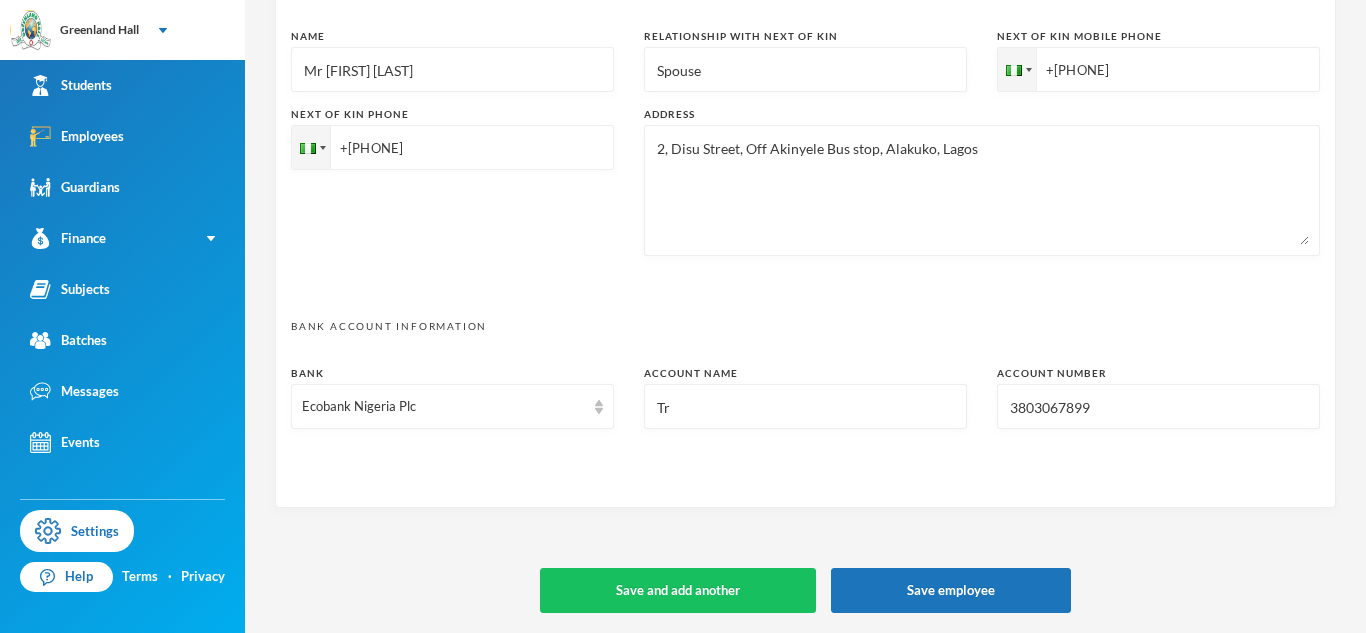type on "2, Disu Street, Off Akinyele Bus stop, Alakuko, Lagos
[EMAIL]" 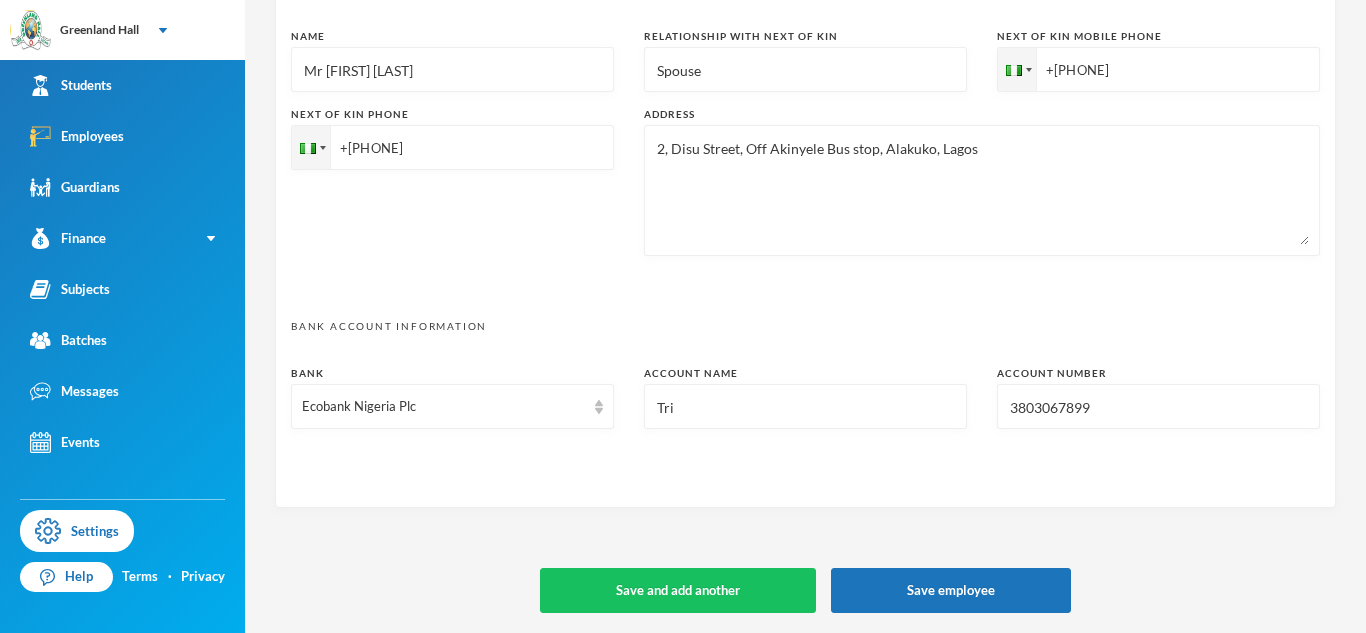 type on "2, Disu Street, Off Akinyele Bus stop, Alakuko, Lagos
[EMAIL]" 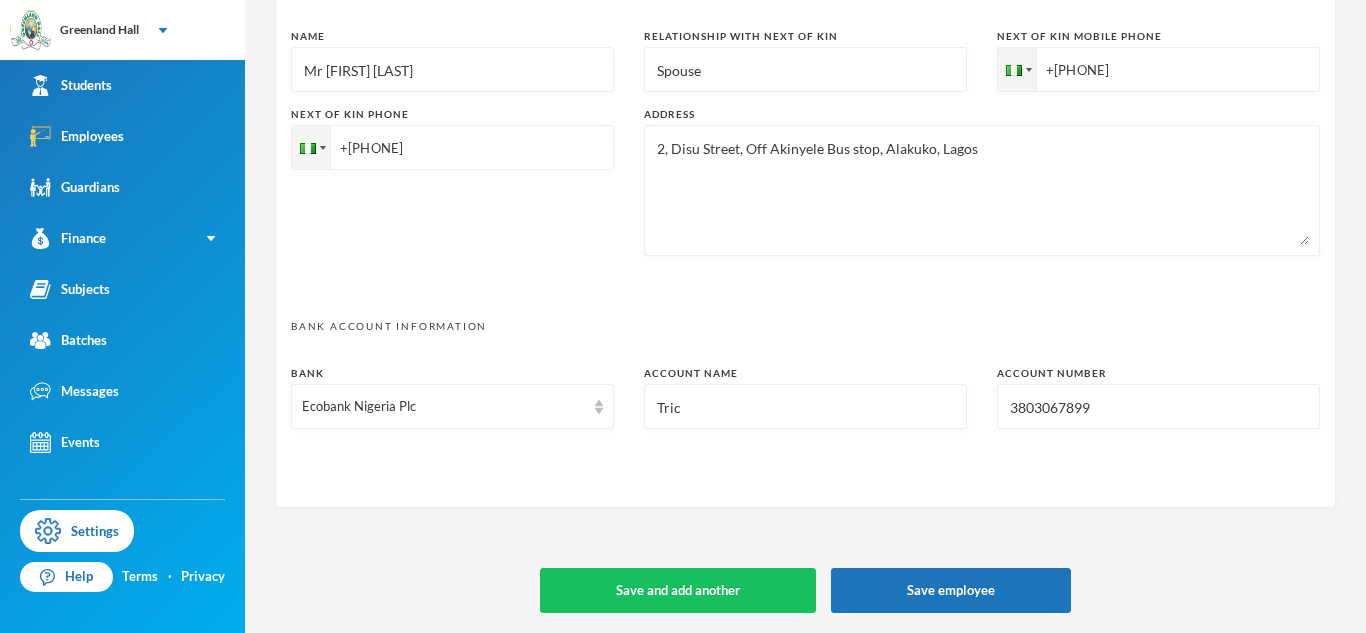 type on "2, Disu Street, Off Akinyele Bus stop, Alakuko, Lagos
[EMAIL]" 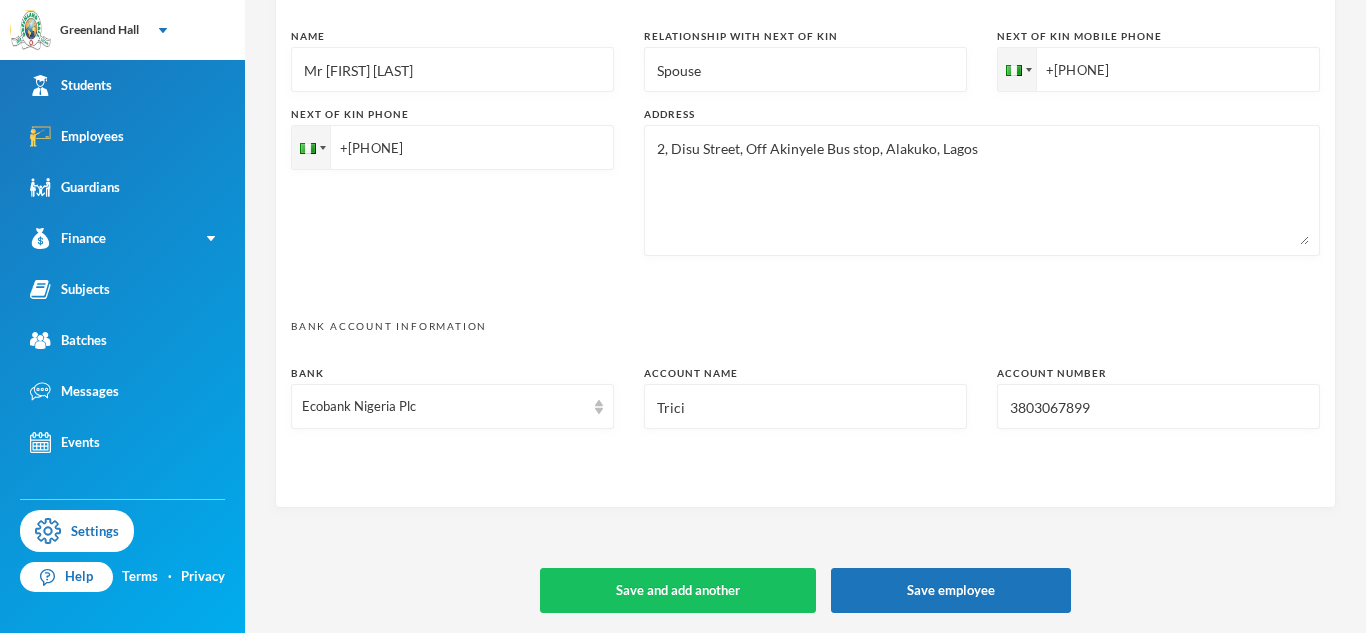type on "2, Disu Street, Off Akinyele Bus stop, Alakuko, Lagos
[EMAIL]" 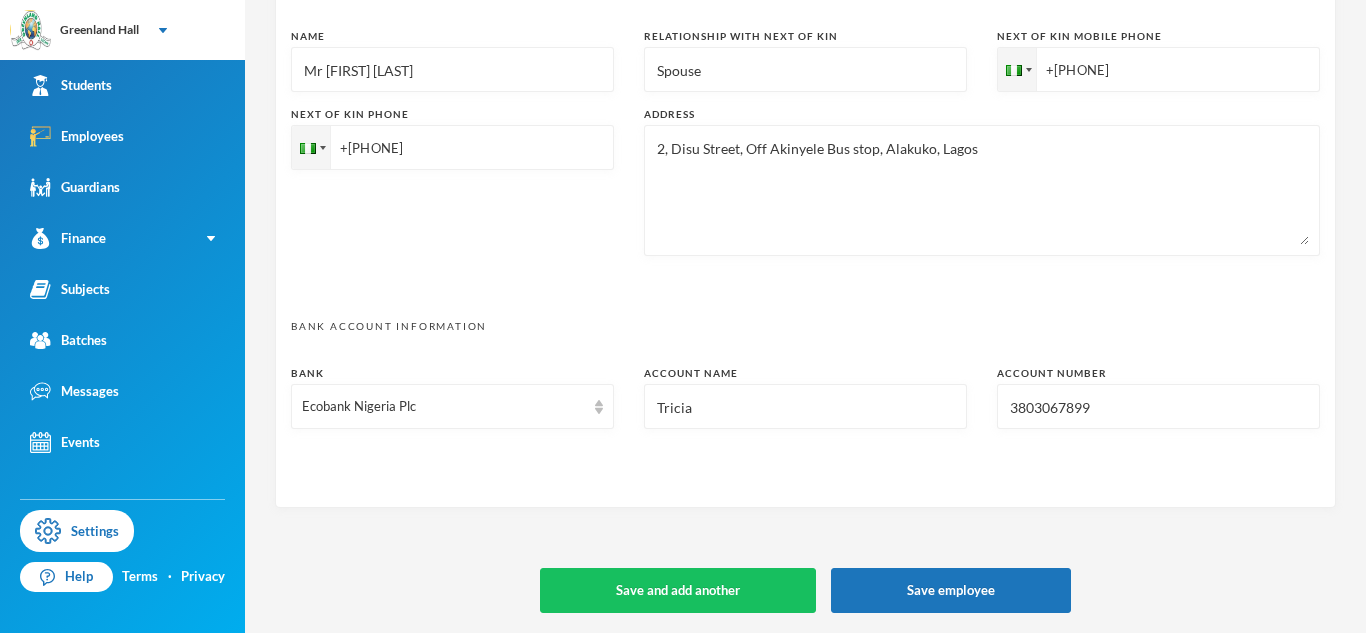 type on "2, Disu Street, Off Akinyele Bus stop, Alakuko, Lagos
[EMAIL]" 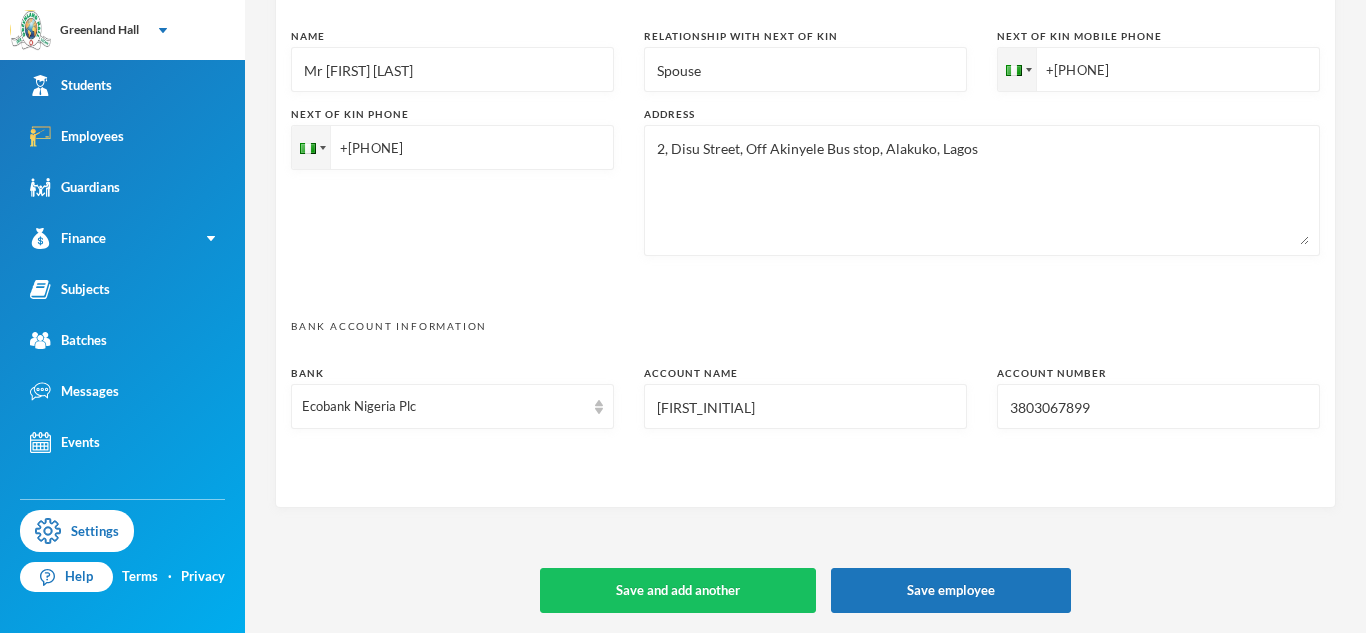 type on "2, Disu Street, Off Akinyele Bus stop, Alakuko, Lagos
[EMAIL]" 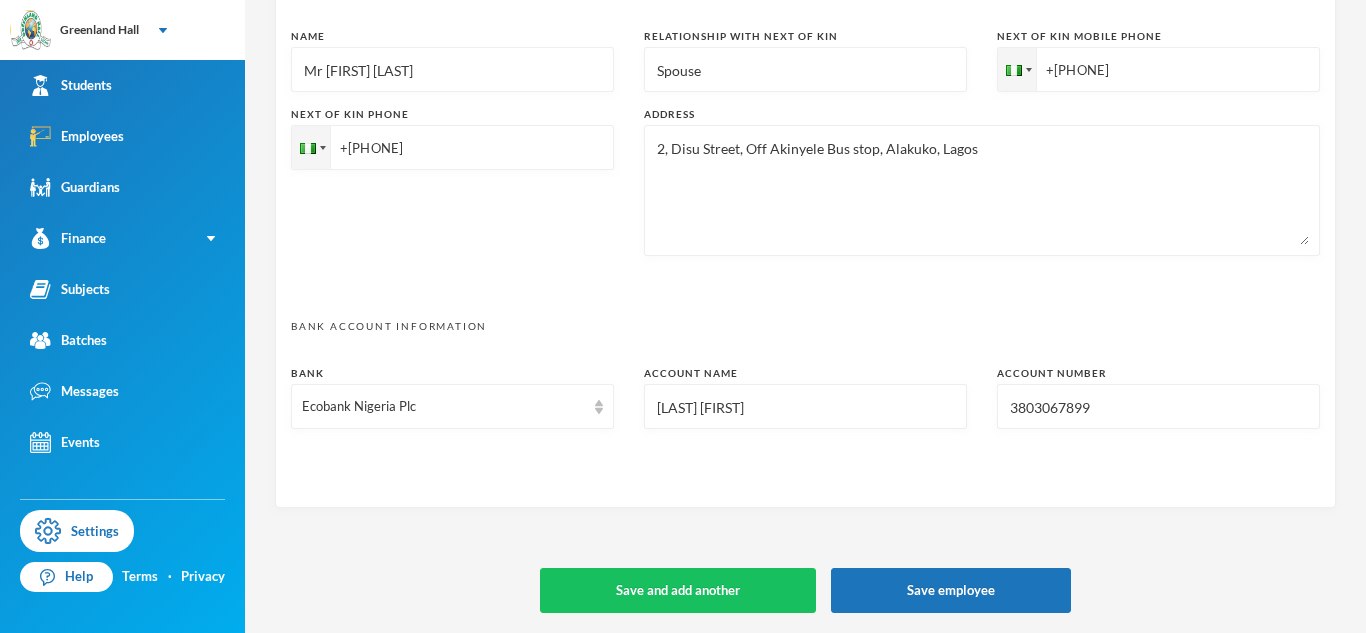 type on "2, Disu Street, Off Akinyele Bus stop, Alakuko, Lagos
[EMAIL]" 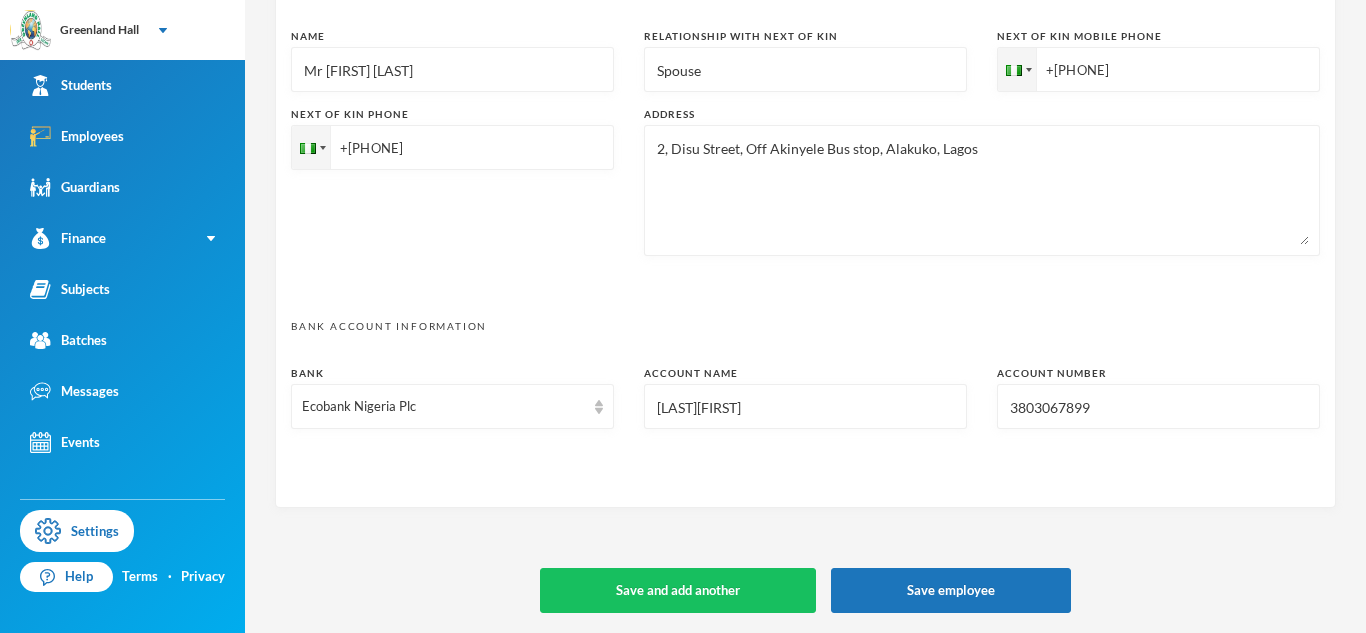 type on "2, Disu Street, Off Akinyele Bus stop, Alakuko, Lagos
[EMAIL]" 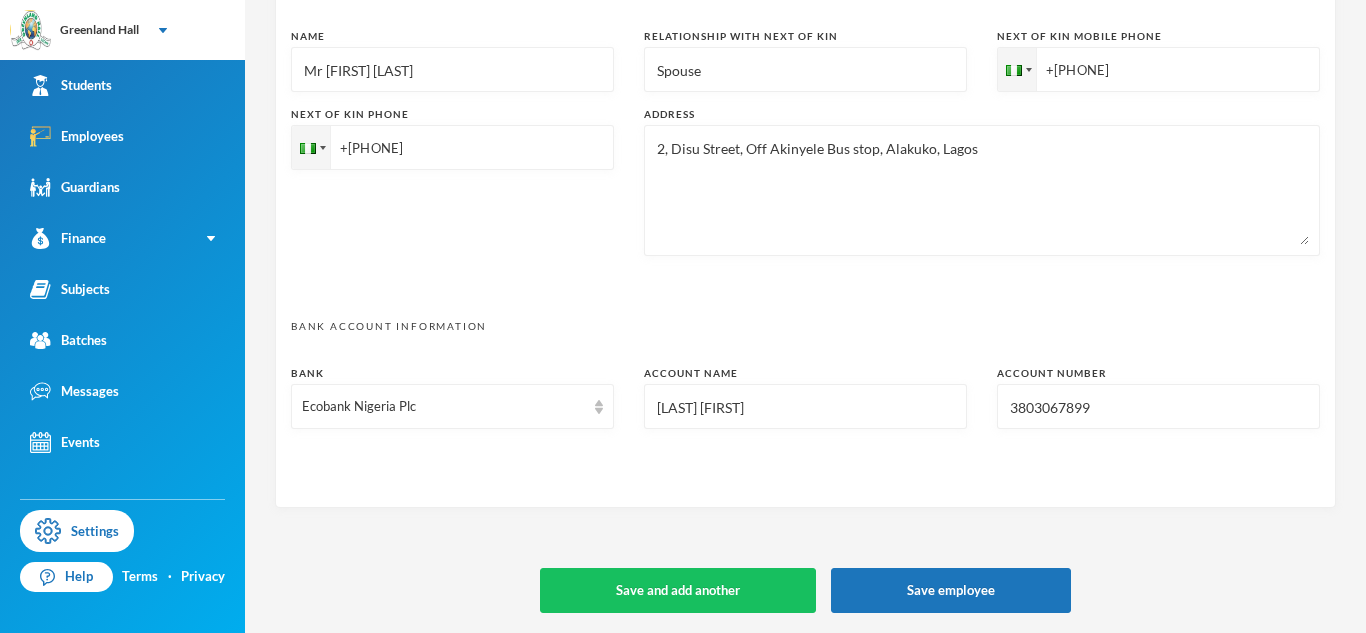 type on "2, Disu Street, Off Akinyele Bus stop, Alakuko, Lagos
[EMAIL]" 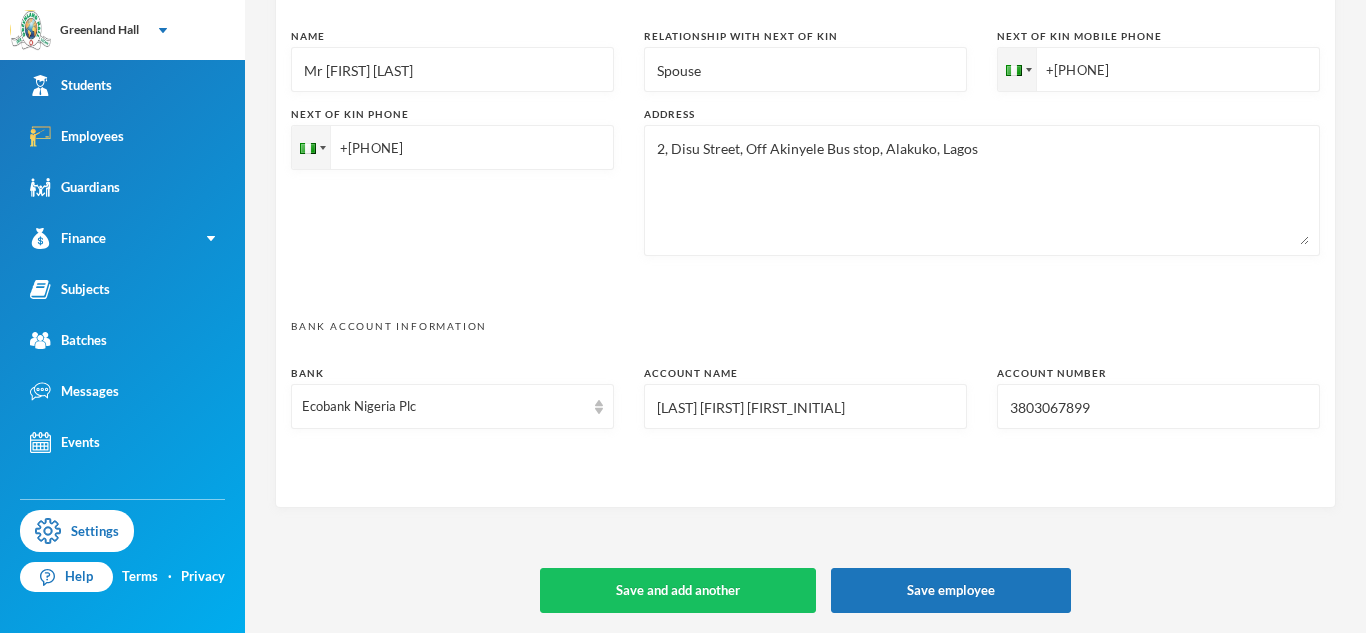 type on "2, Disu Street, Off Akinyele Bus stop, Alakuko, Lagos
[EMAIL]" 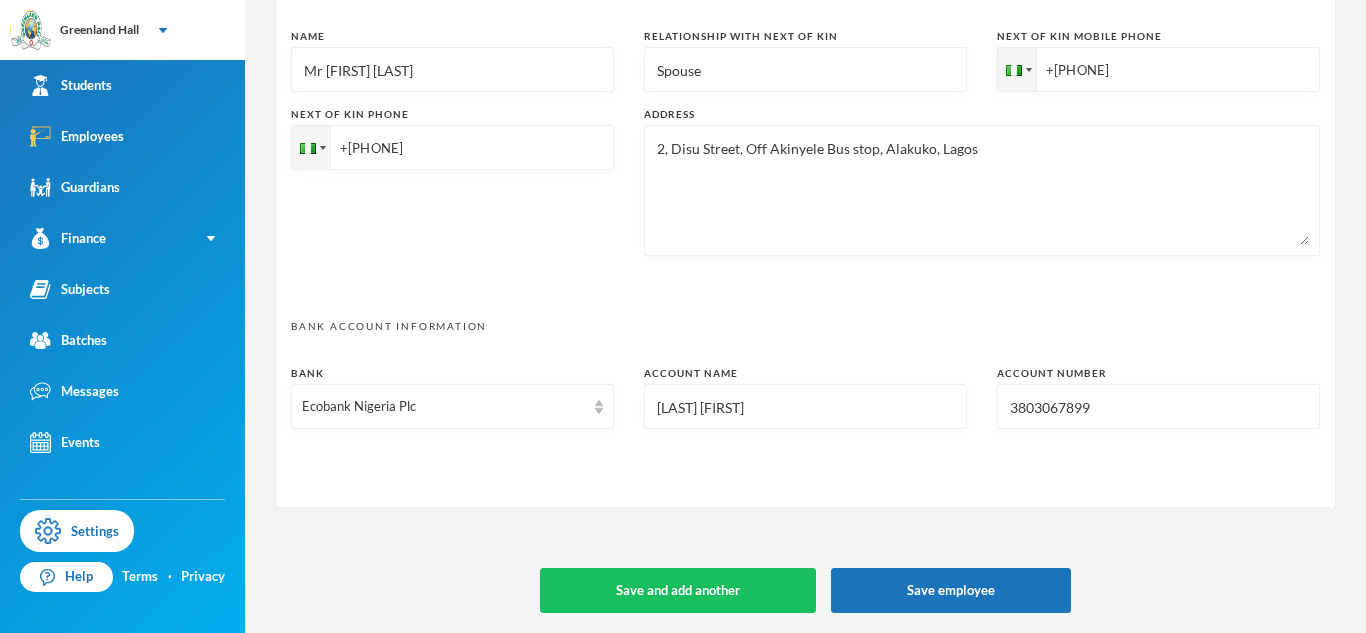 type on "2, Disu Street, Off Akinyele Bus stop, Alakuko, Lagos
[EMAIL]" 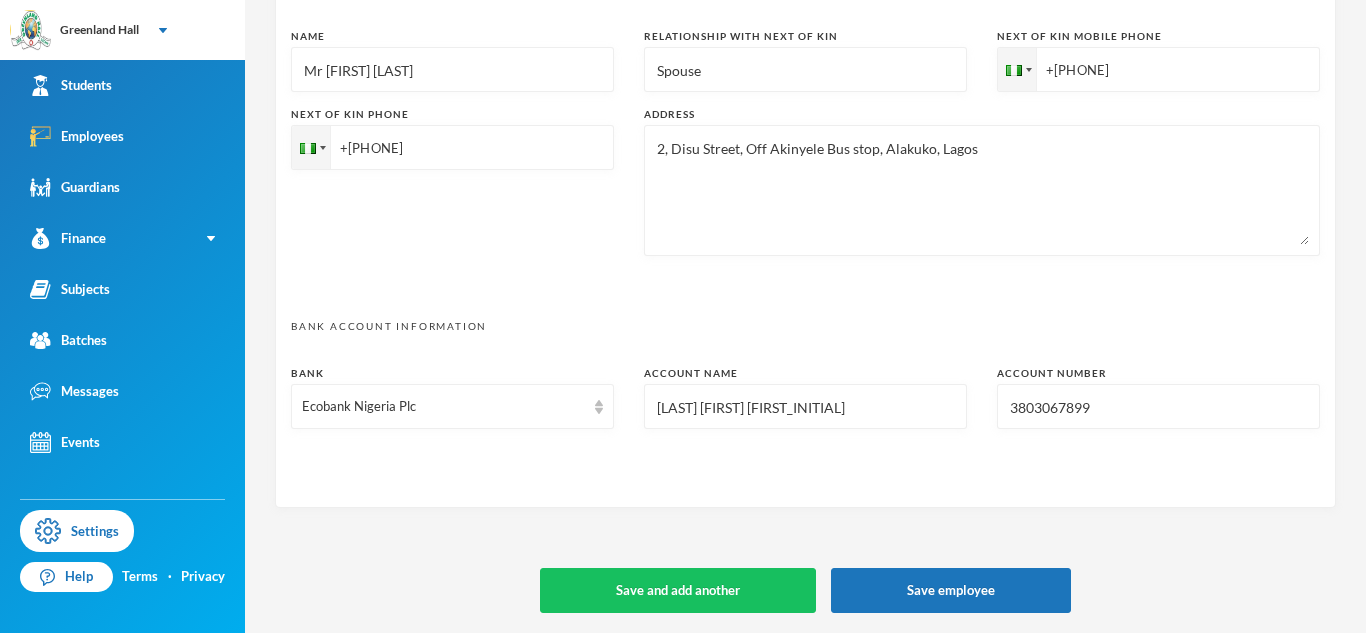 type on "2, Disu Street, Off Akinyele Bus stop, Alakuko, Lagos
[EMAIL]" 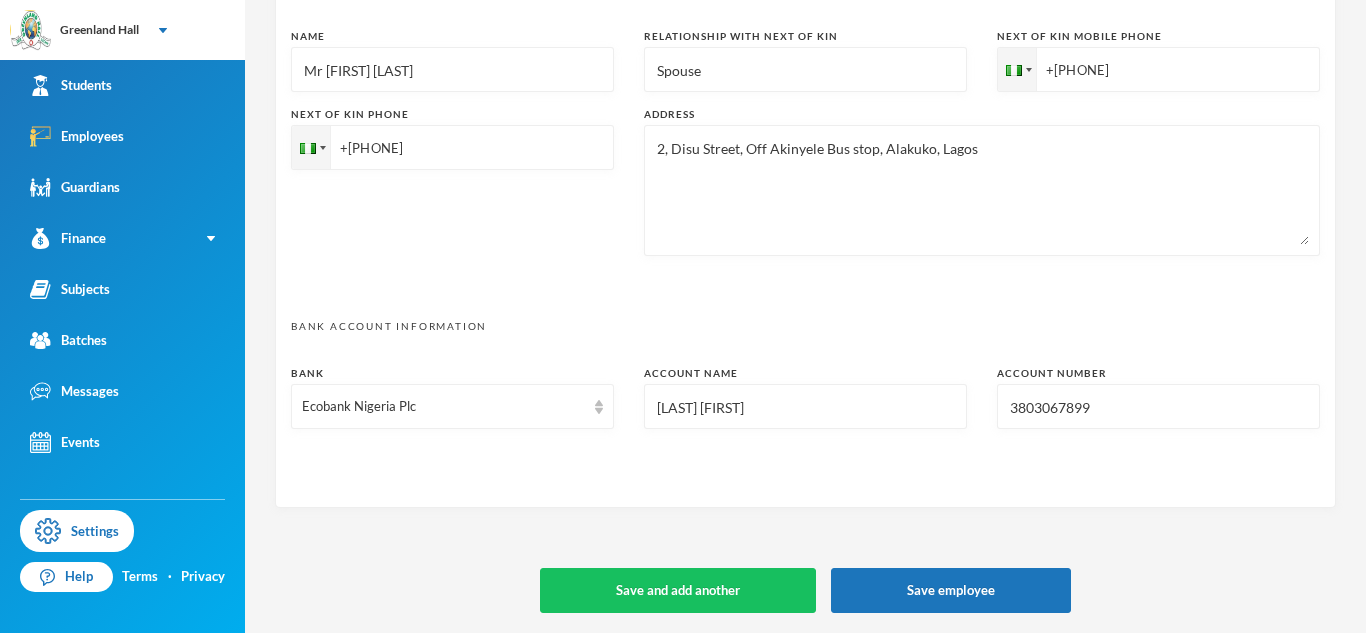 type on "2, Disu Street, Off Akinyele Bus stop, Alakuko, Lagos
[EMAIL]" 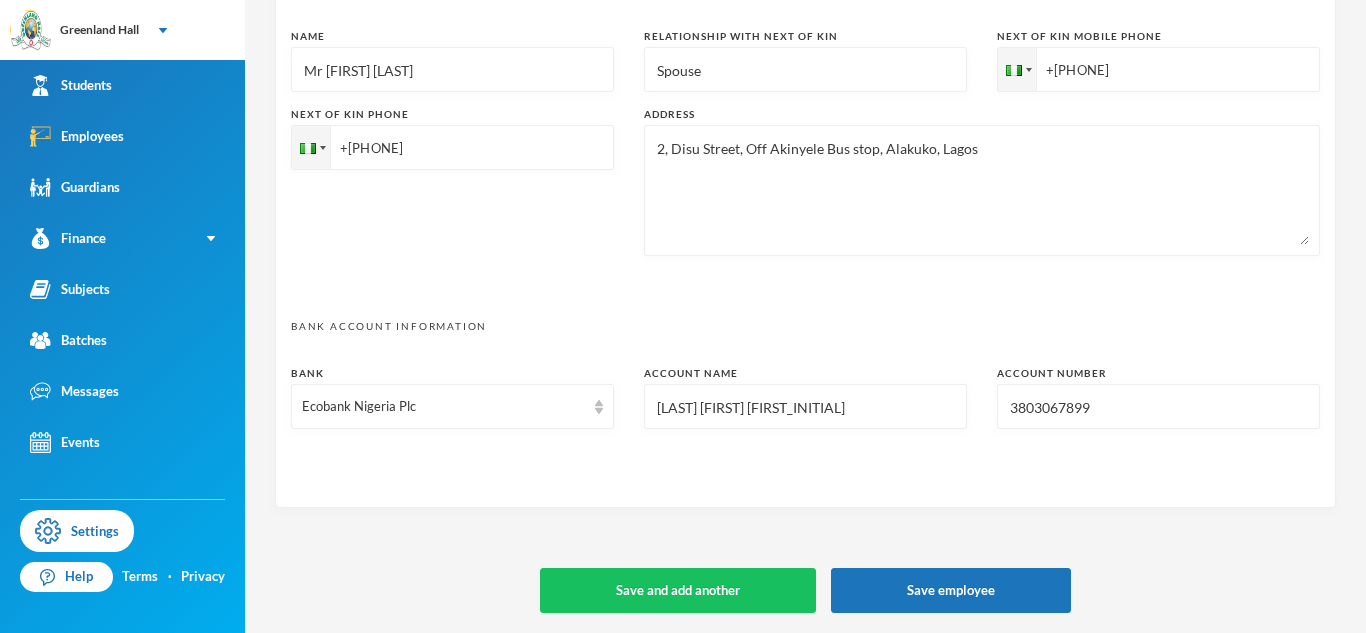 type on "2, Disu Street, Off Akinyele Bus stop, Alakuko, Lagos
[EMAIL]" 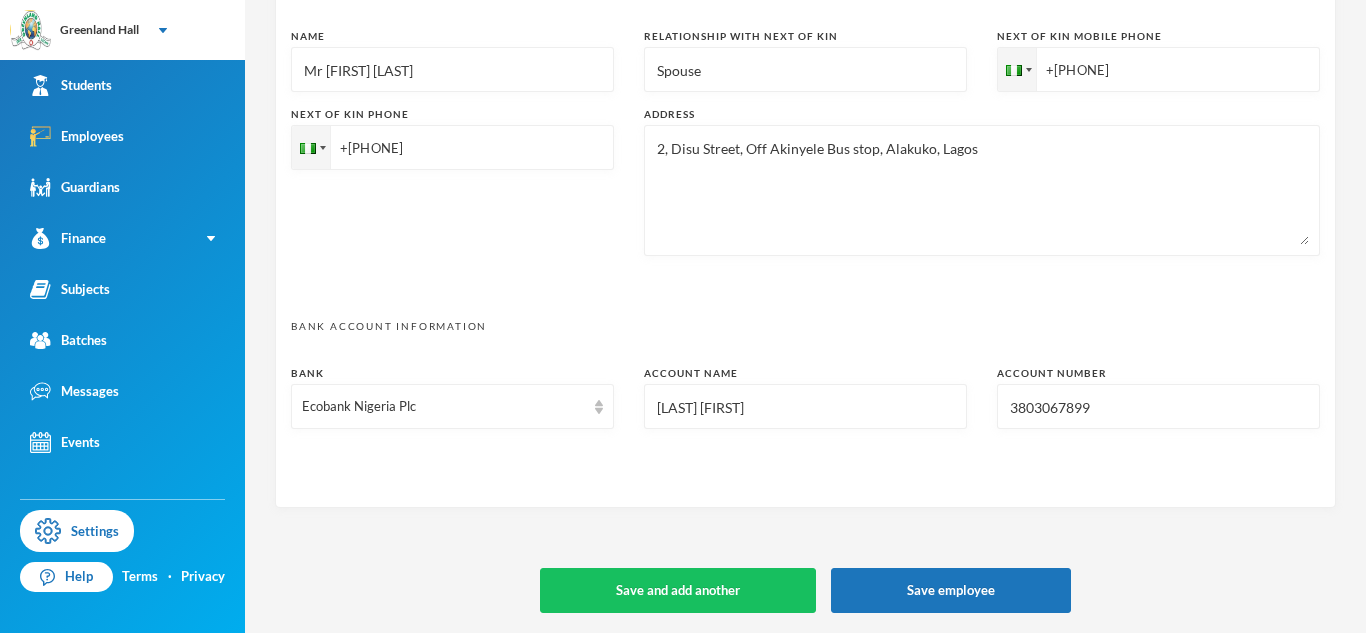 type on "2, Disu Street, Off Akinyele Bus stop, Alakuko, Lagos
[EMAIL]" 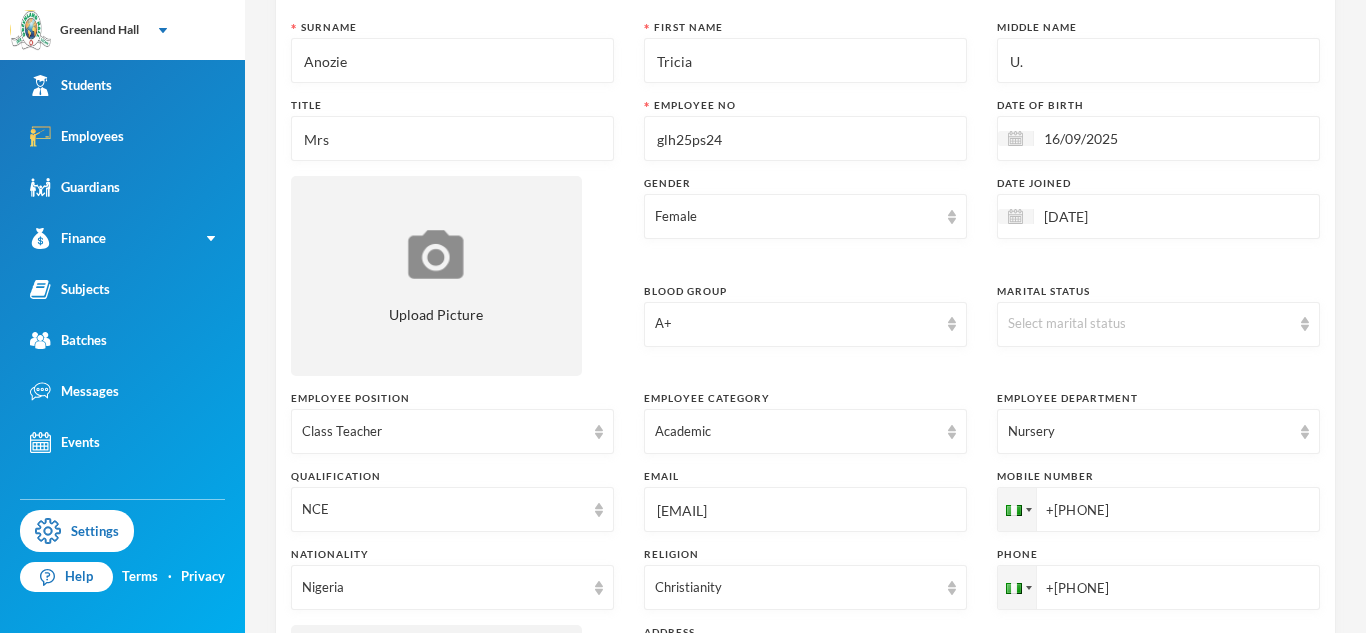 scroll, scrollTop: 122, scrollLeft: 0, axis: vertical 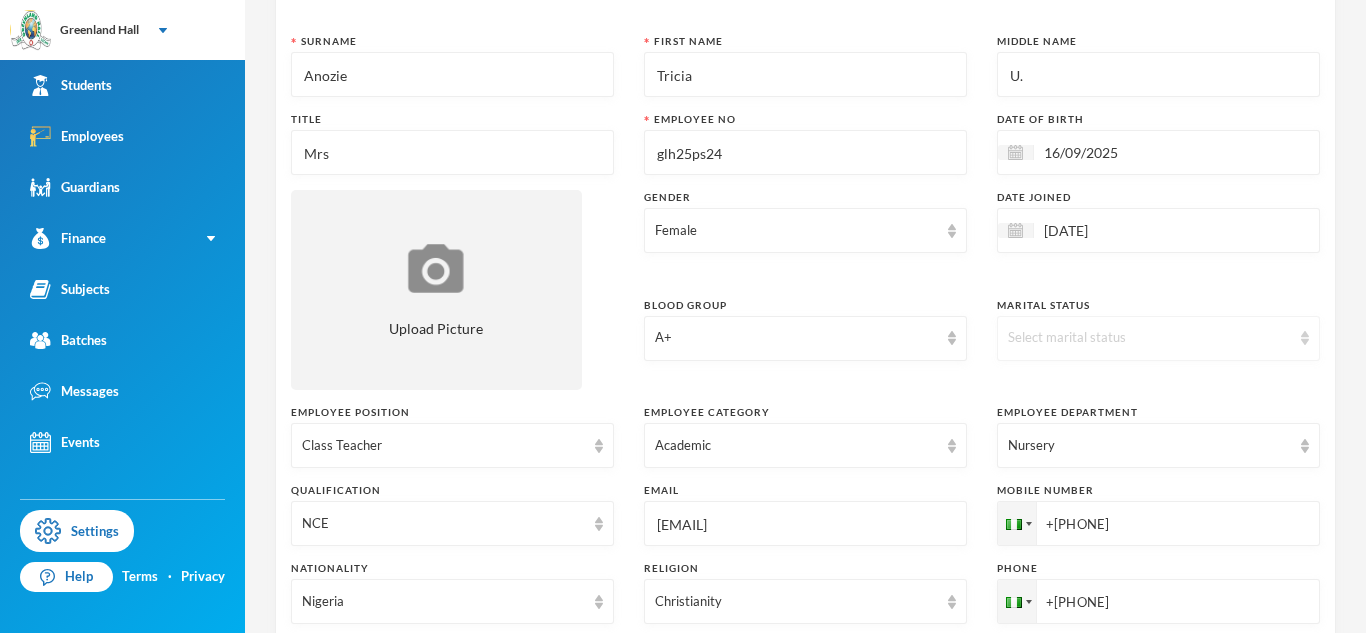 type on "[LAST] [FIRST] [FIRST_INITIAL]" 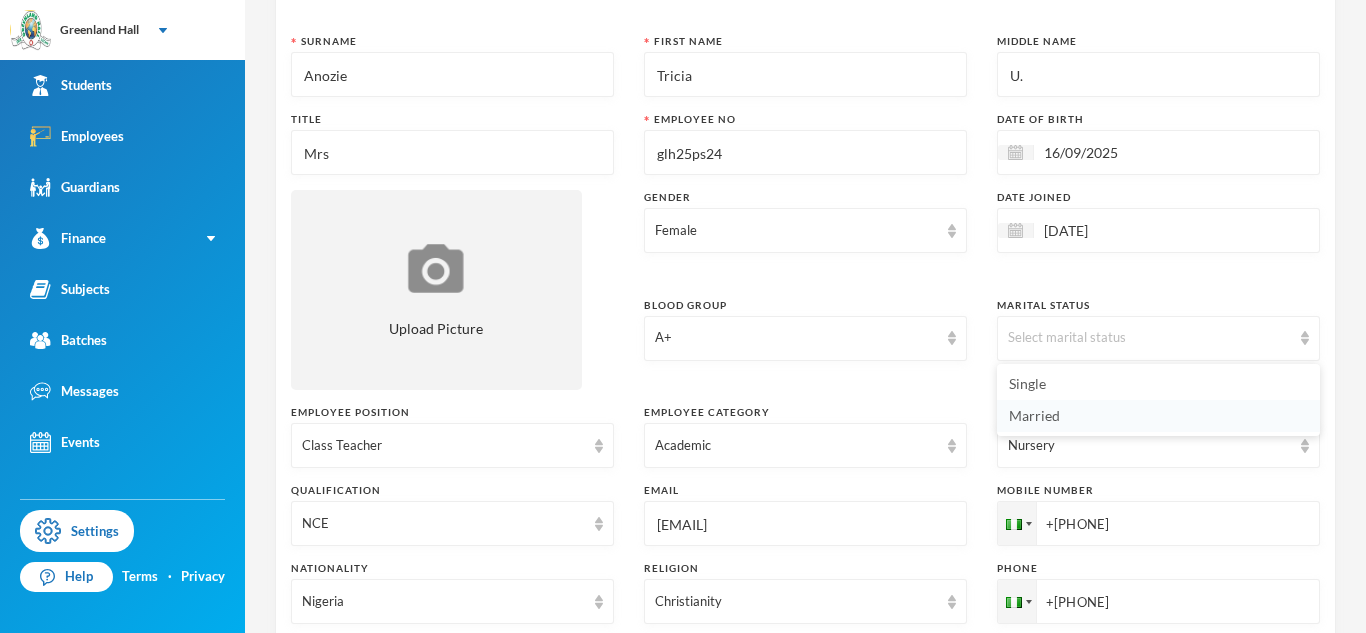 click on "Married" at bounding box center [1034, 415] 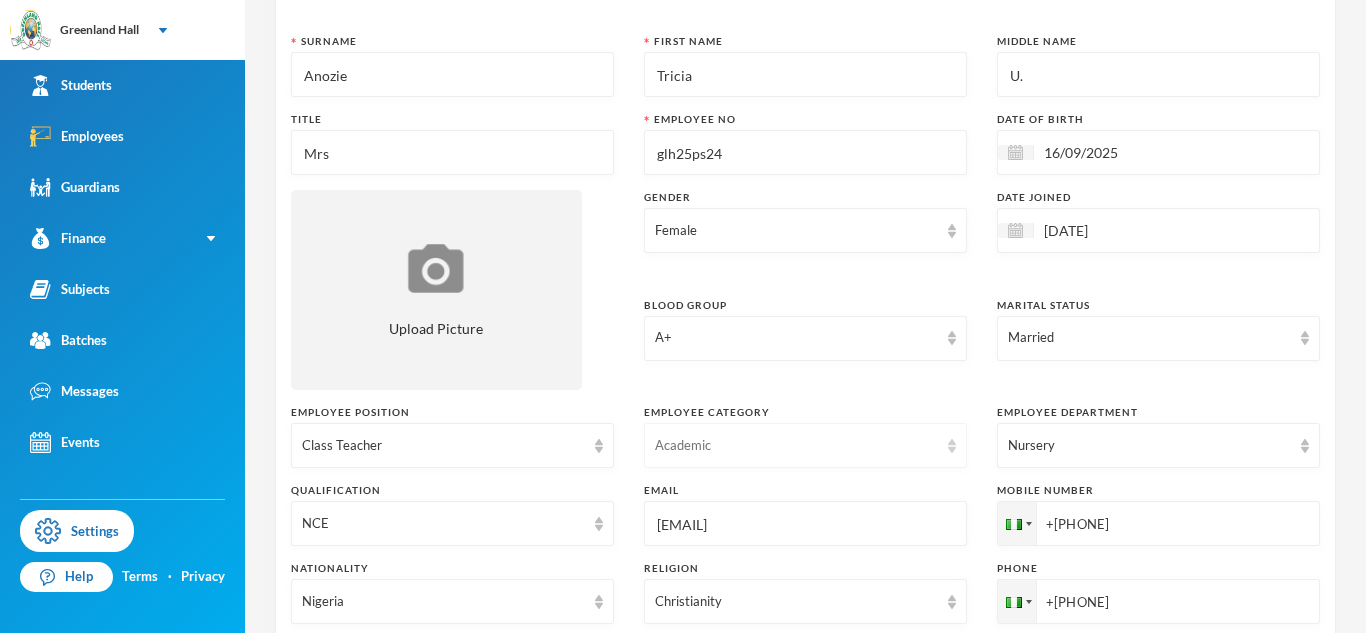 scroll, scrollTop: 1042, scrollLeft: 0, axis: vertical 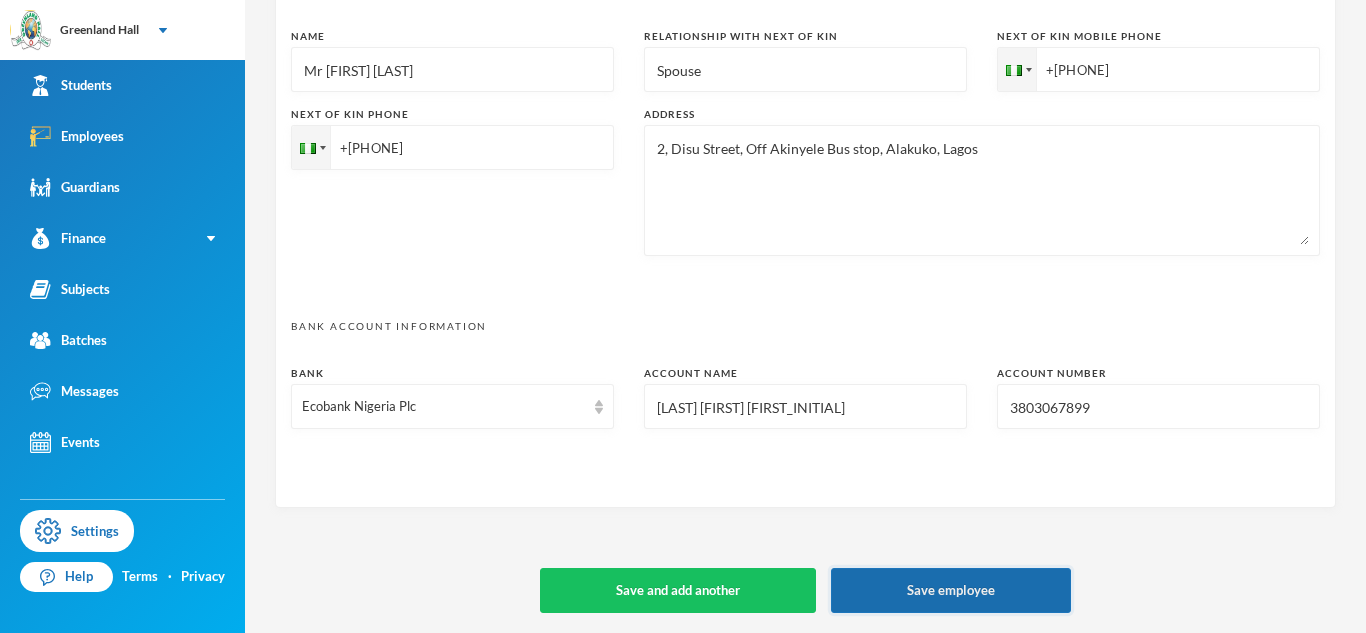 click on "Save employee" at bounding box center [951, 590] 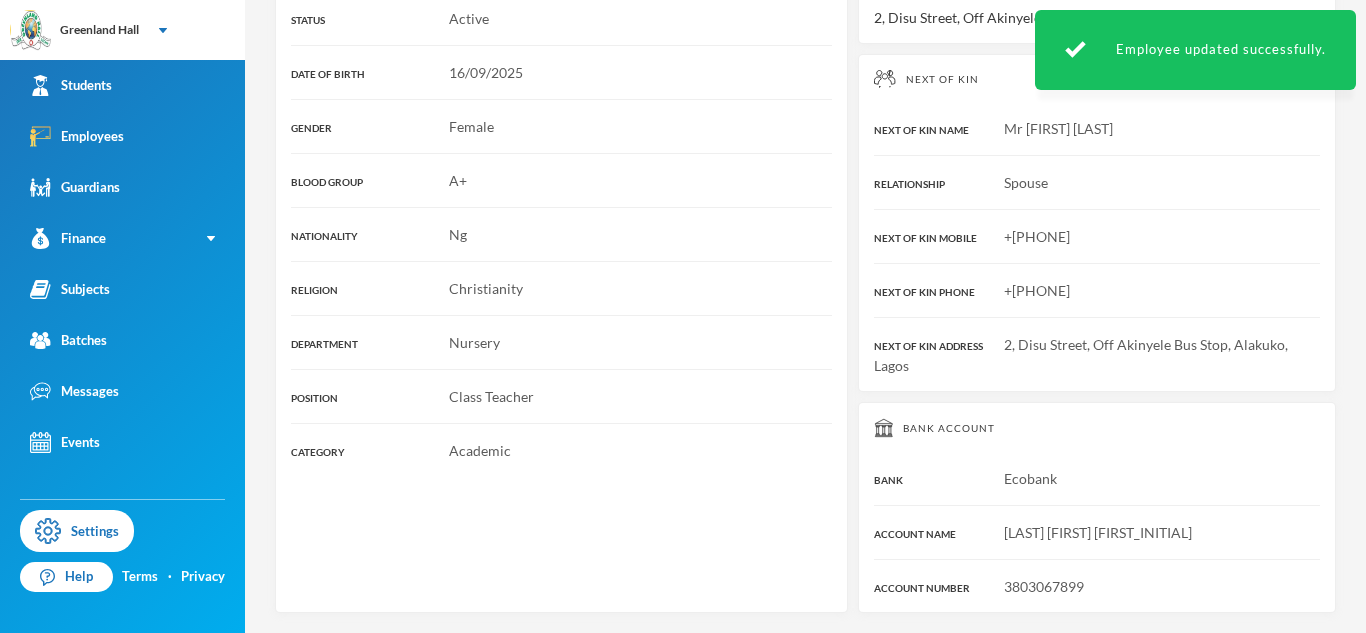 scroll, scrollTop: 0, scrollLeft: 0, axis: both 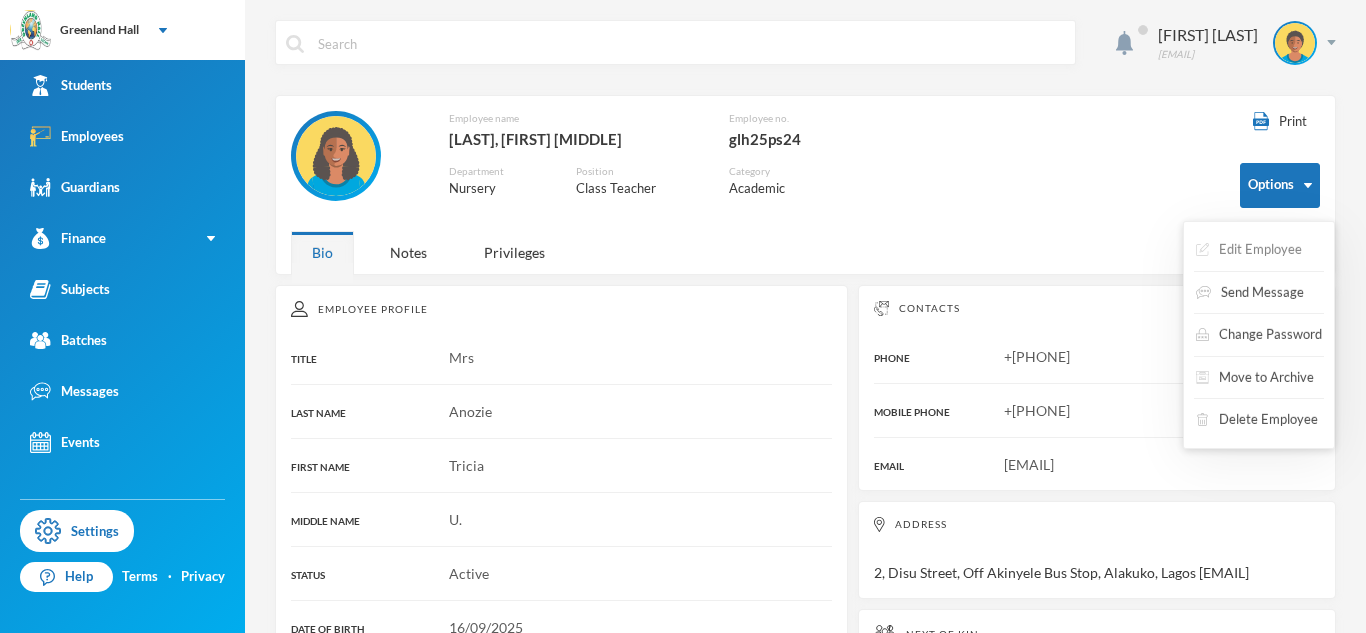 click on "Edit Employee" at bounding box center (1249, 250) 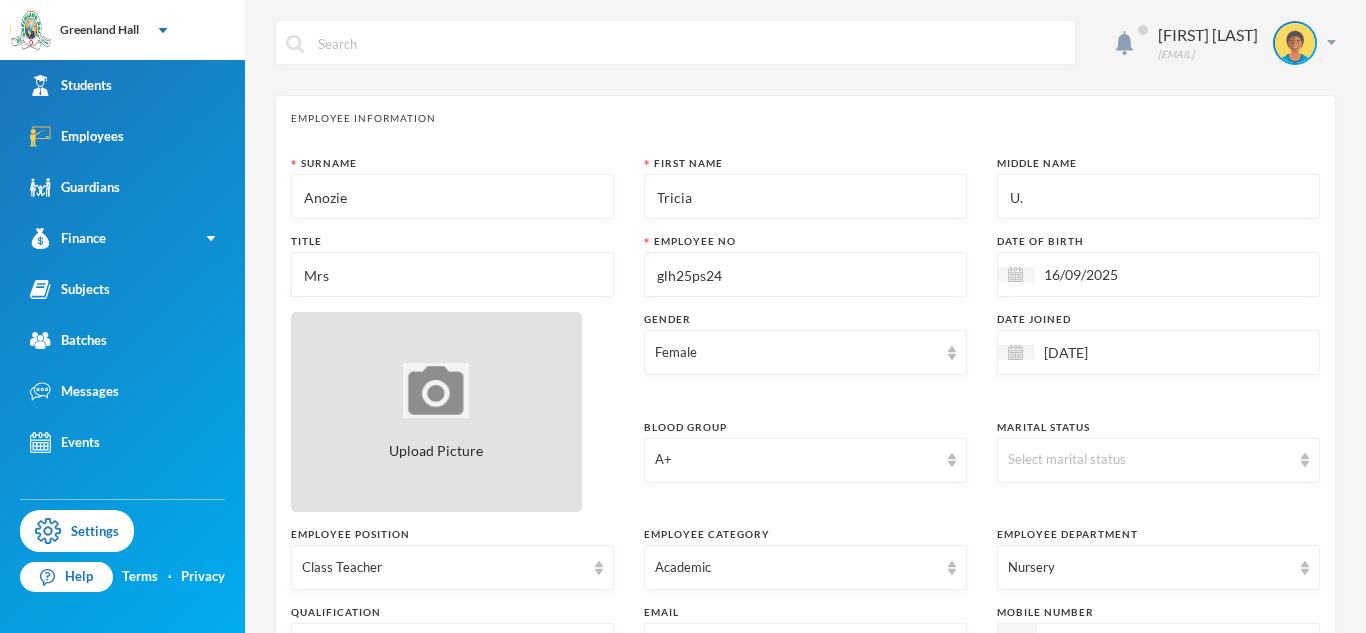 click on "Upload Picture" at bounding box center (436, 412) 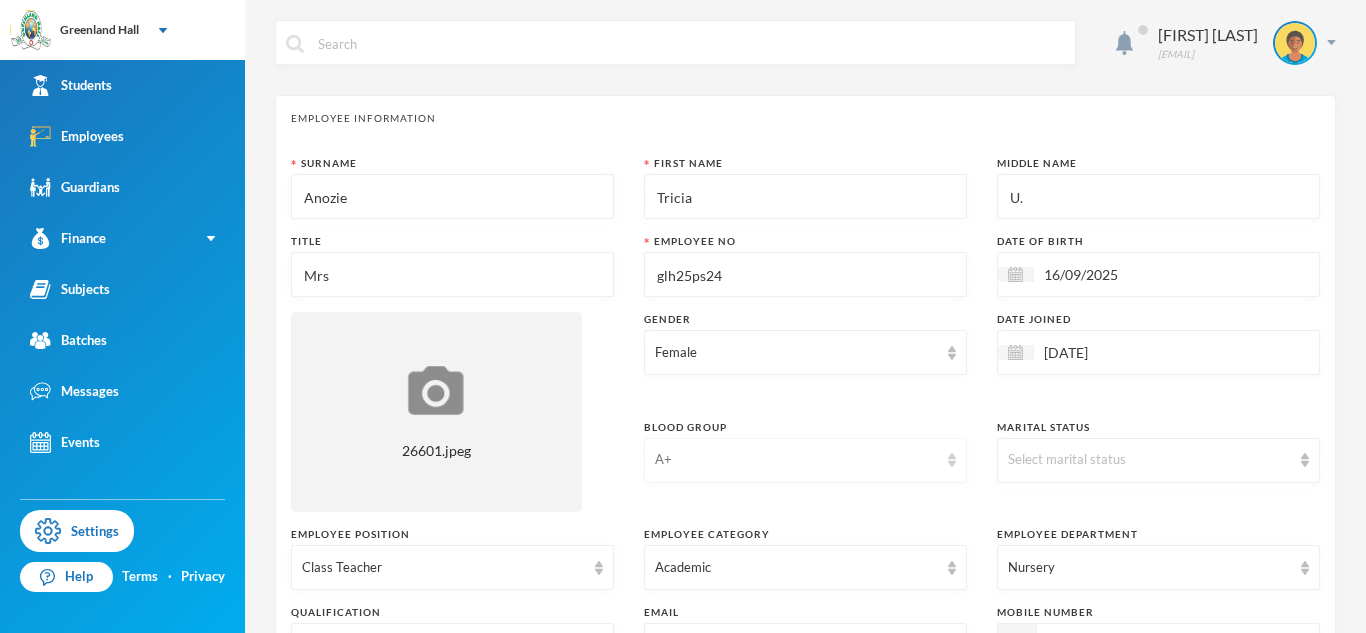 scroll, scrollTop: 1042, scrollLeft: 0, axis: vertical 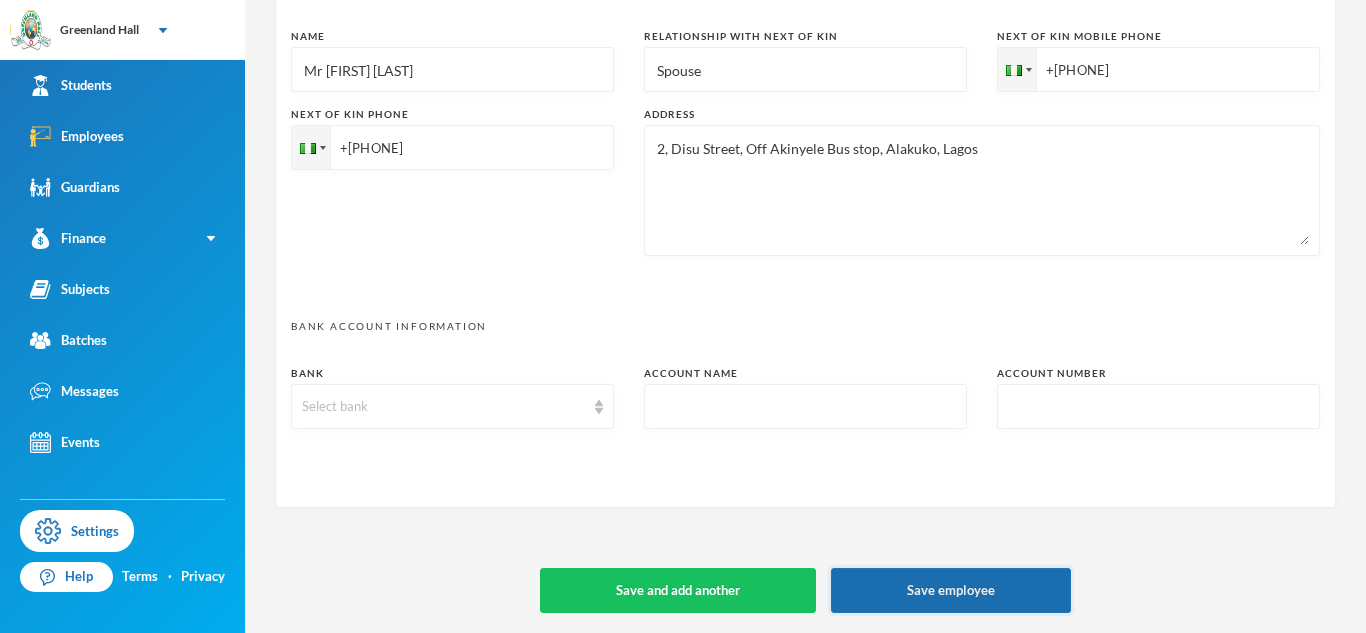 click on "Save employee" at bounding box center [951, 590] 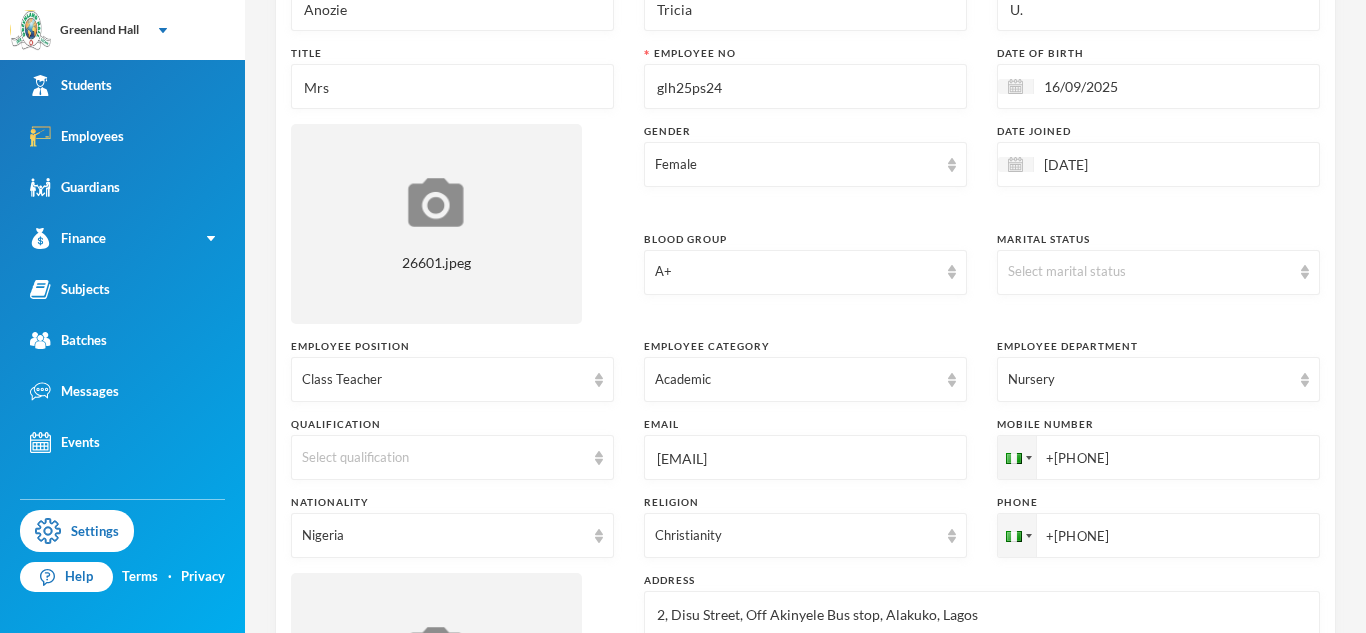 scroll, scrollTop: 0, scrollLeft: 0, axis: both 